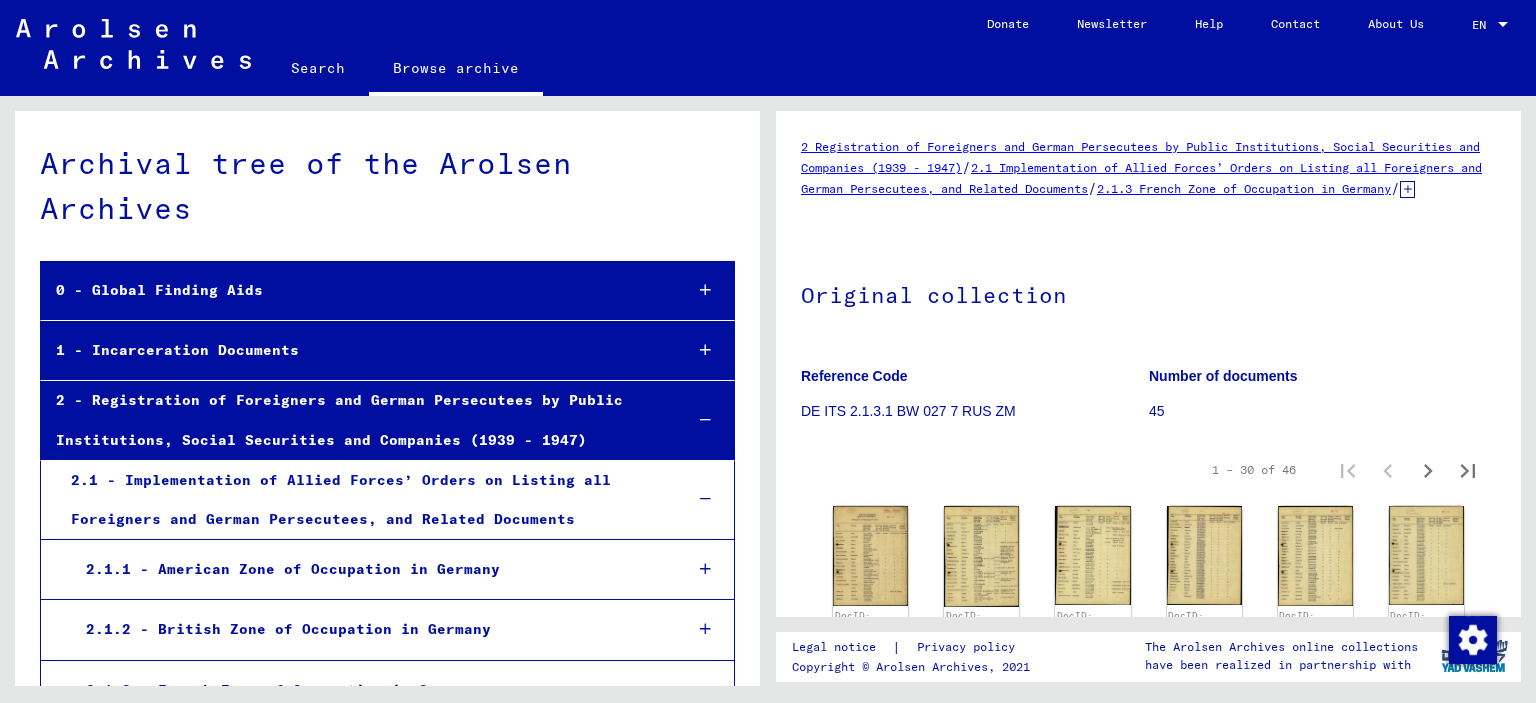 scroll, scrollTop: 0, scrollLeft: 0, axis: both 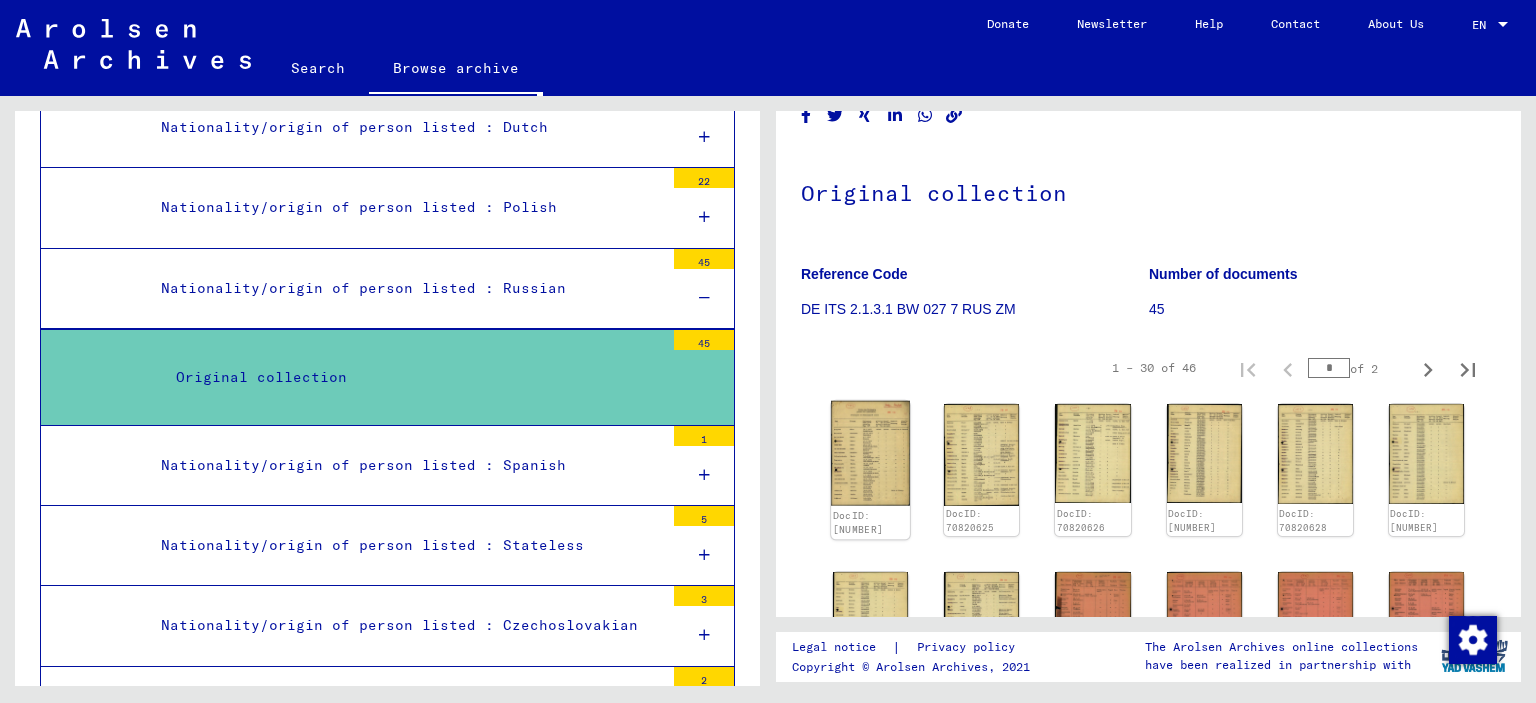 click 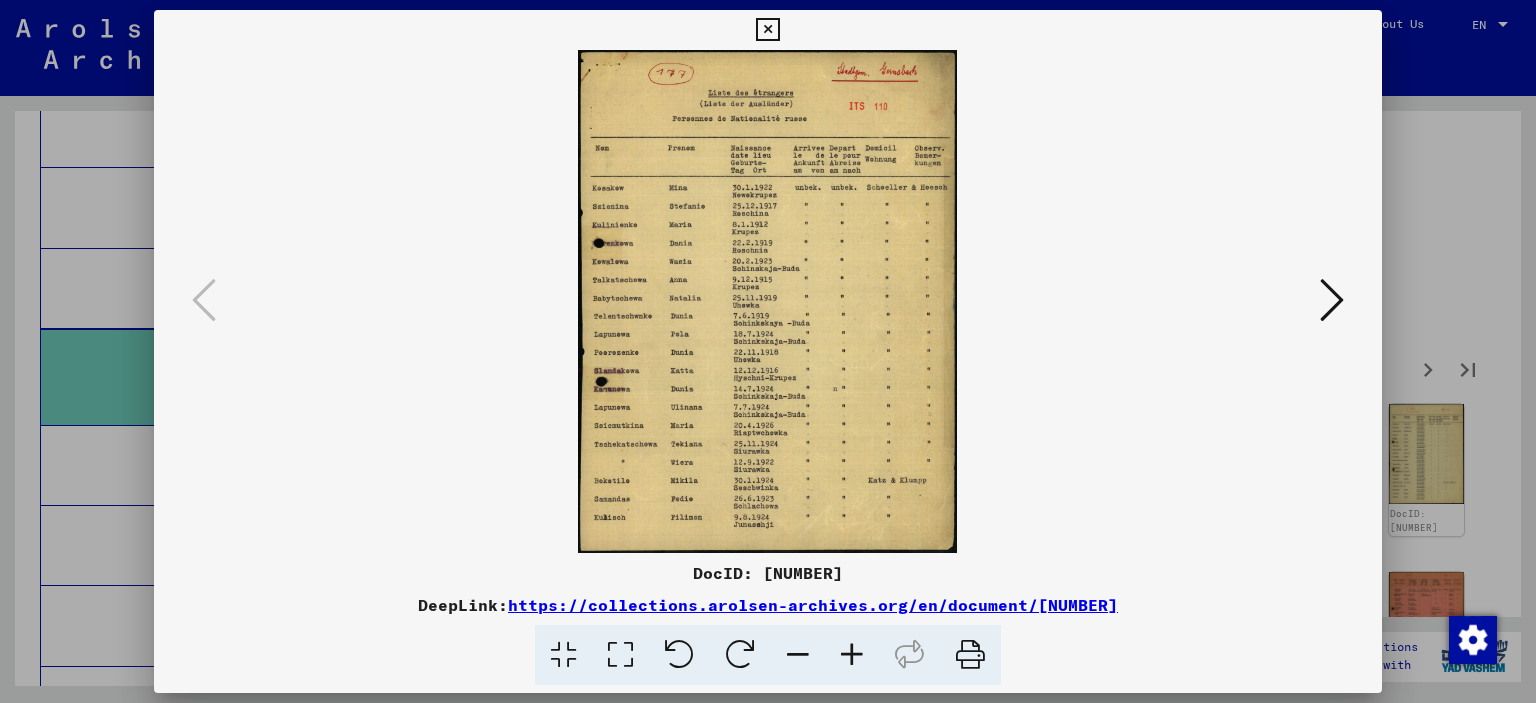 click at bounding box center (852, 655) 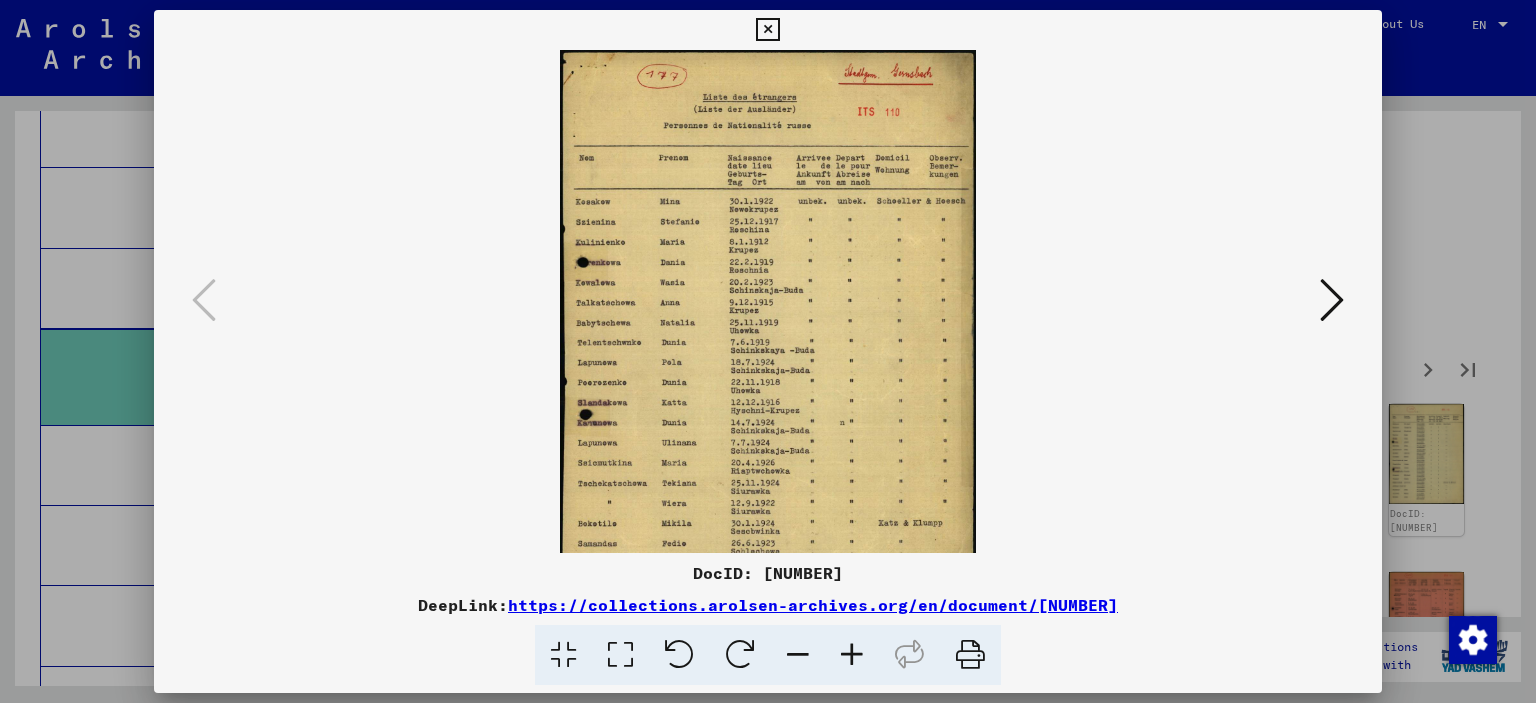click at bounding box center (852, 655) 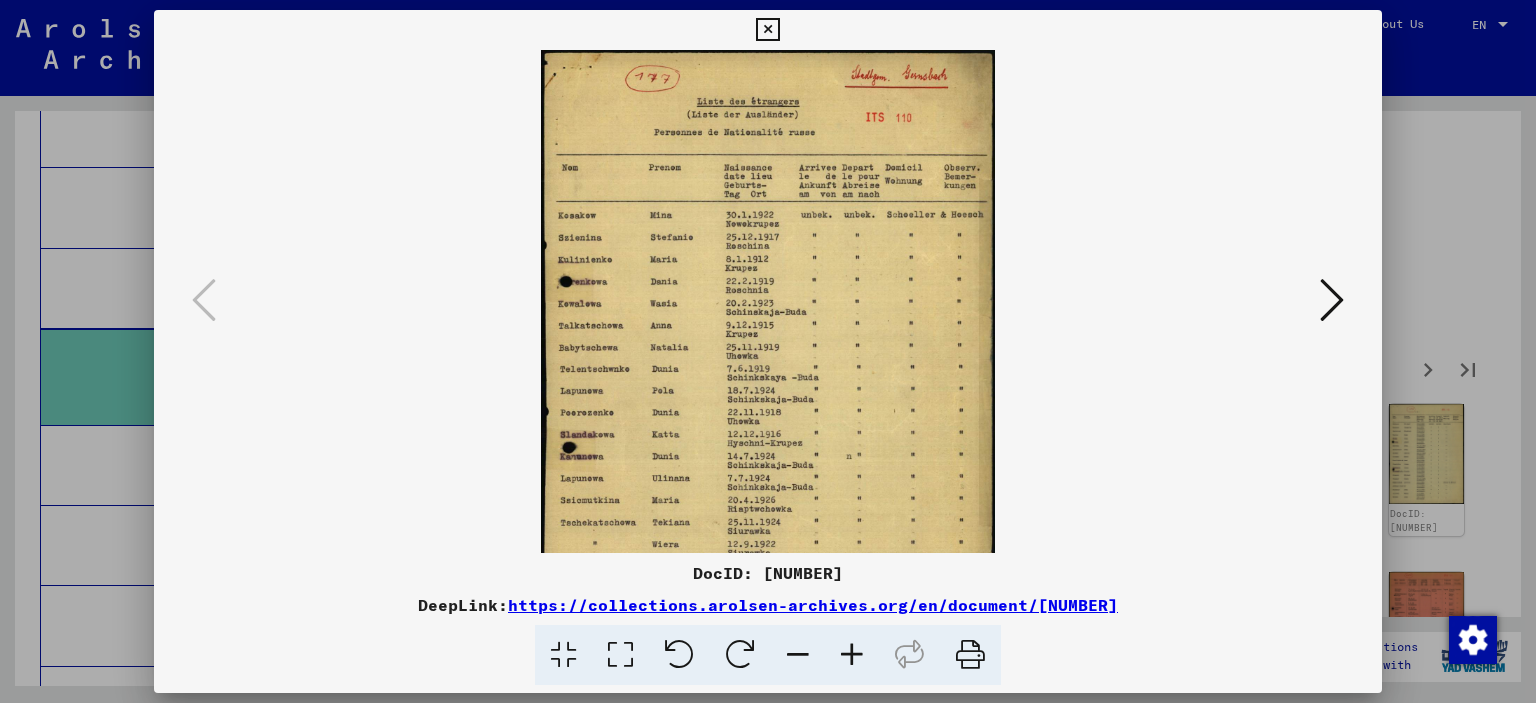 click at bounding box center [852, 655] 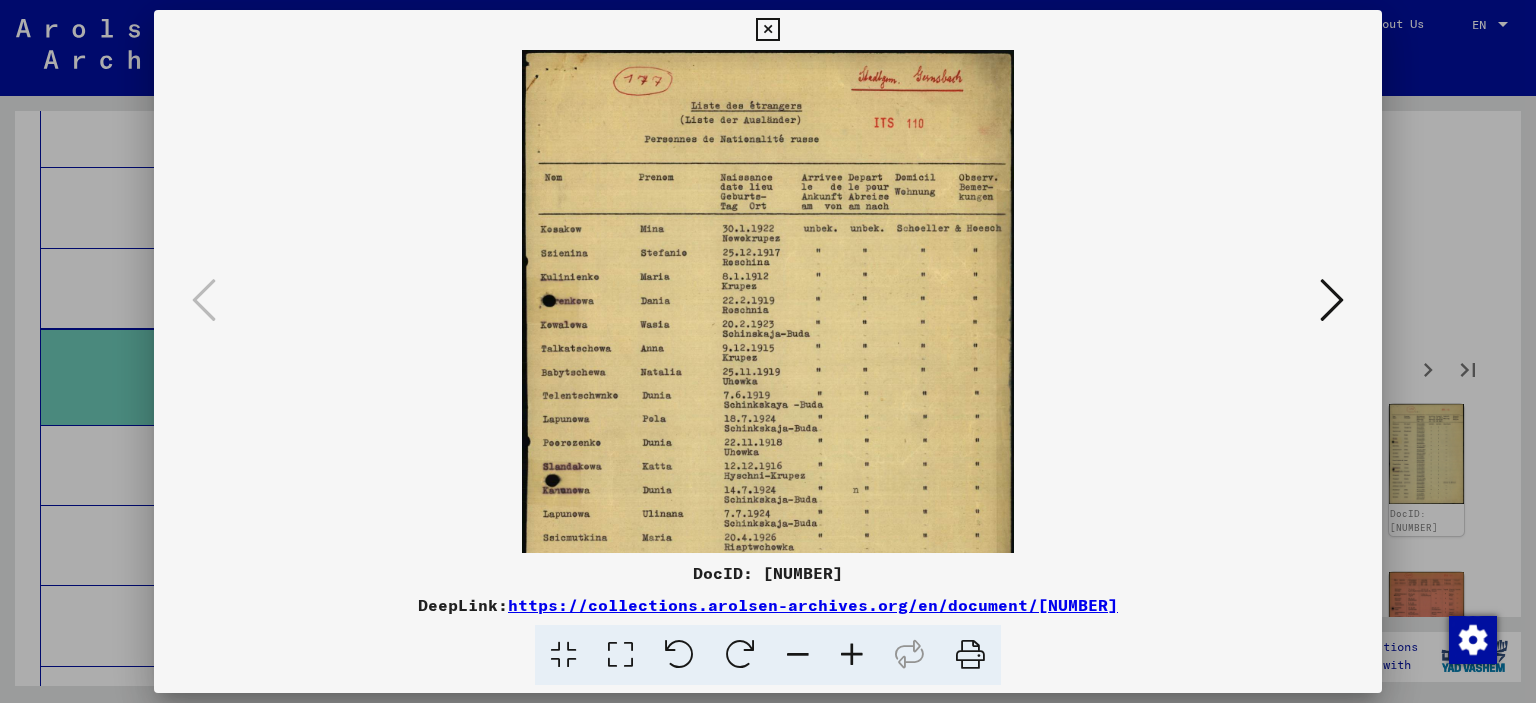click at bounding box center (852, 655) 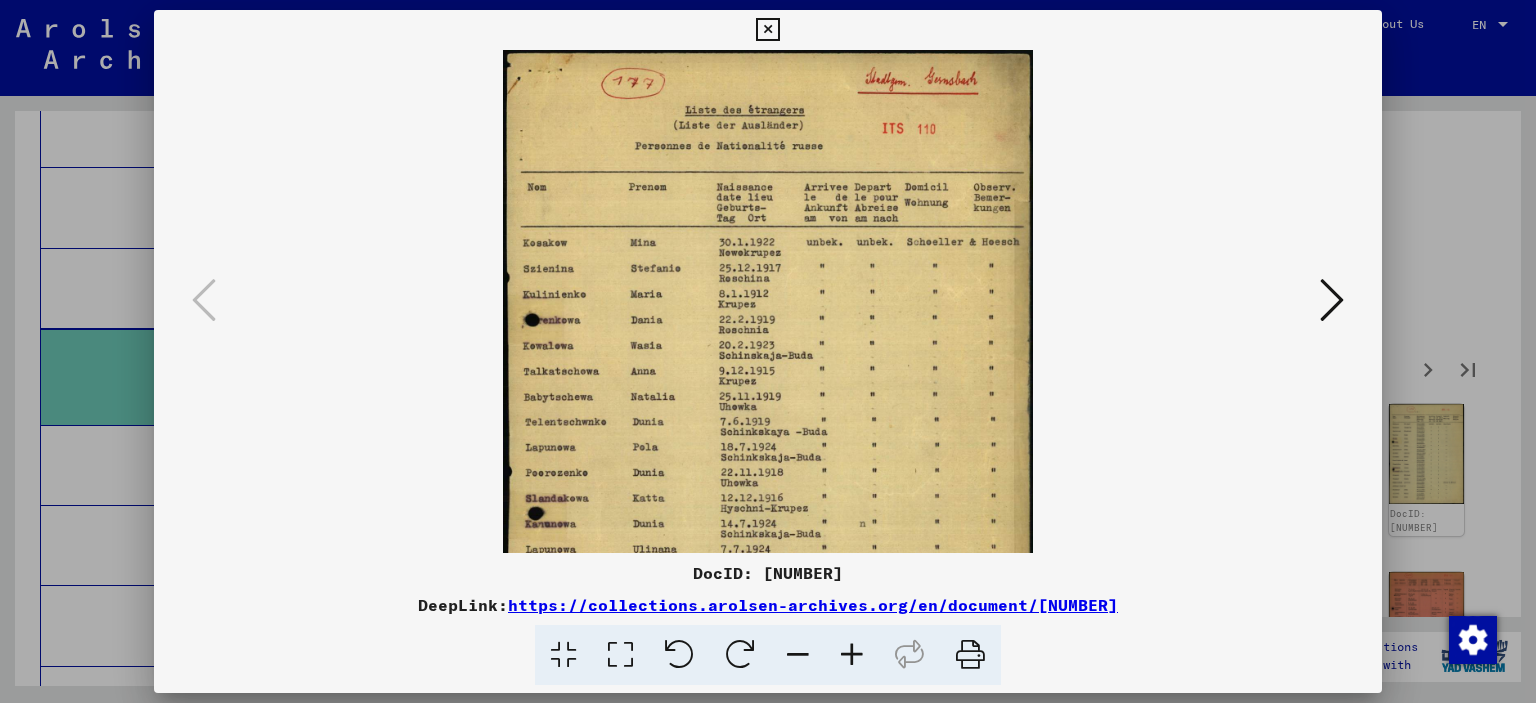 click at bounding box center [852, 655] 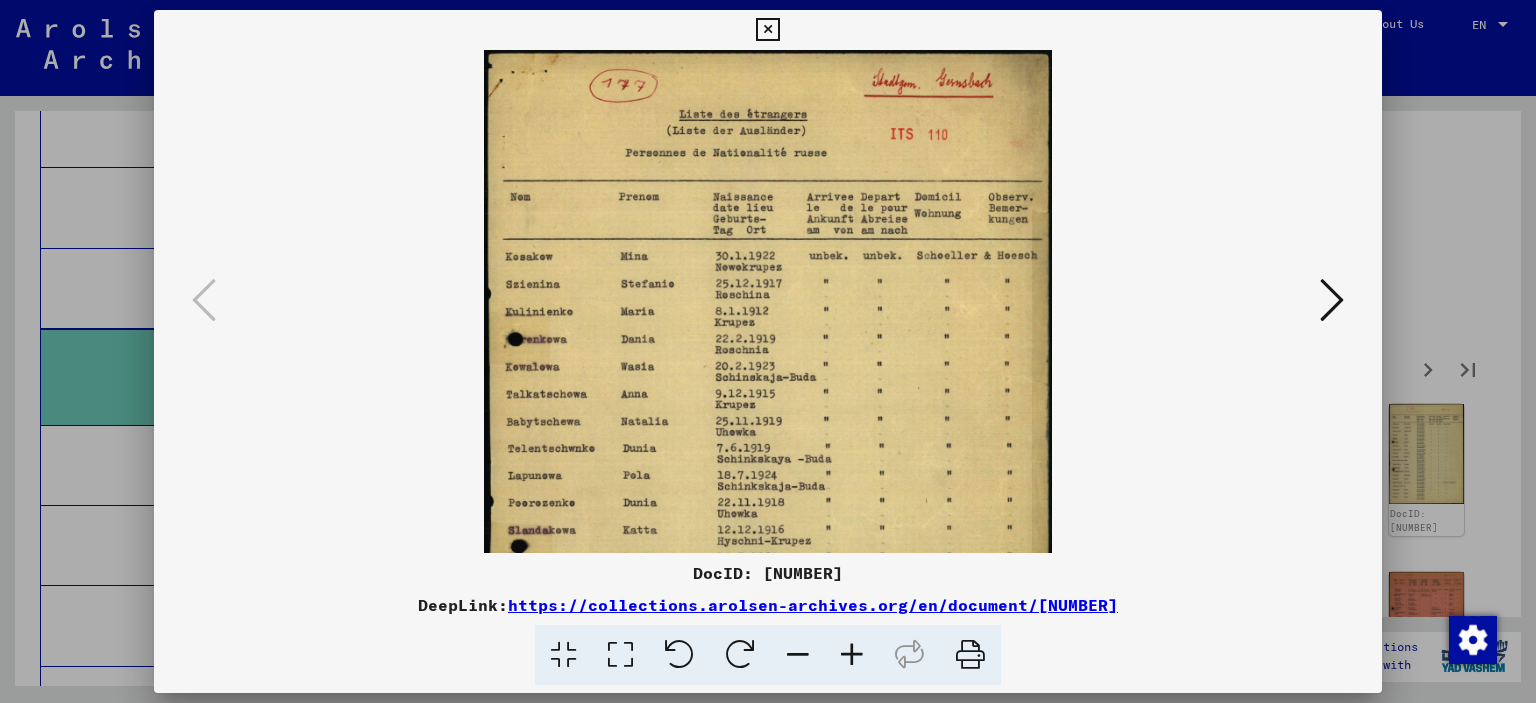 click at bounding box center [852, 655] 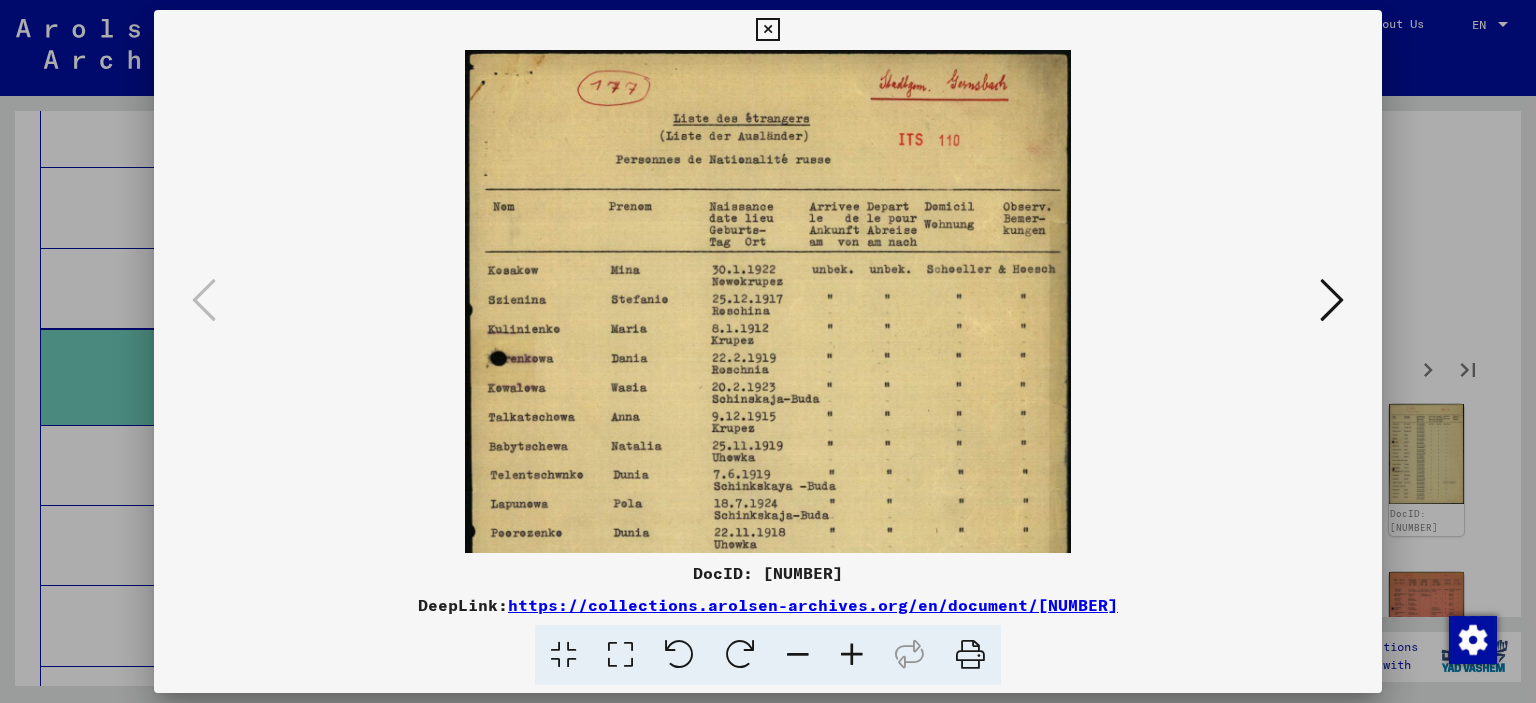 click at bounding box center (852, 655) 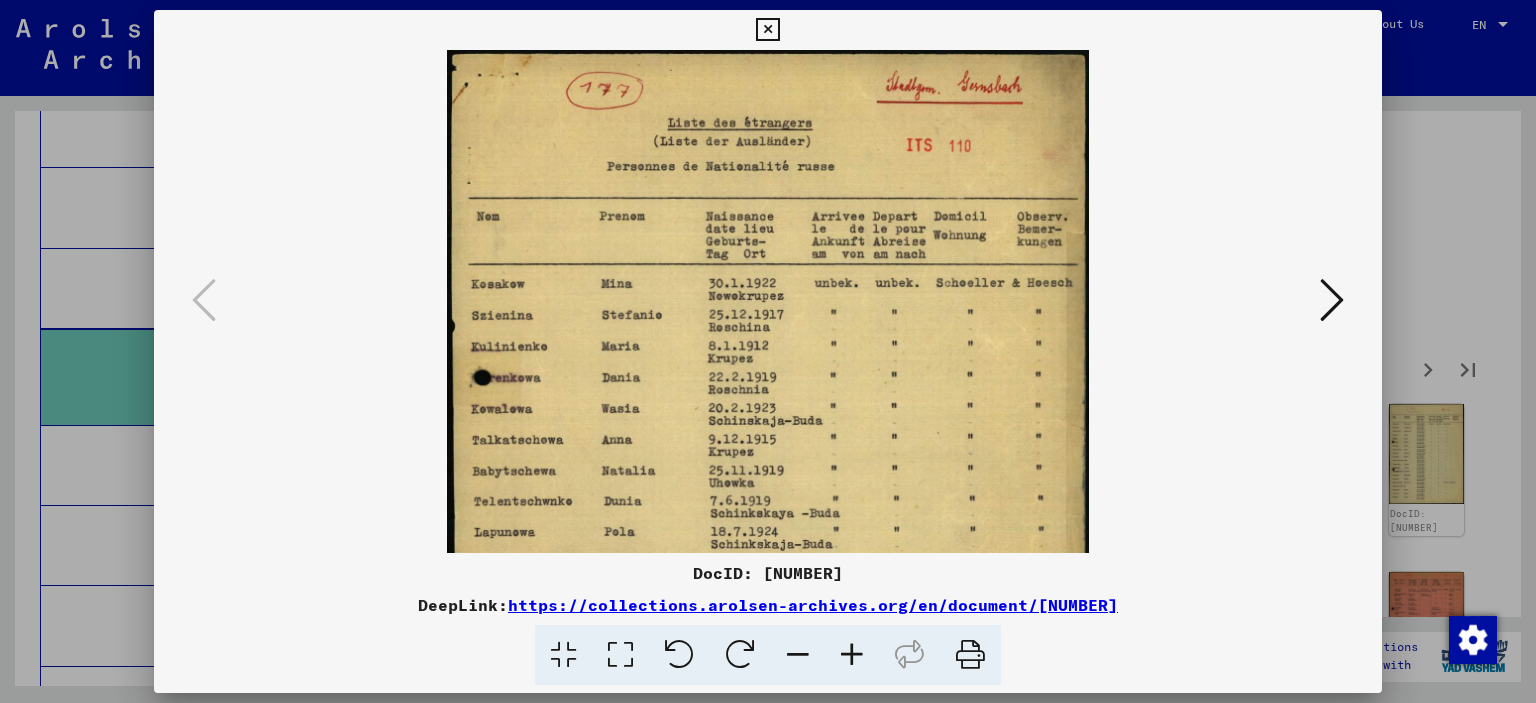 click at bounding box center (798, 655) 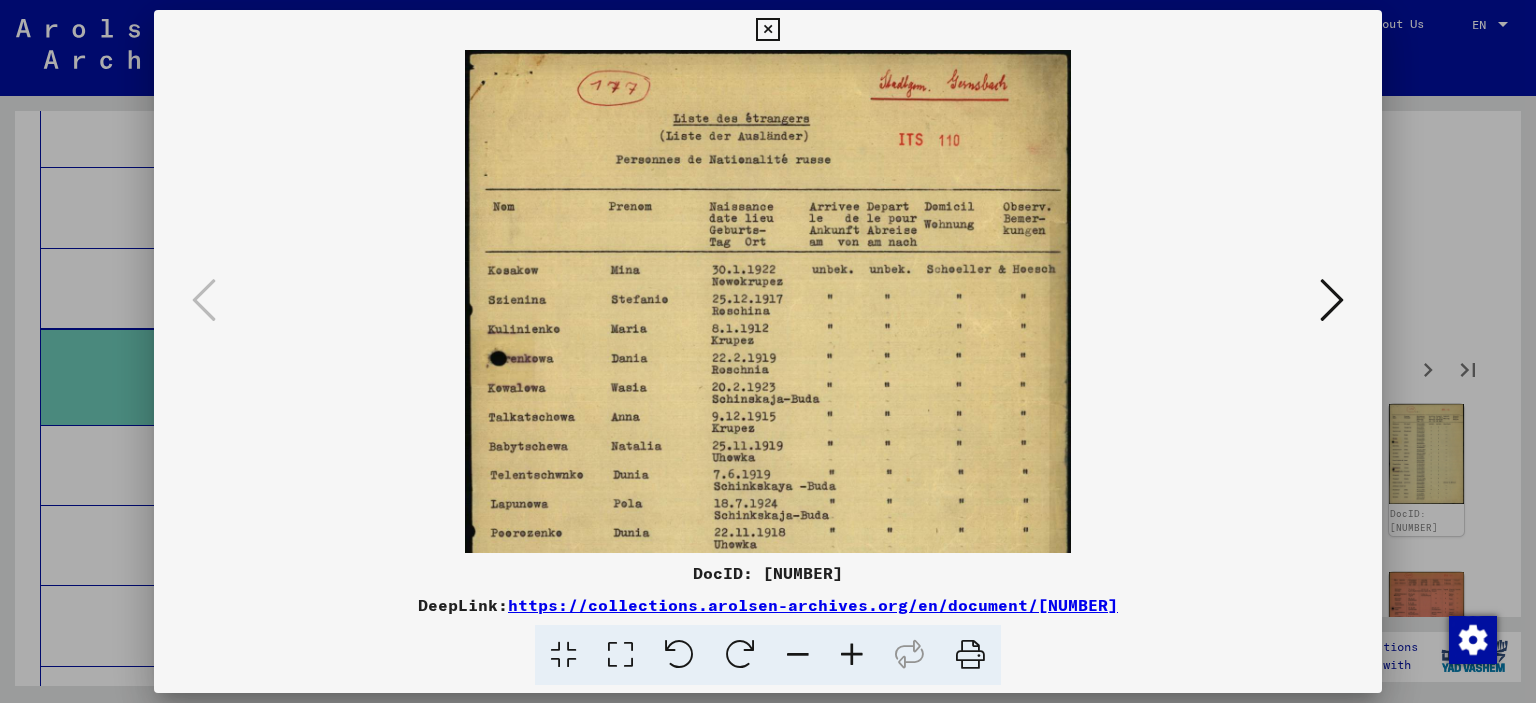click at bounding box center [798, 655] 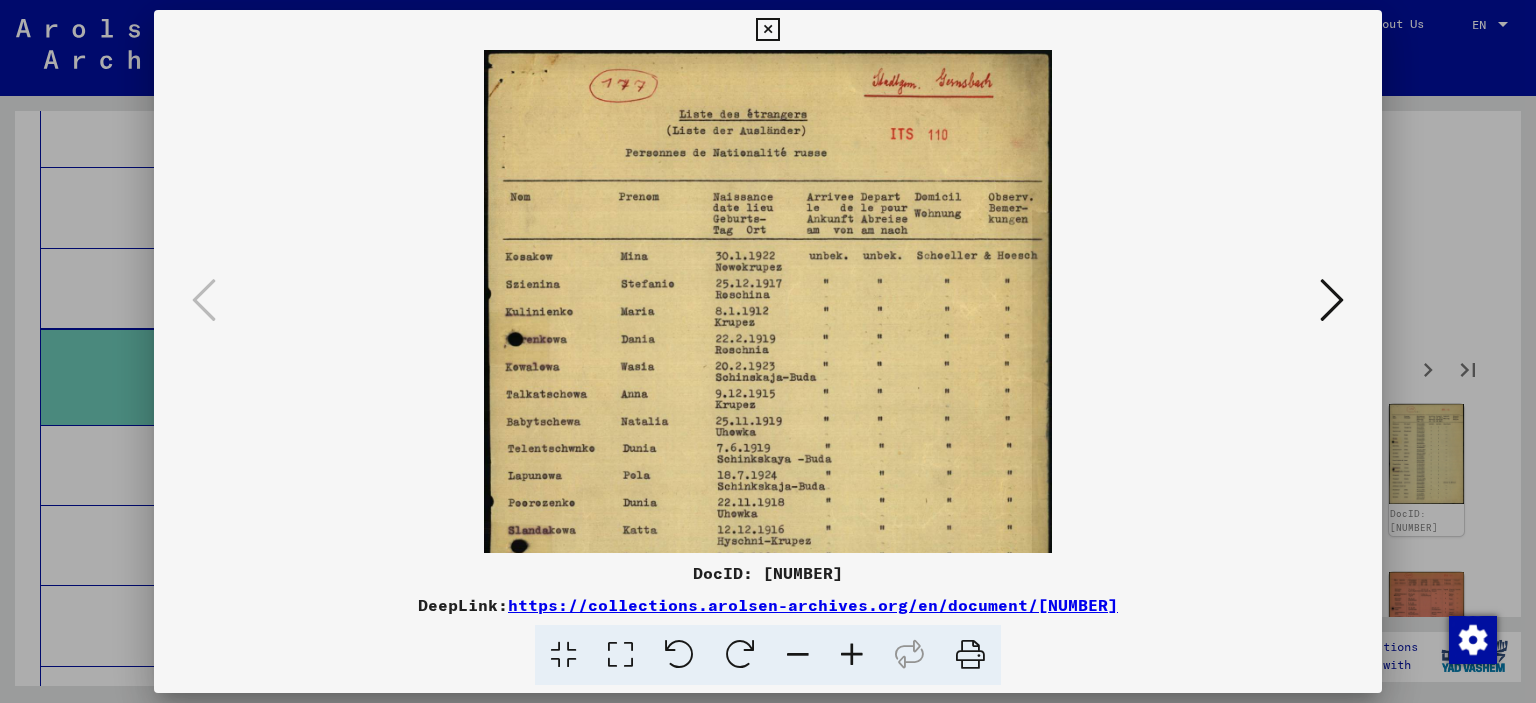 click at bounding box center (798, 655) 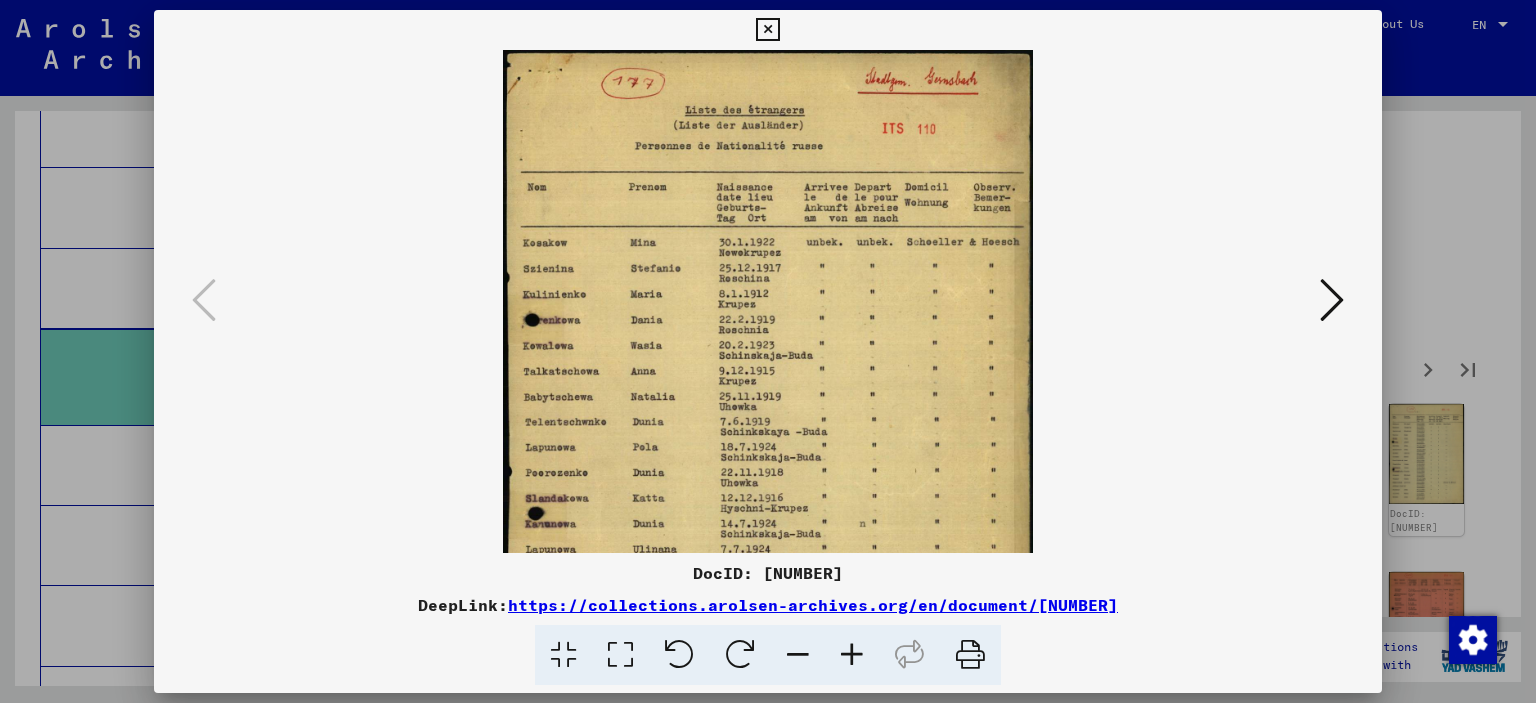 click at bounding box center (798, 655) 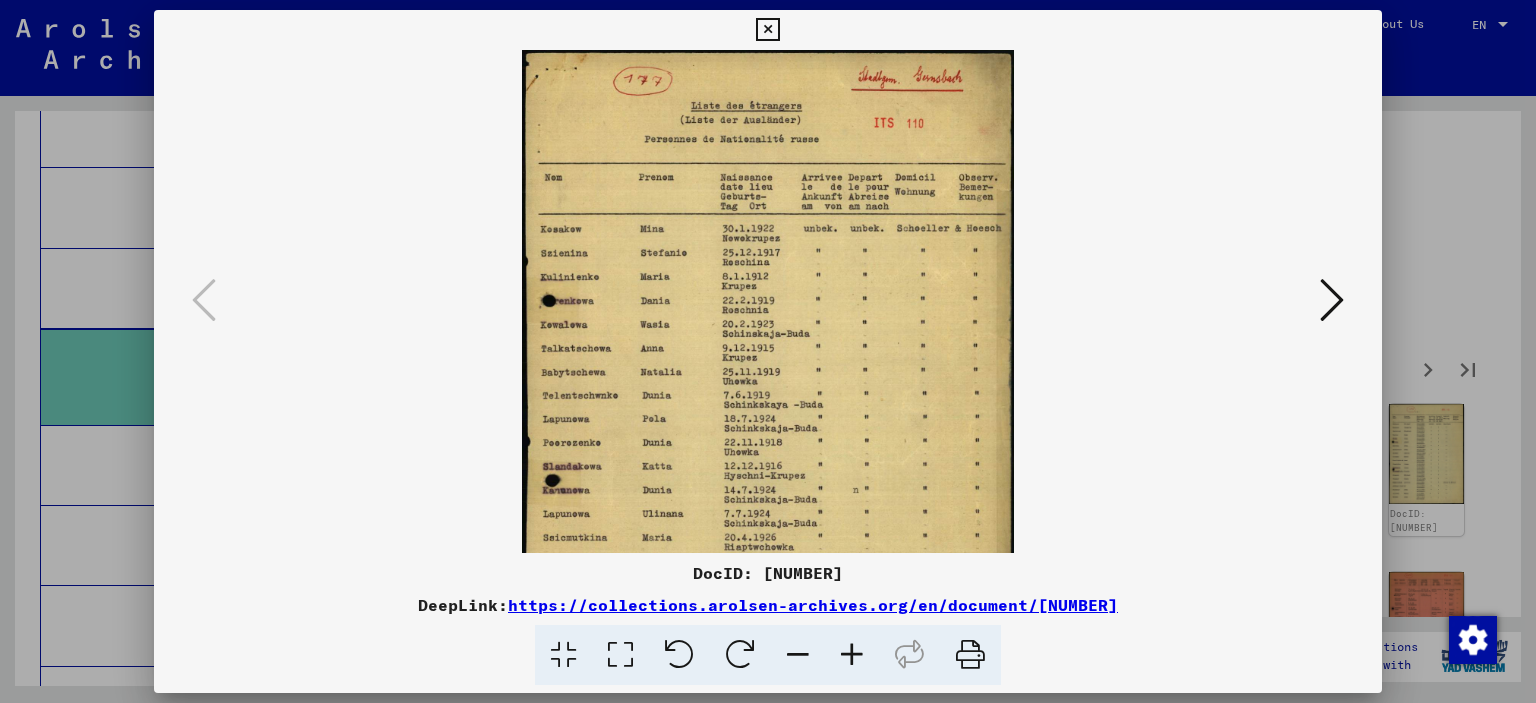 click at bounding box center [798, 655] 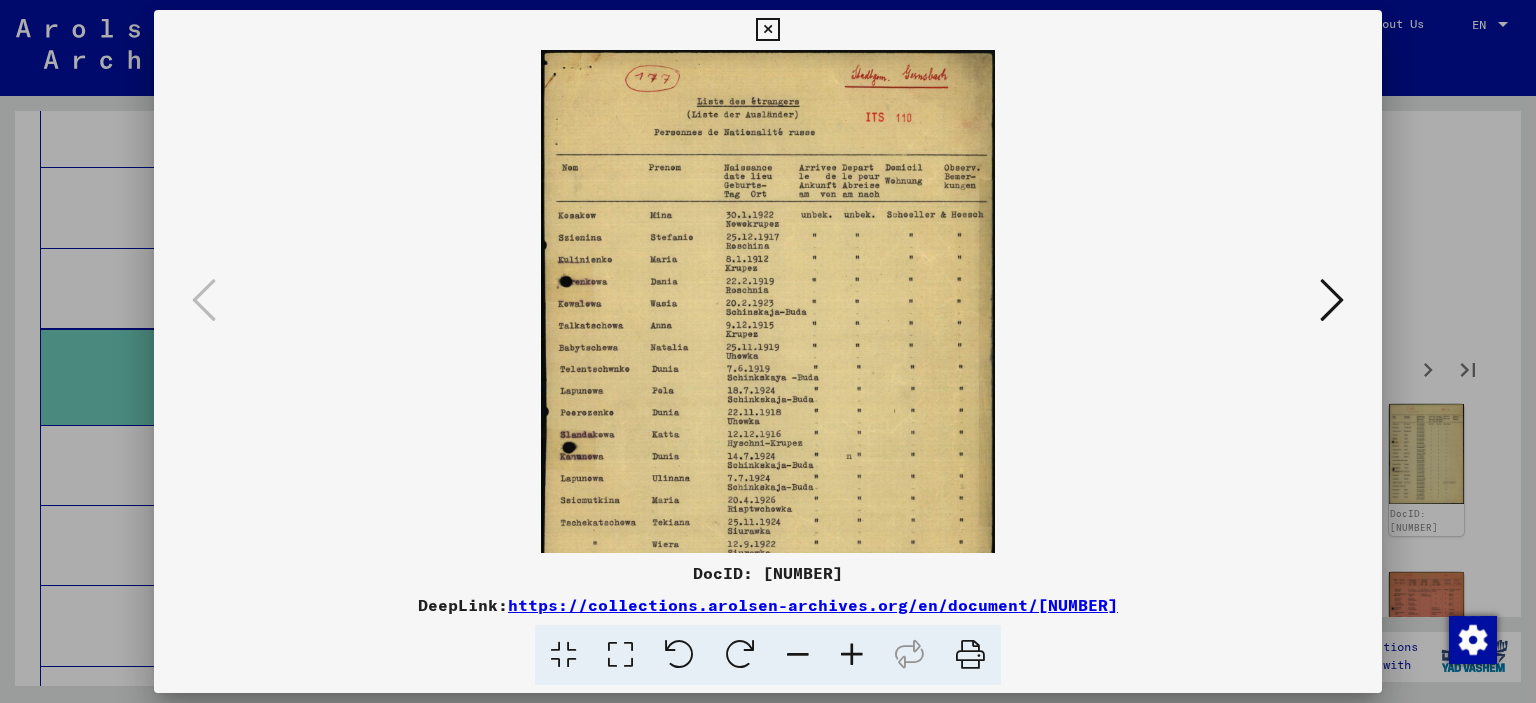 click at bounding box center (798, 655) 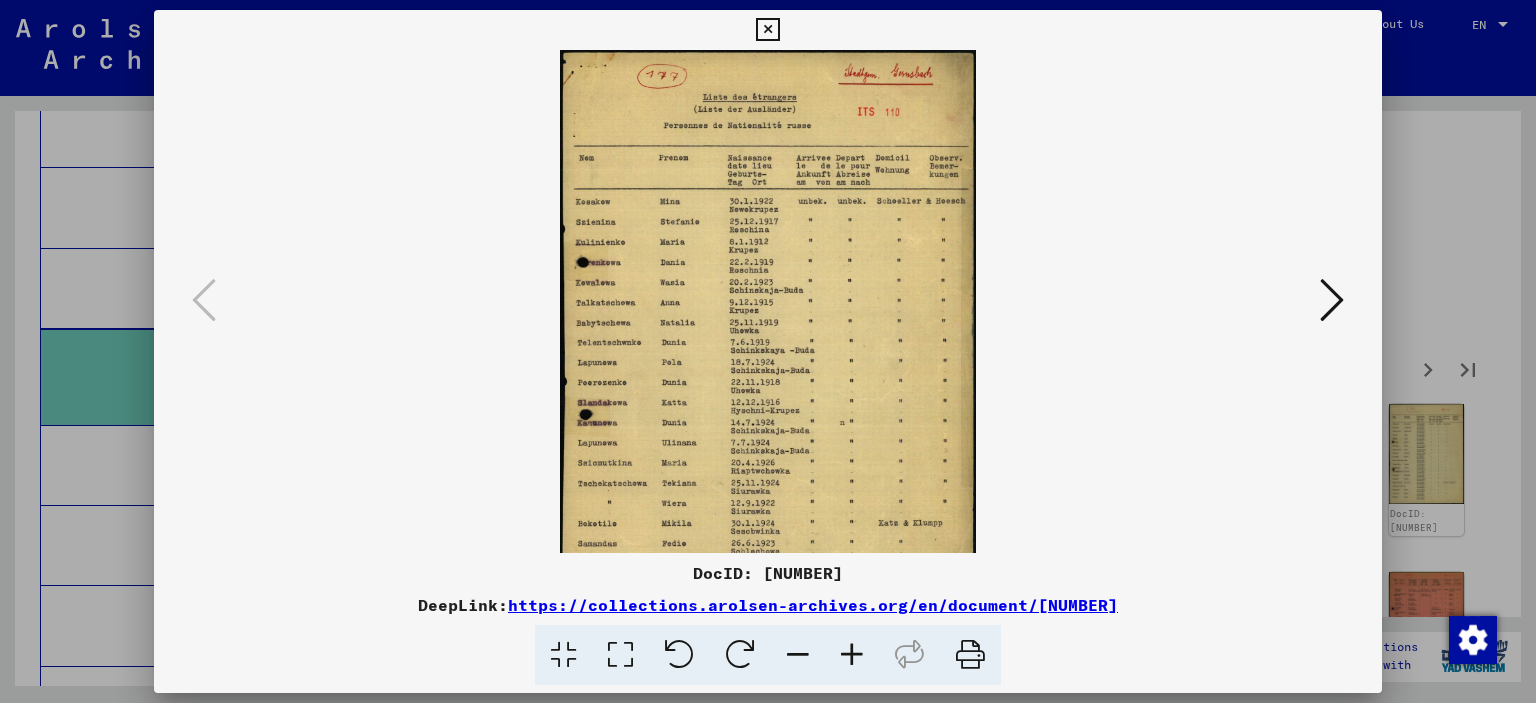 click at bounding box center [798, 655] 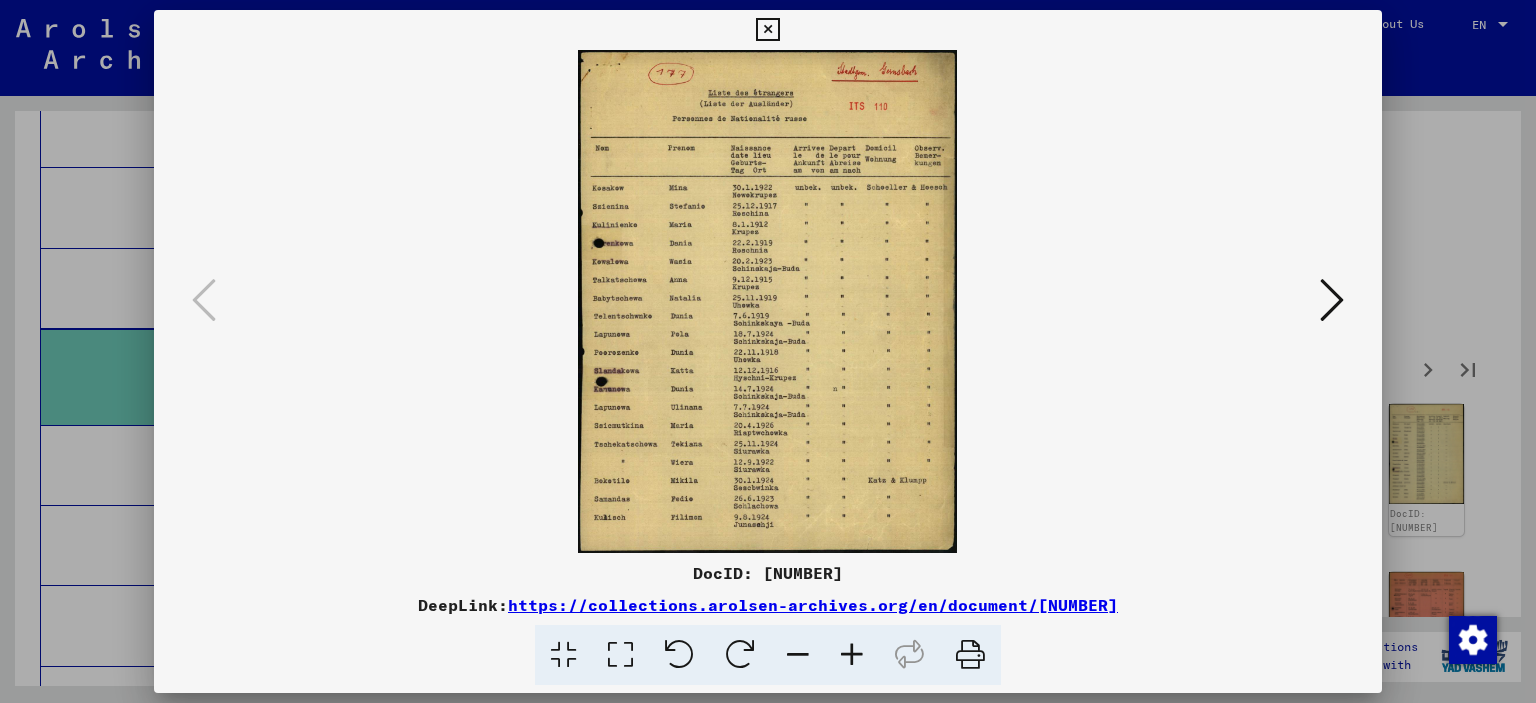 click at bounding box center (852, 655) 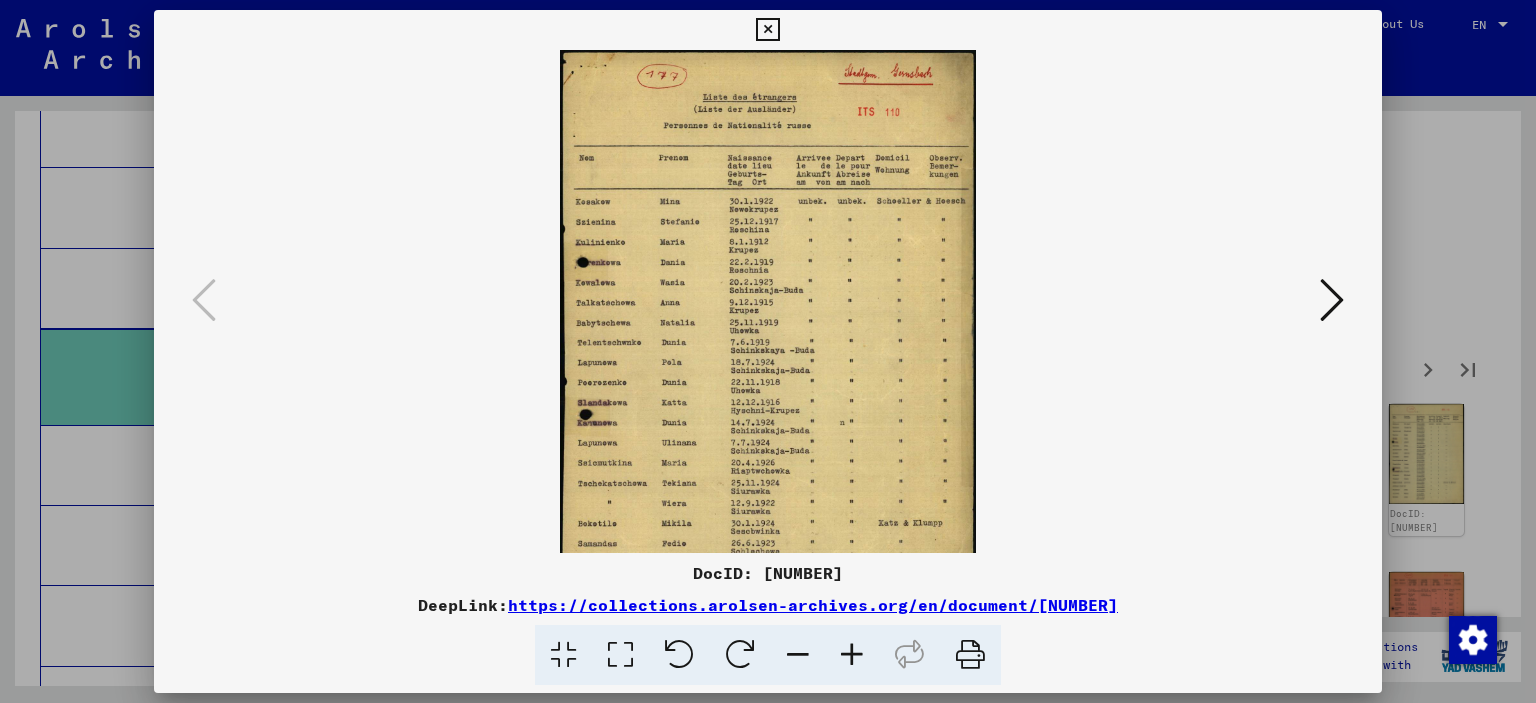 click at bounding box center (852, 655) 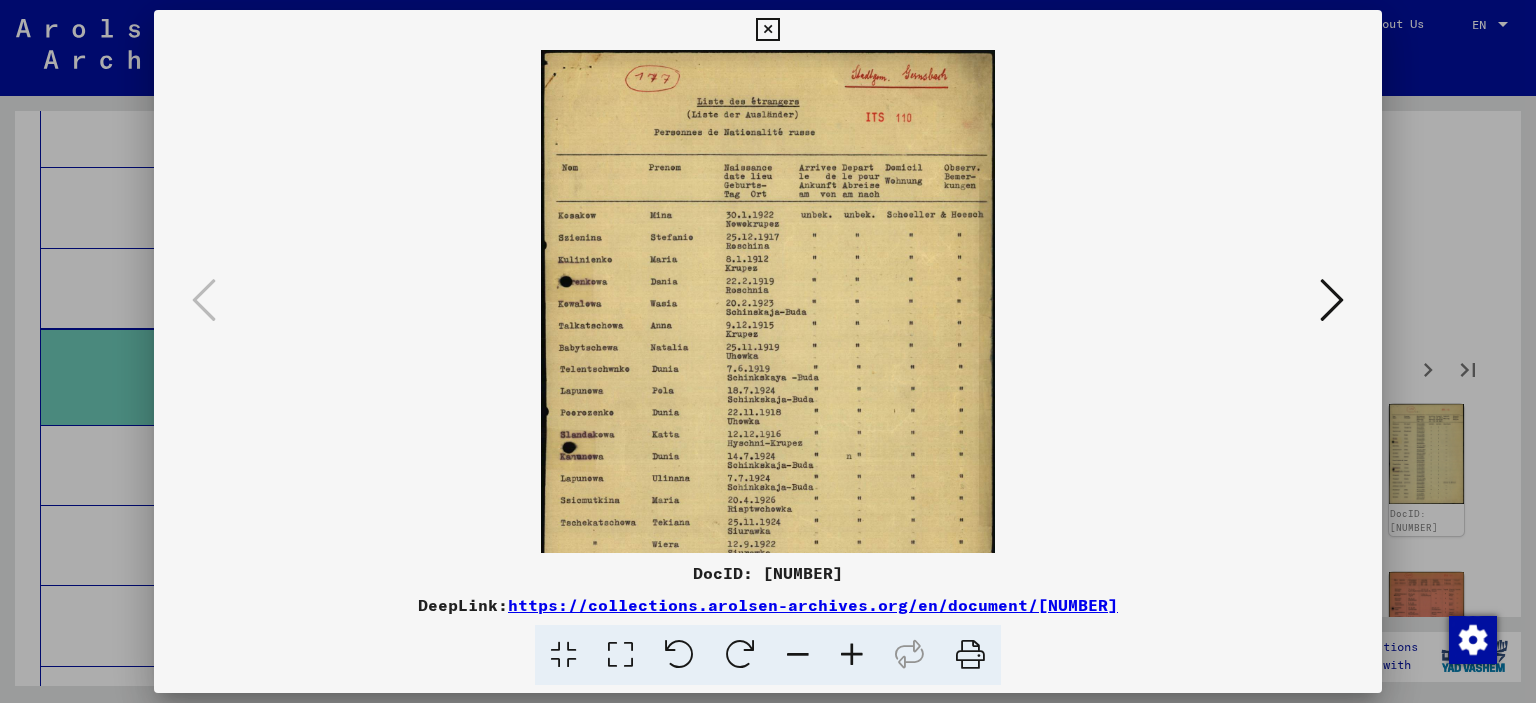 click at bounding box center [852, 655] 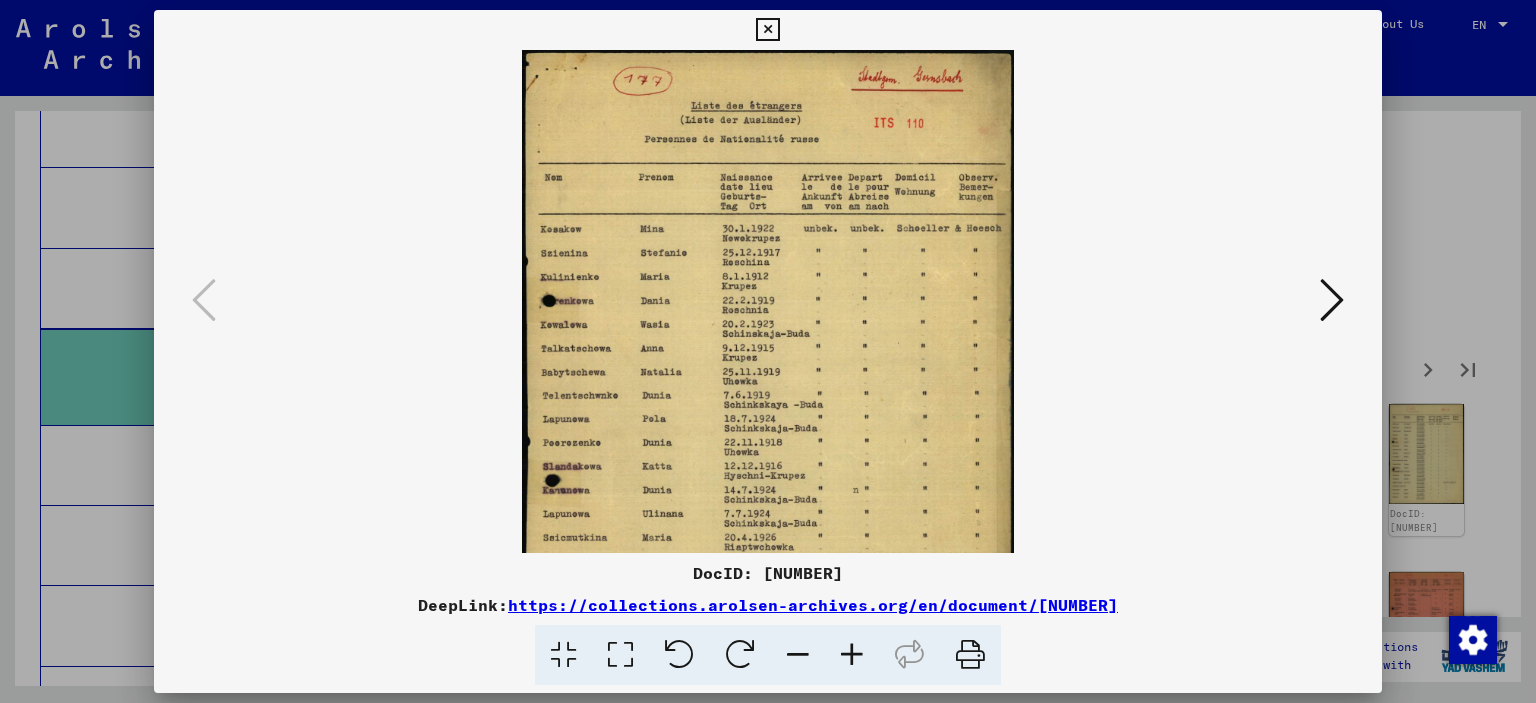click at bounding box center (852, 655) 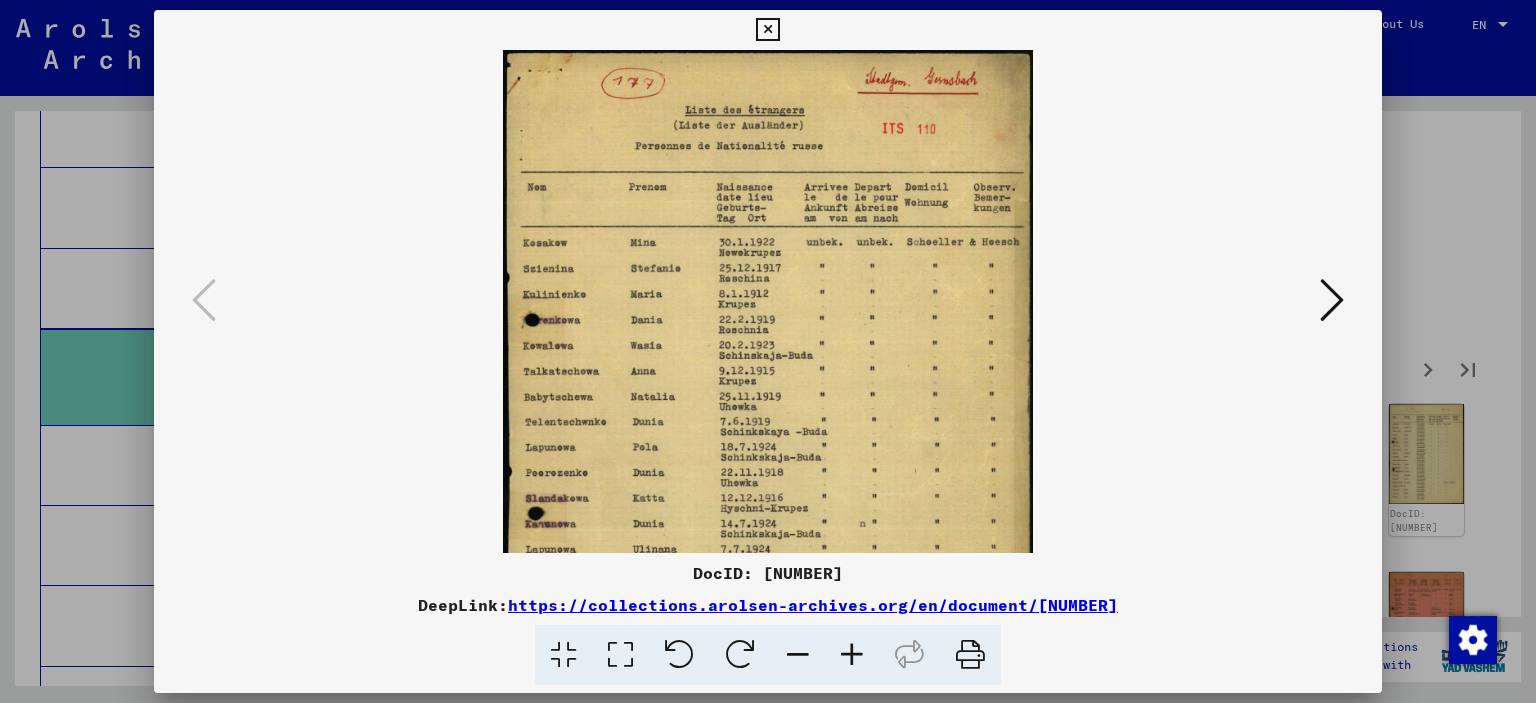 click at bounding box center (768, 351) 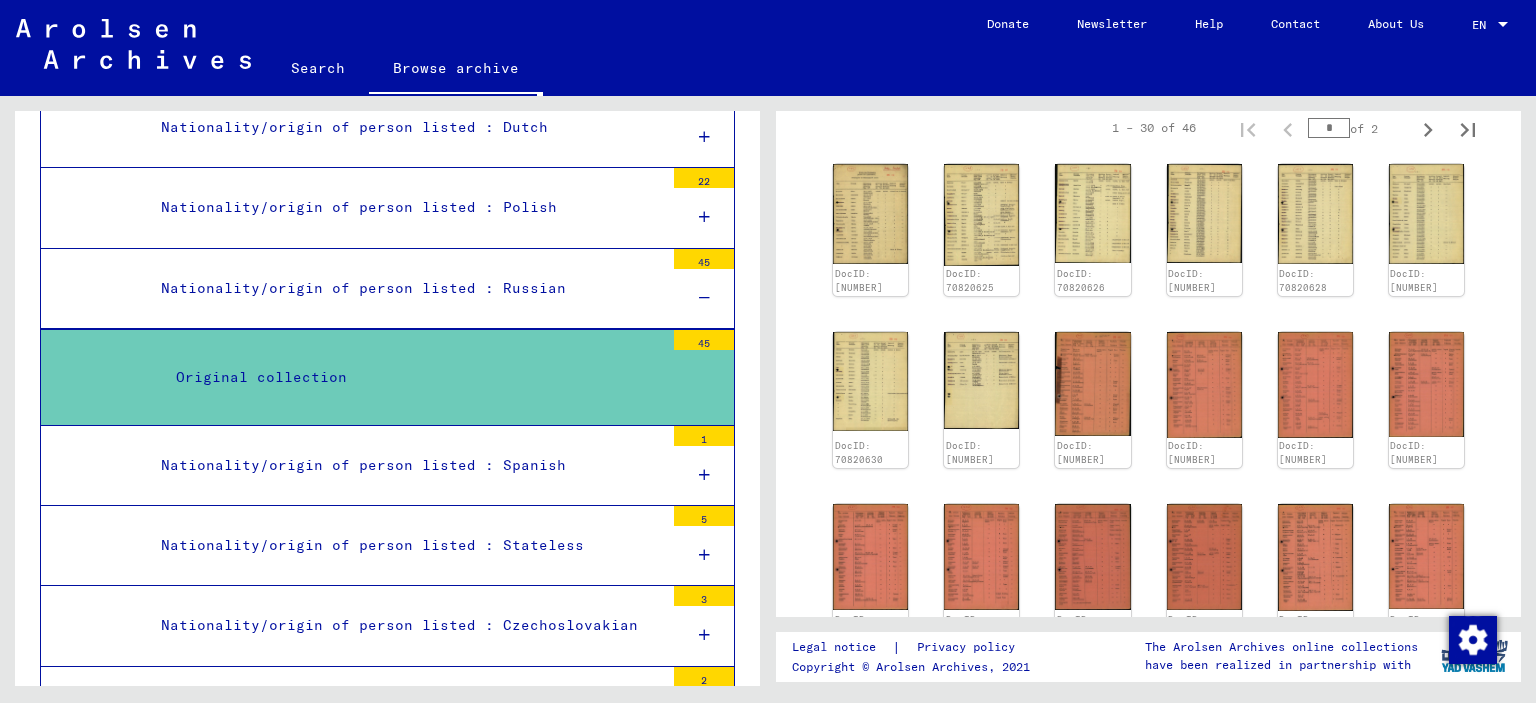 scroll, scrollTop: 400, scrollLeft: 0, axis: vertical 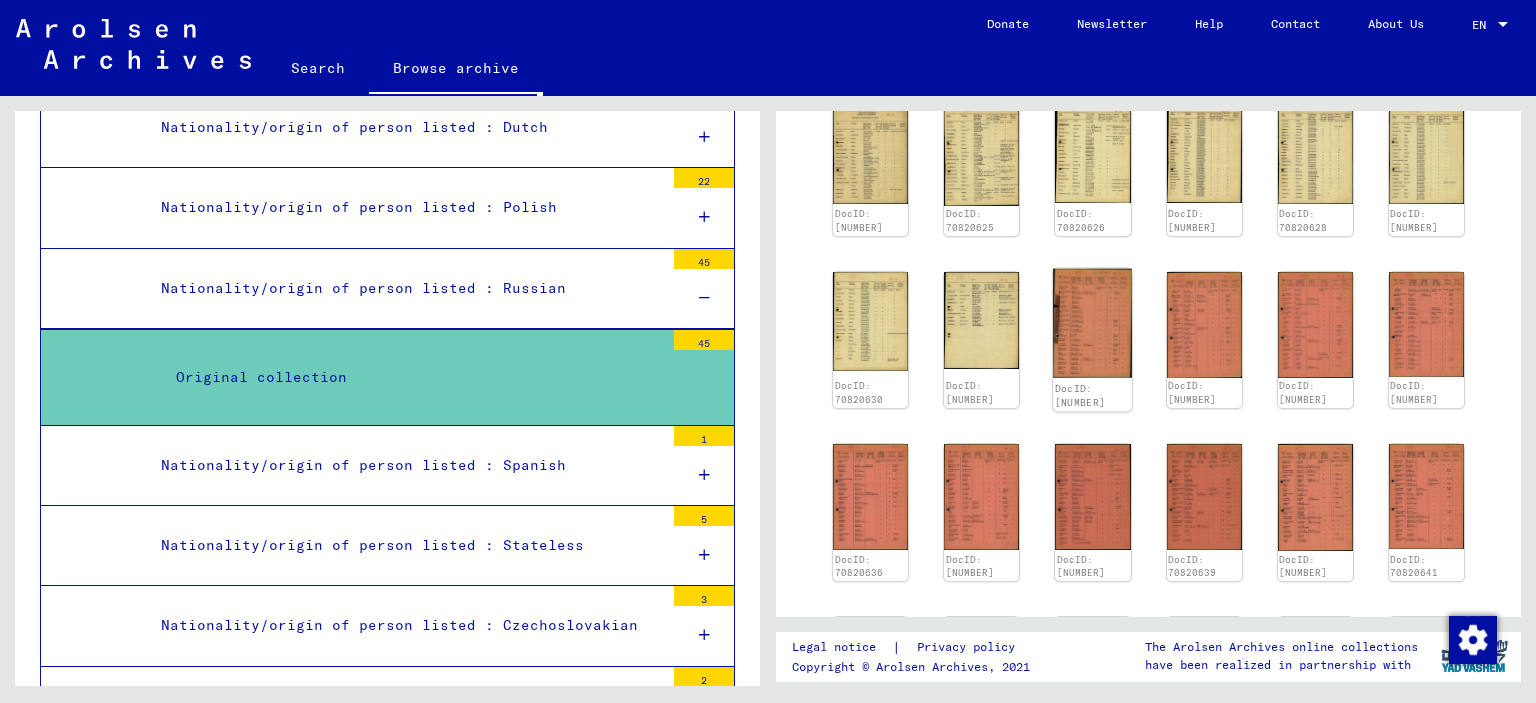 click 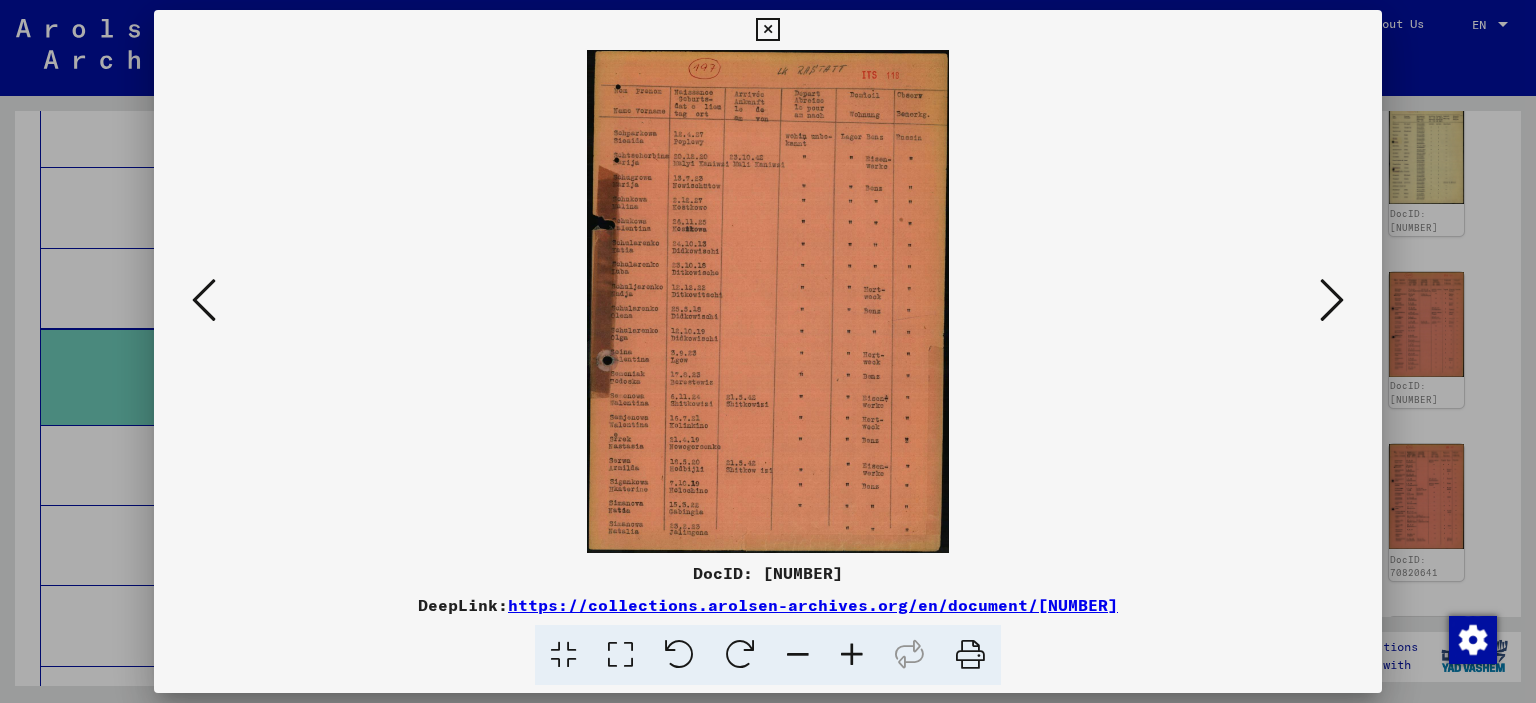 click at bounding box center [768, 351] 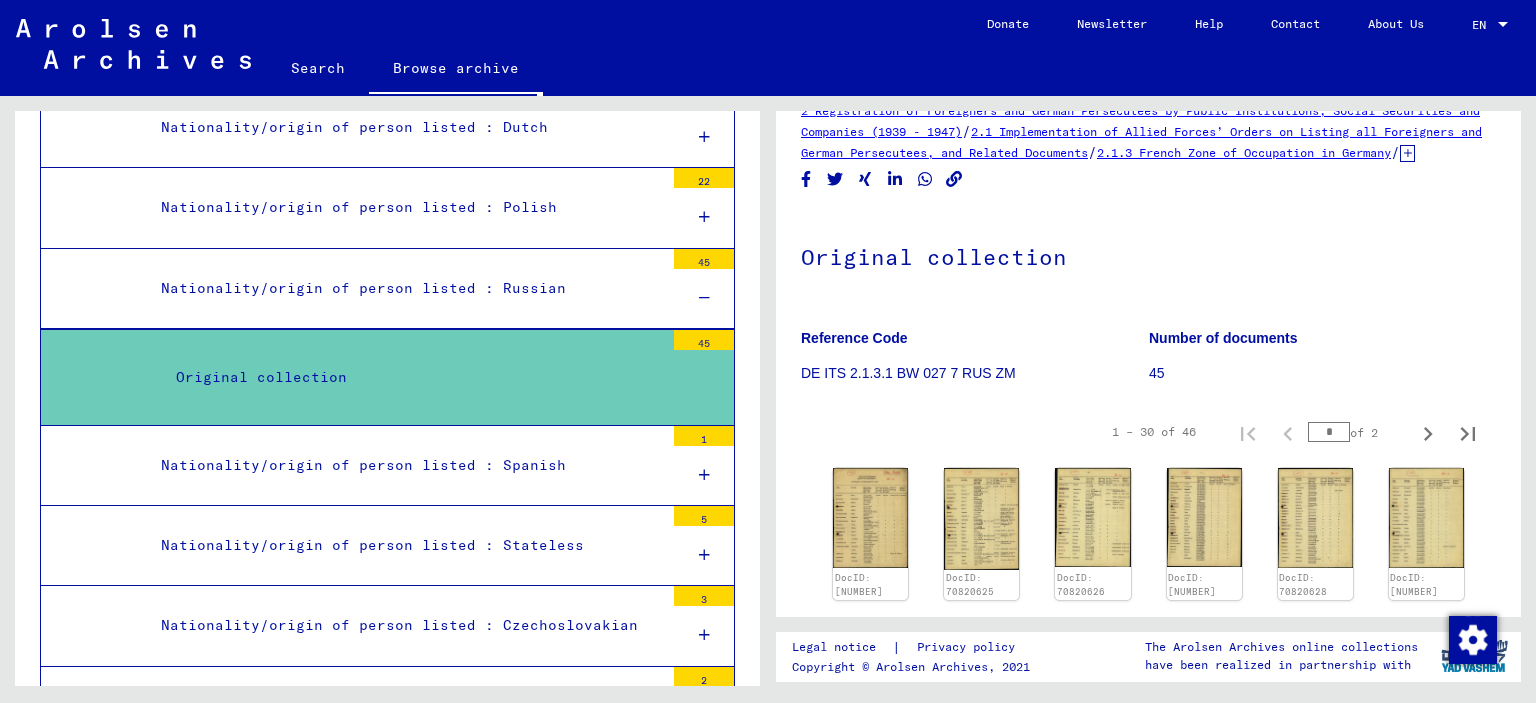 scroll, scrollTop: 0, scrollLeft: 0, axis: both 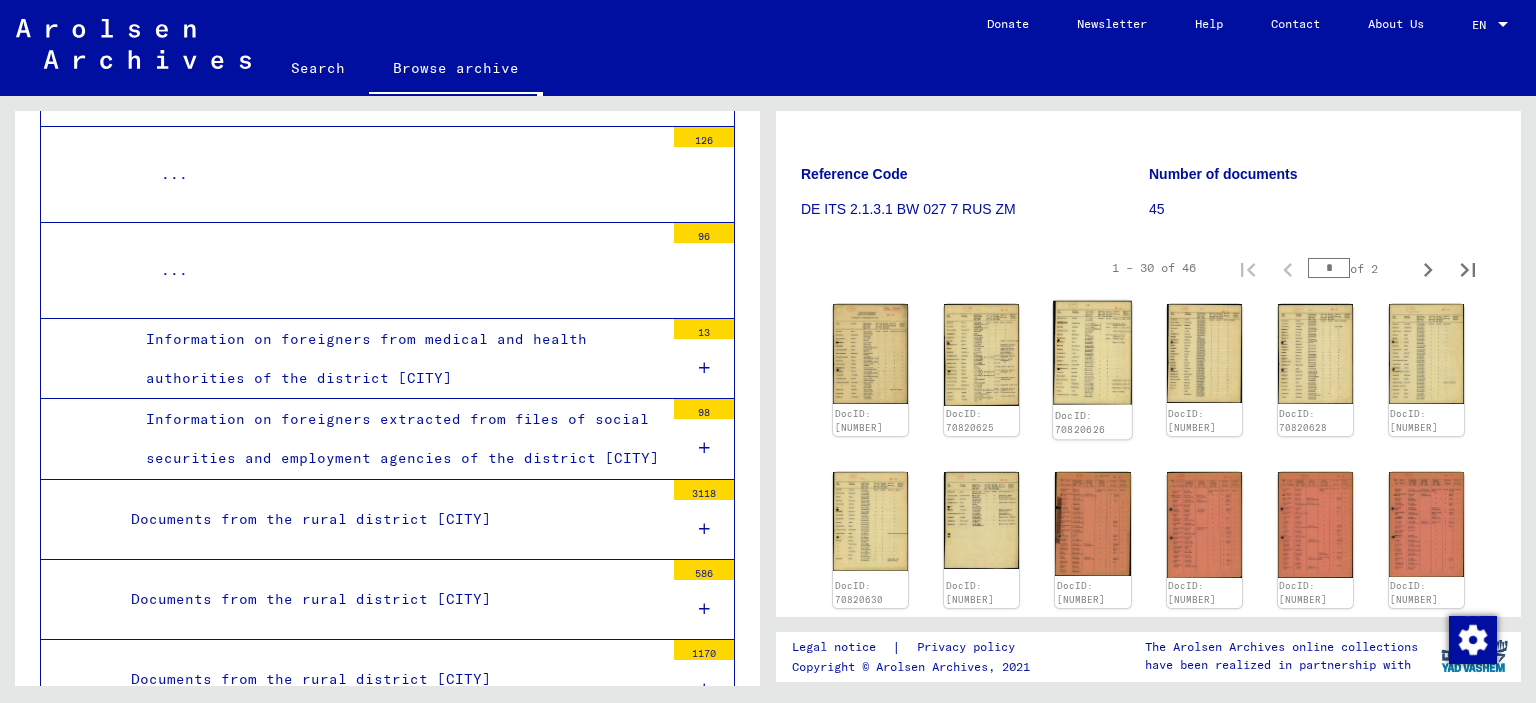 click 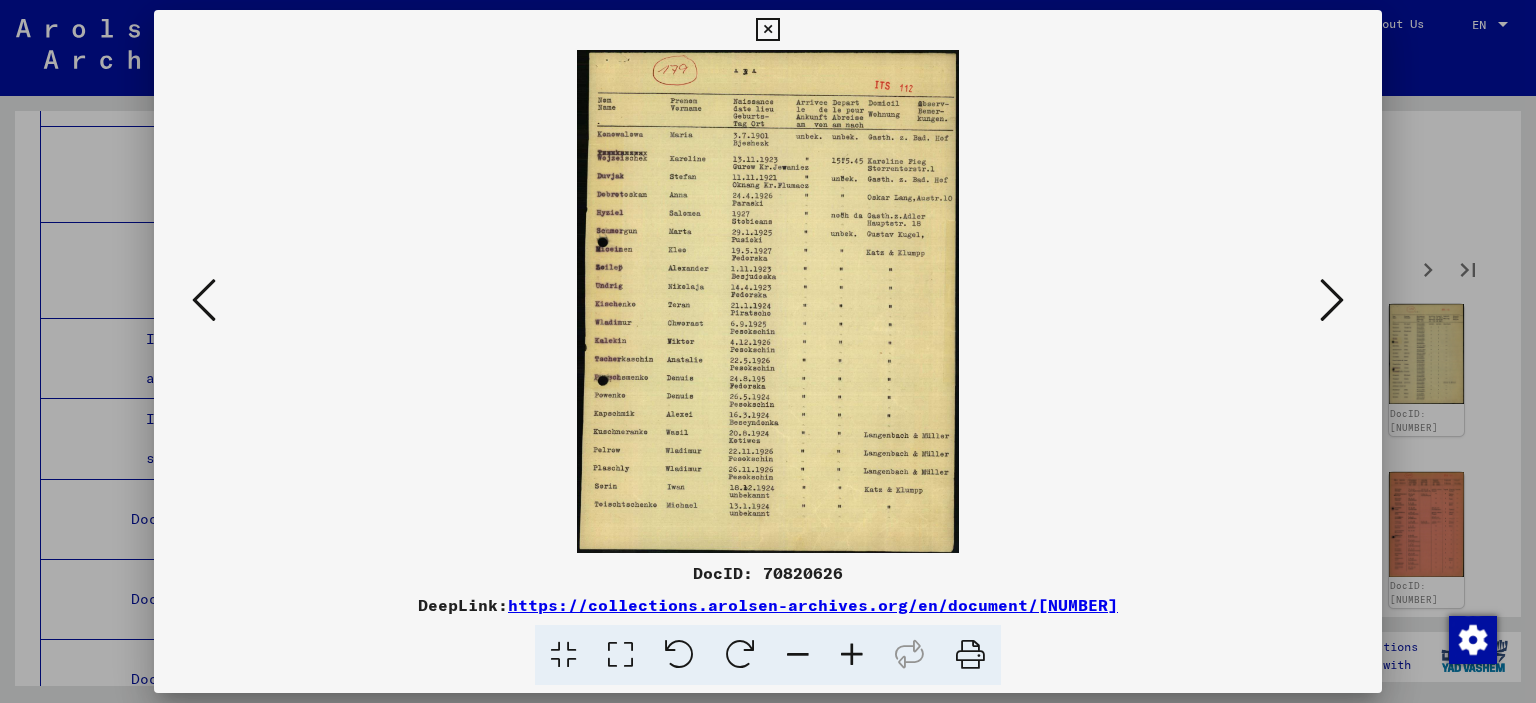 click at bounding box center (1332, 300) 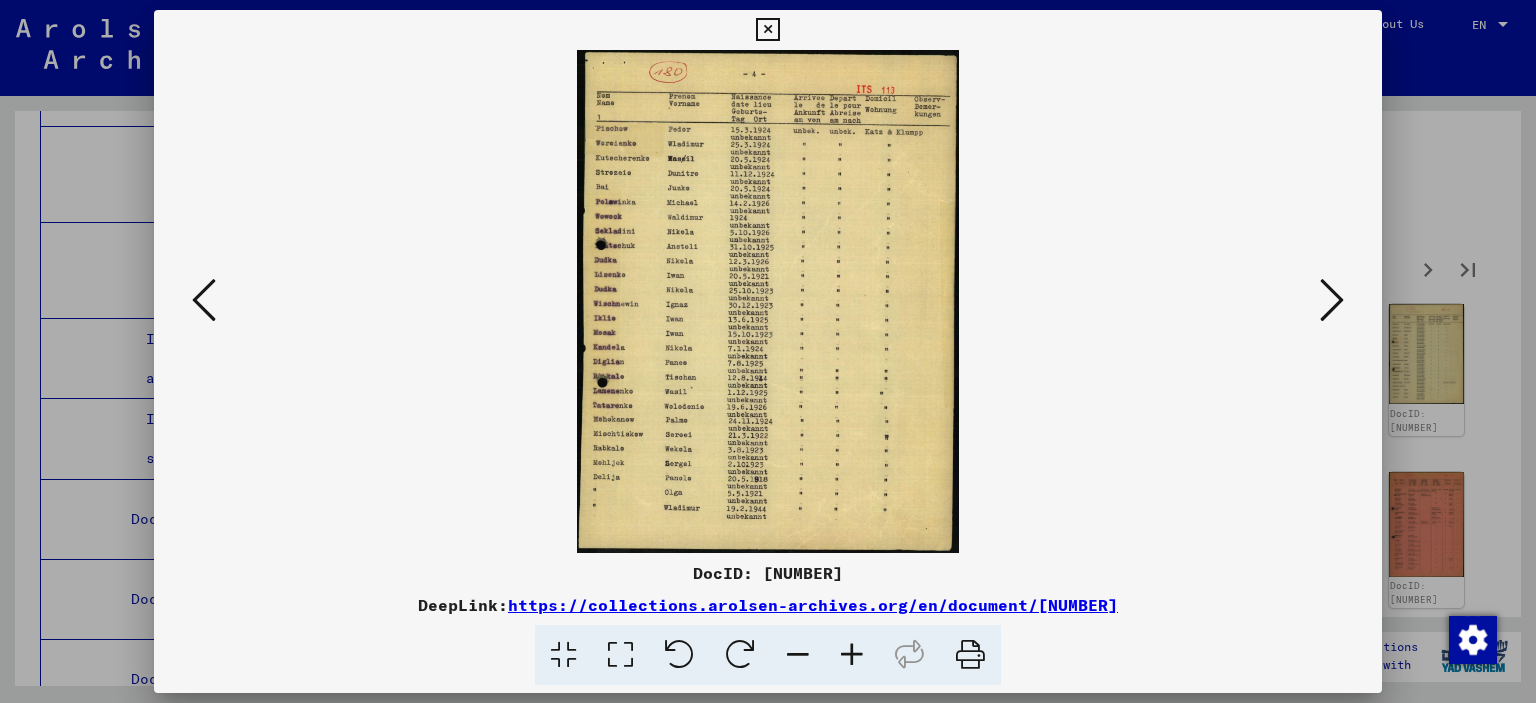 click at bounding box center [1332, 300] 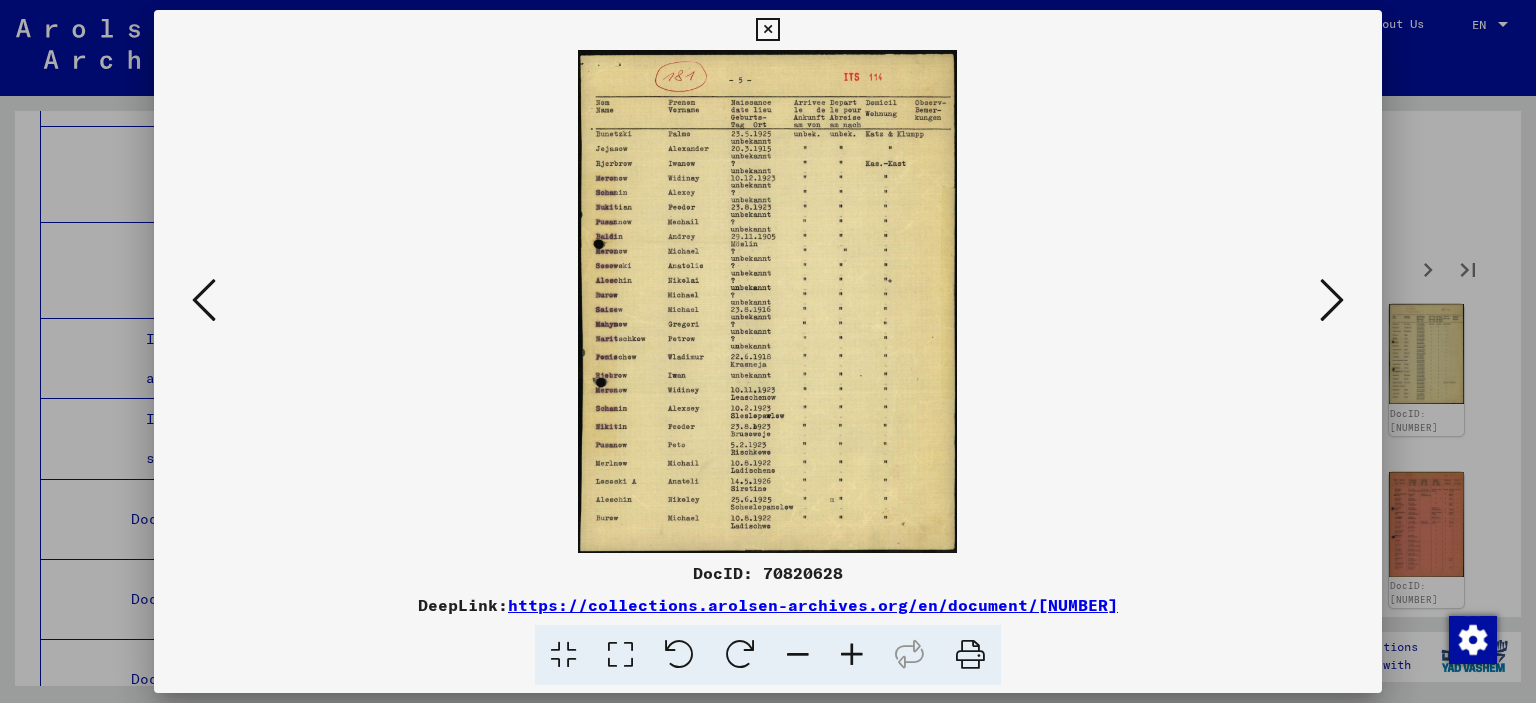 click at bounding box center (1332, 300) 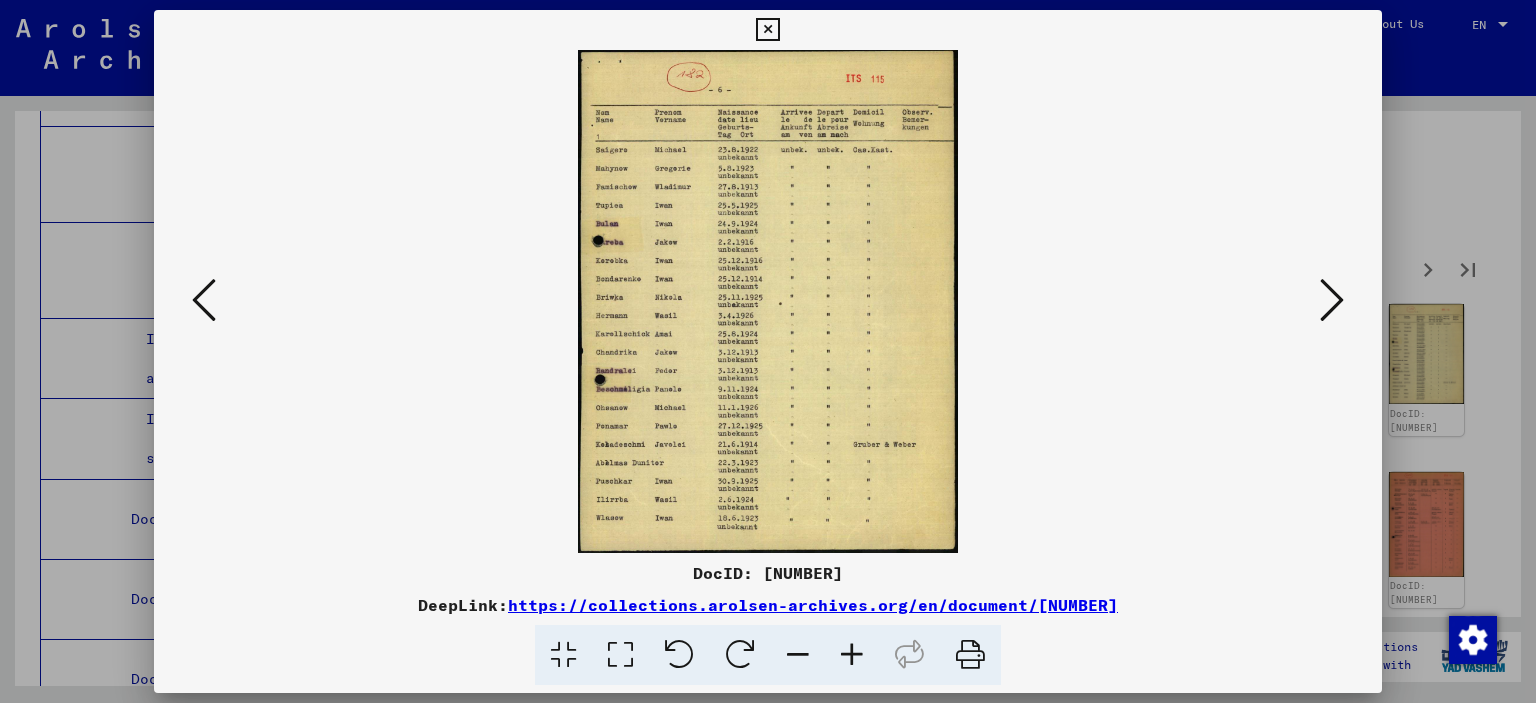 click at bounding box center (1332, 300) 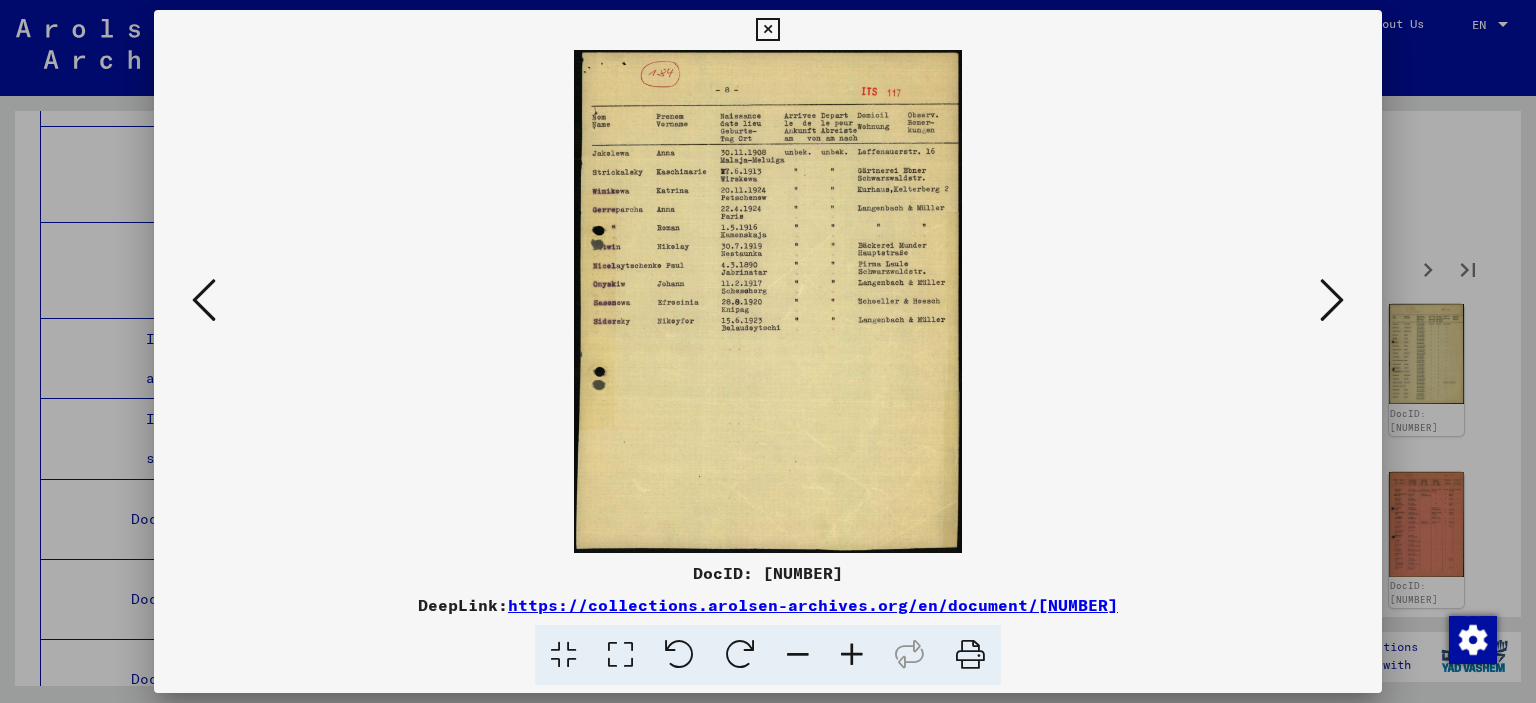 click at bounding box center [1332, 300] 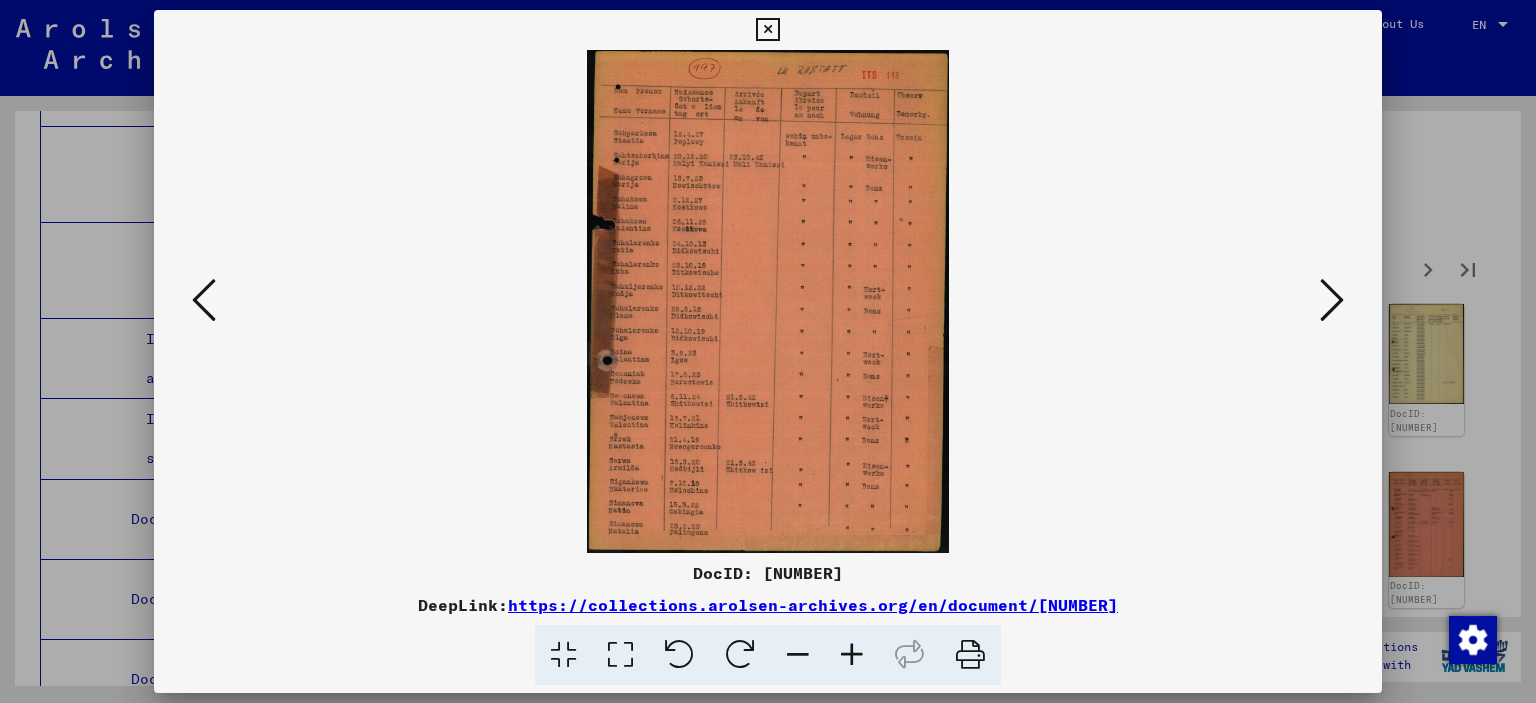 click at bounding box center (1332, 300) 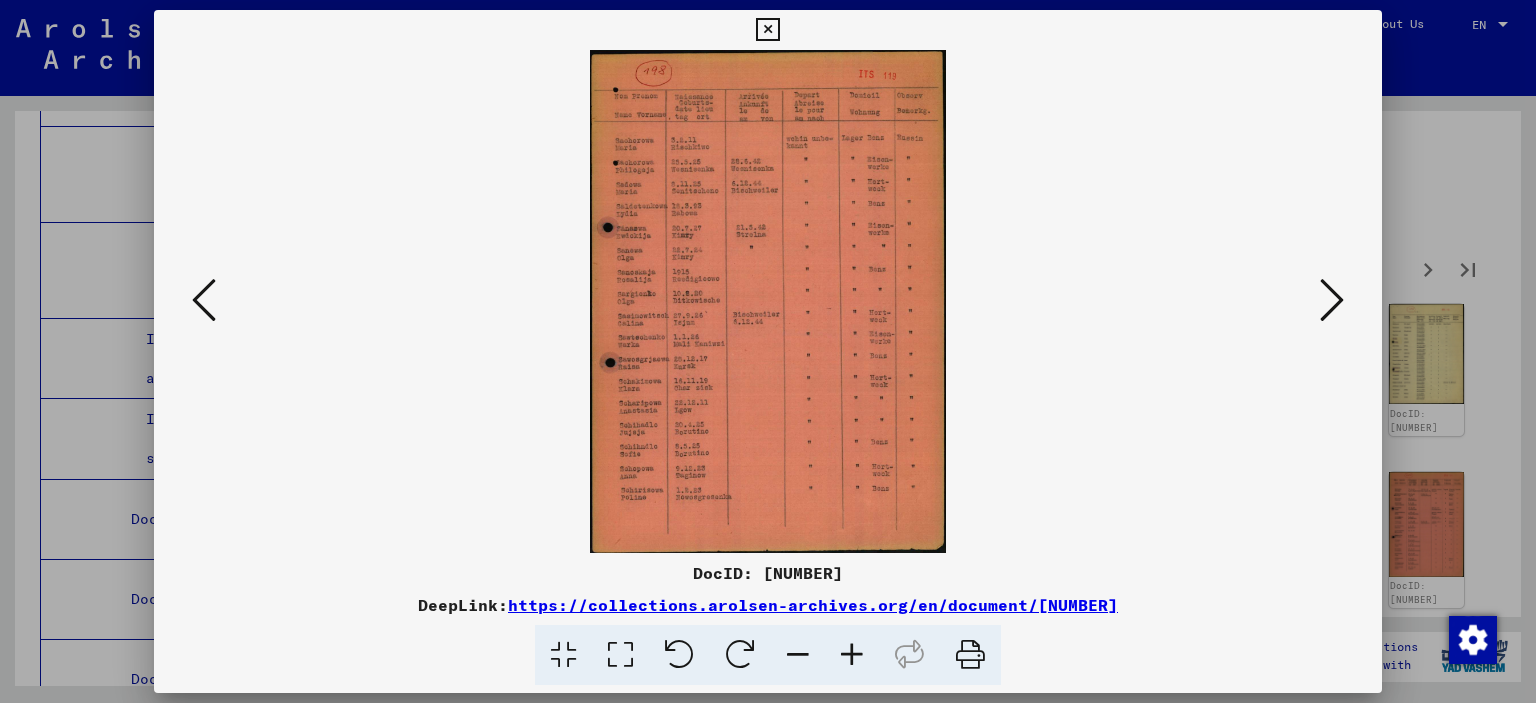 click at bounding box center [1332, 300] 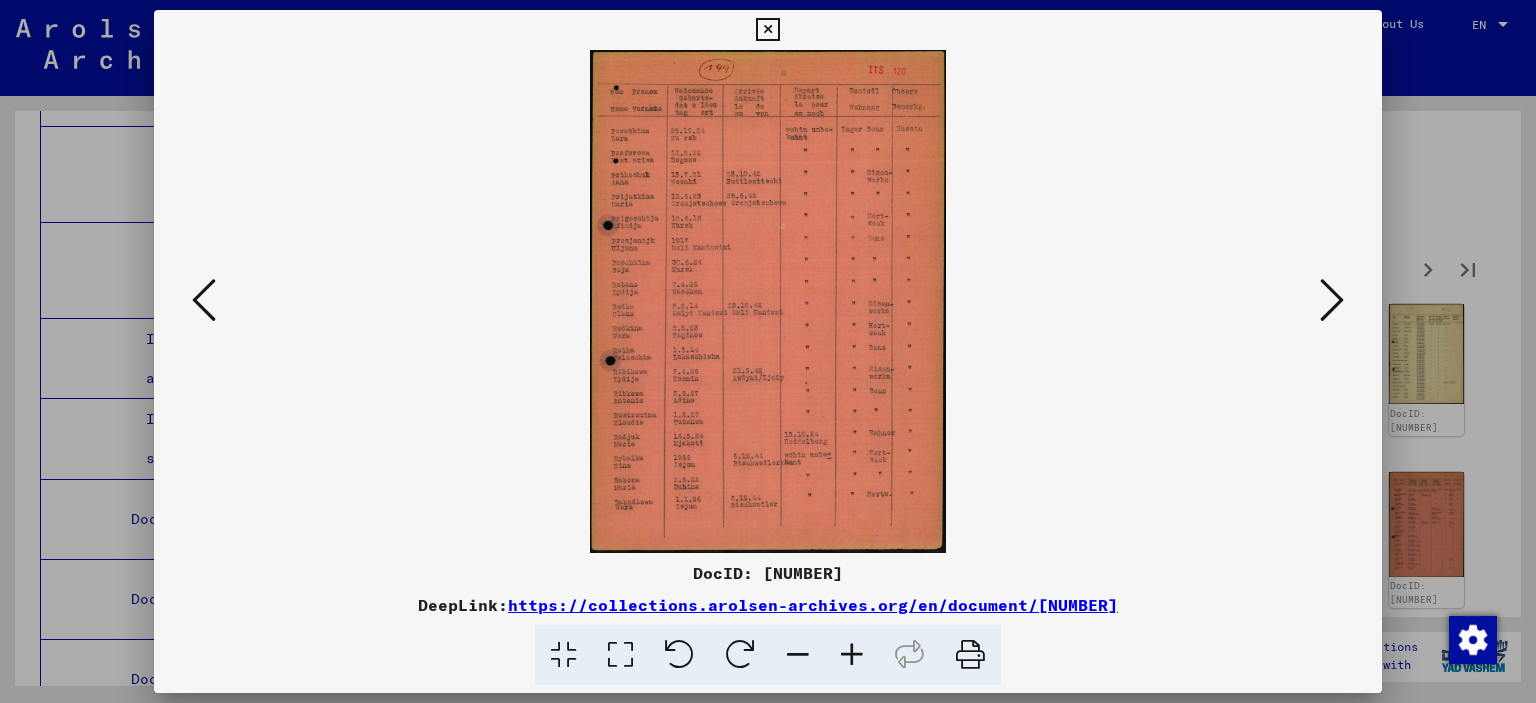 click at bounding box center (1332, 300) 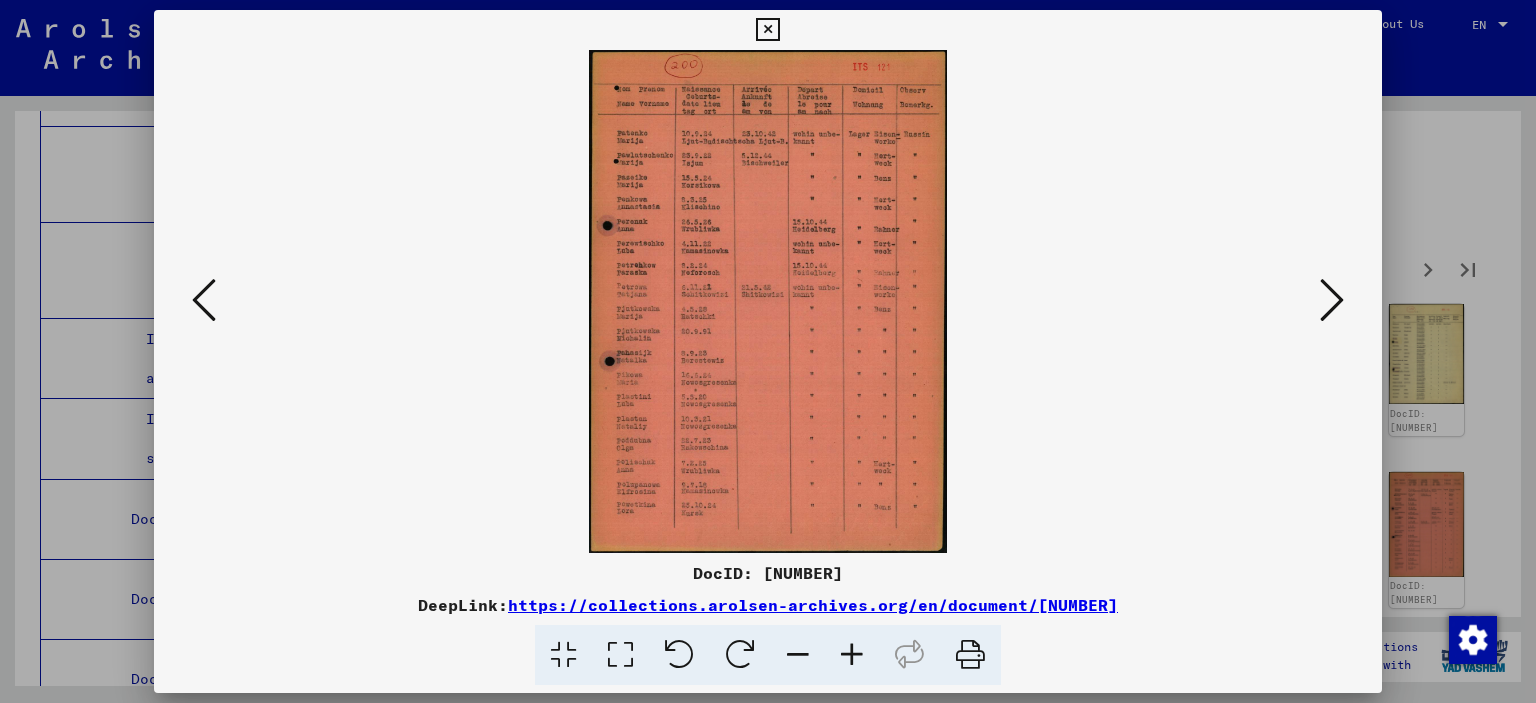 click at bounding box center (1332, 300) 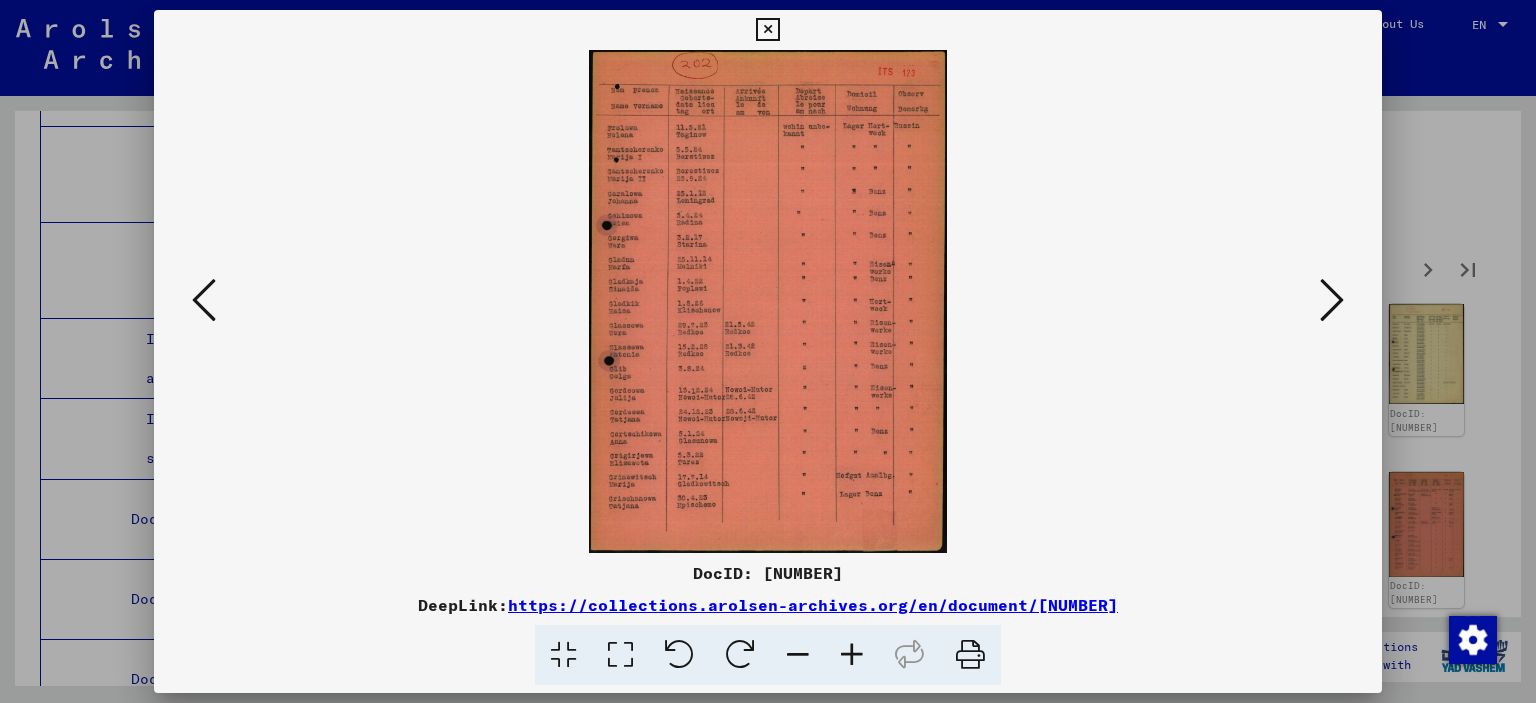 click at bounding box center (1332, 300) 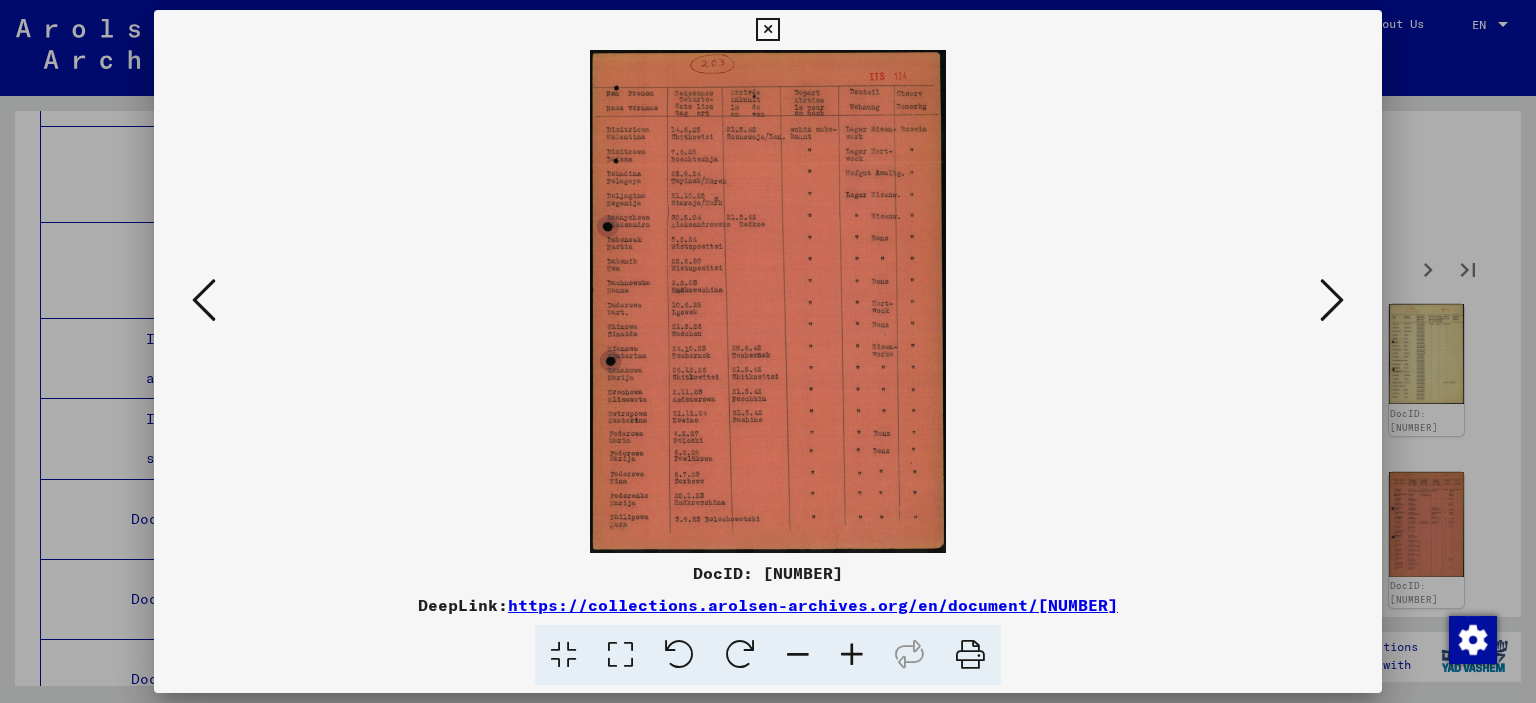 click at bounding box center [1332, 300] 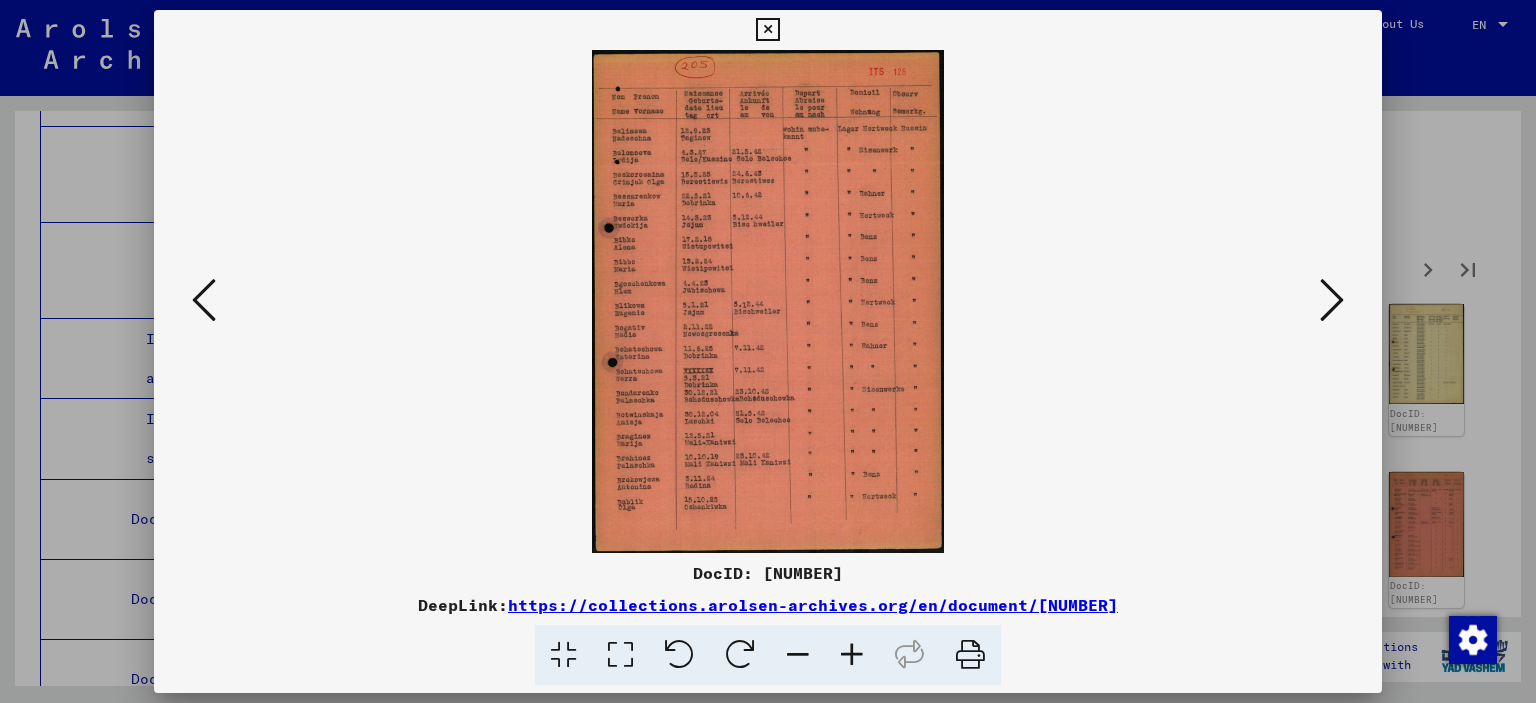 click at bounding box center [1332, 300] 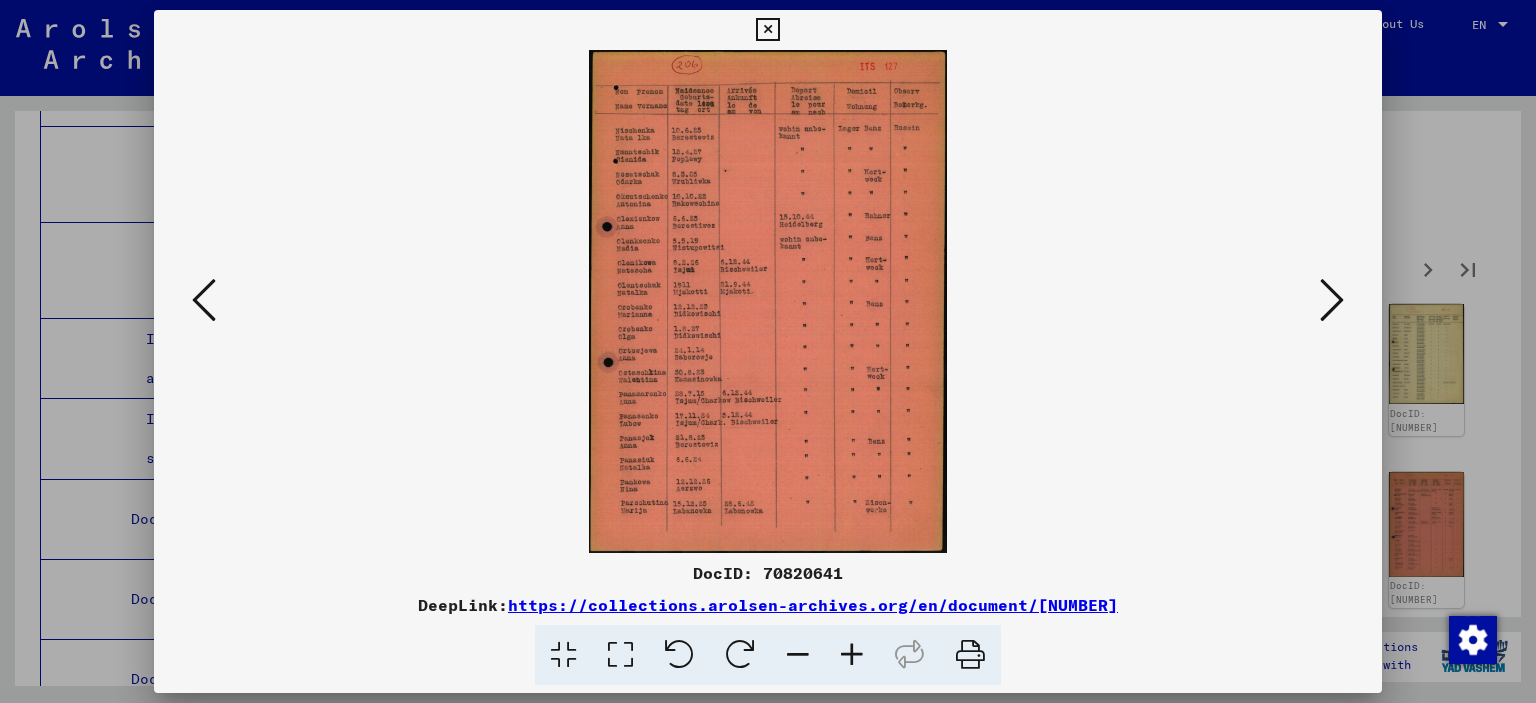 click at bounding box center (1332, 300) 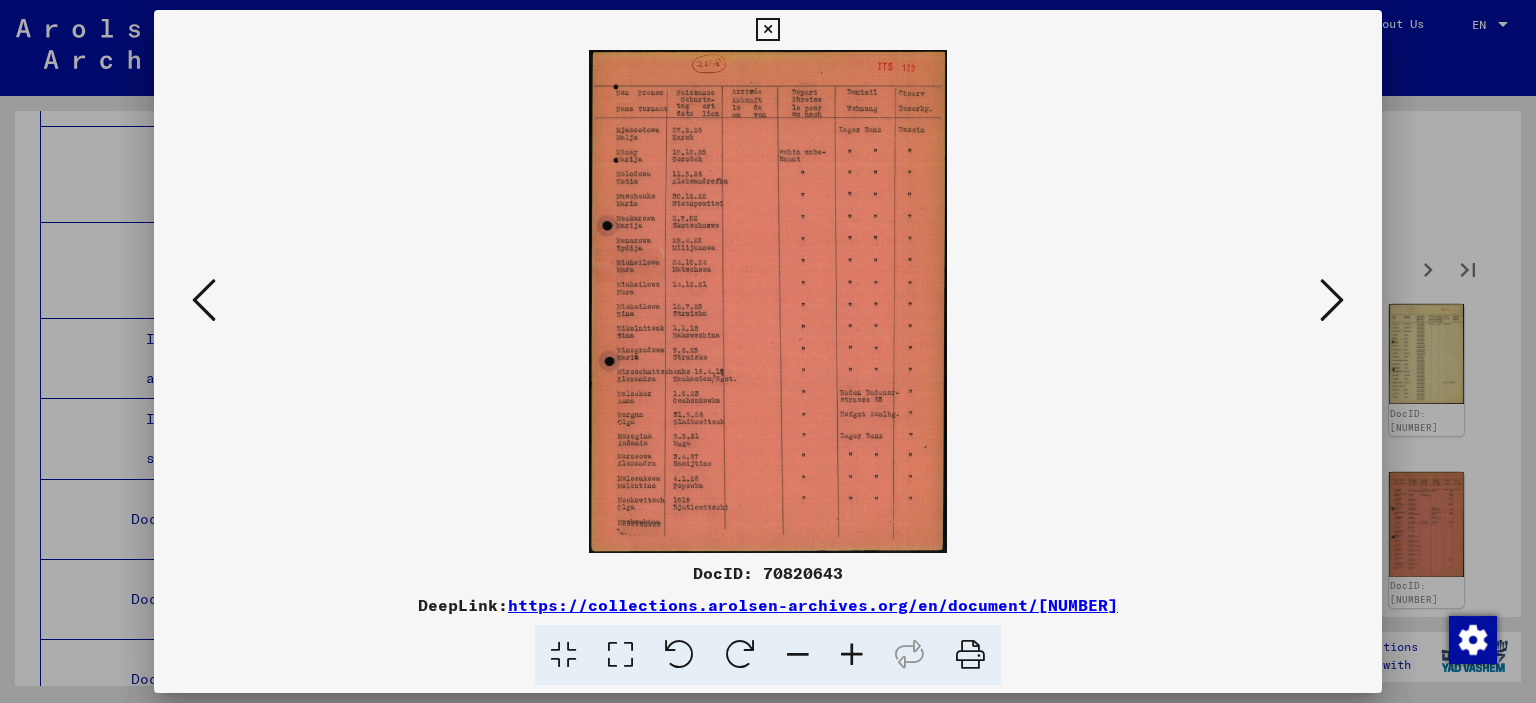 click at bounding box center [1332, 300] 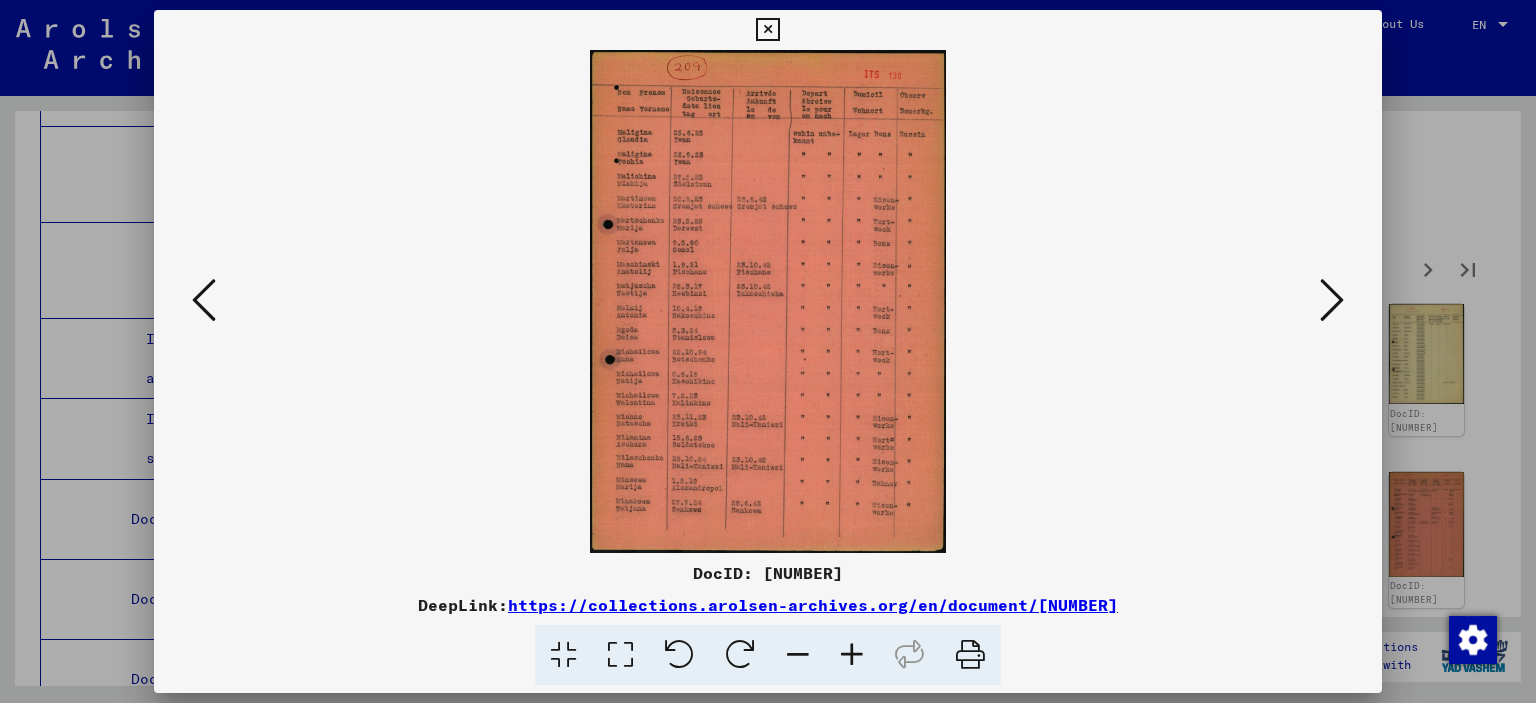 click at bounding box center [1332, 300] 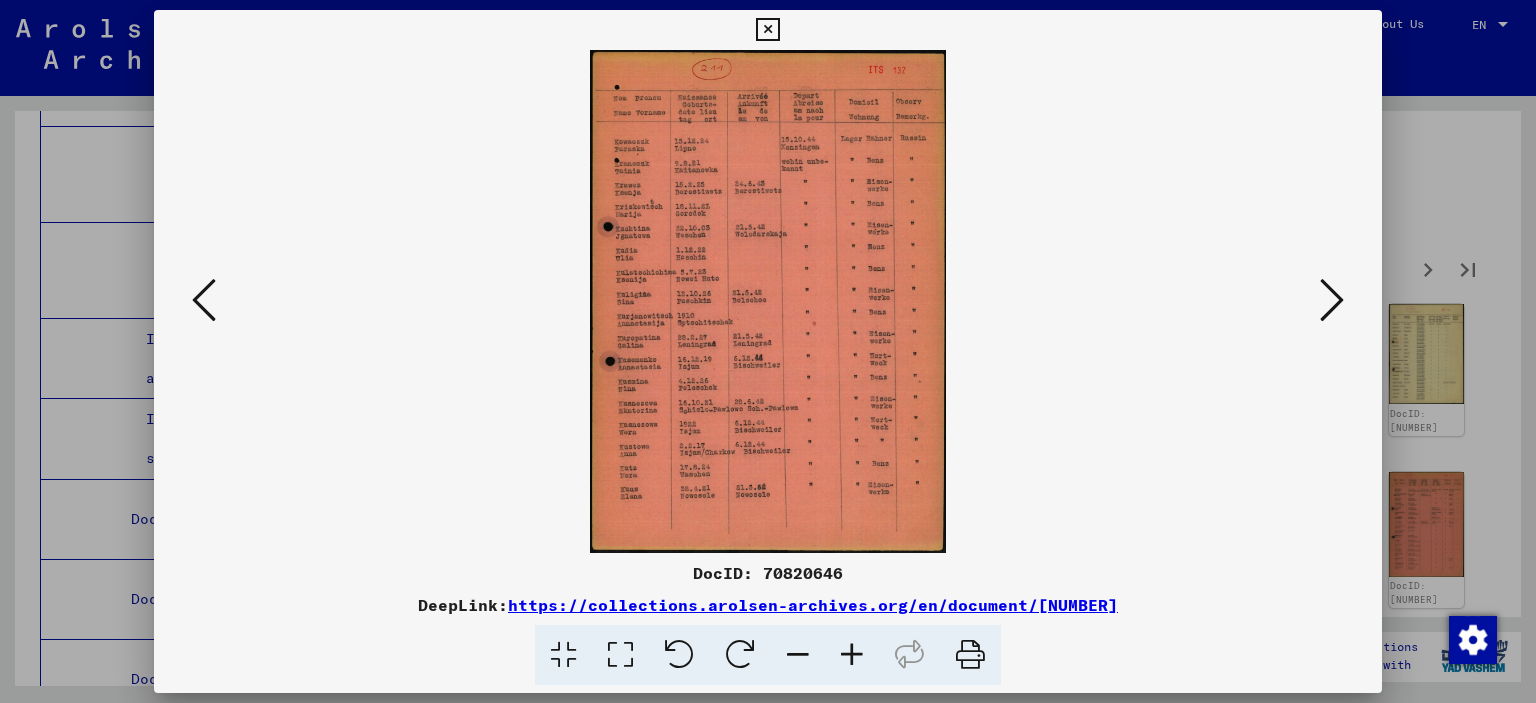 click at bounding box center [1332, 300] 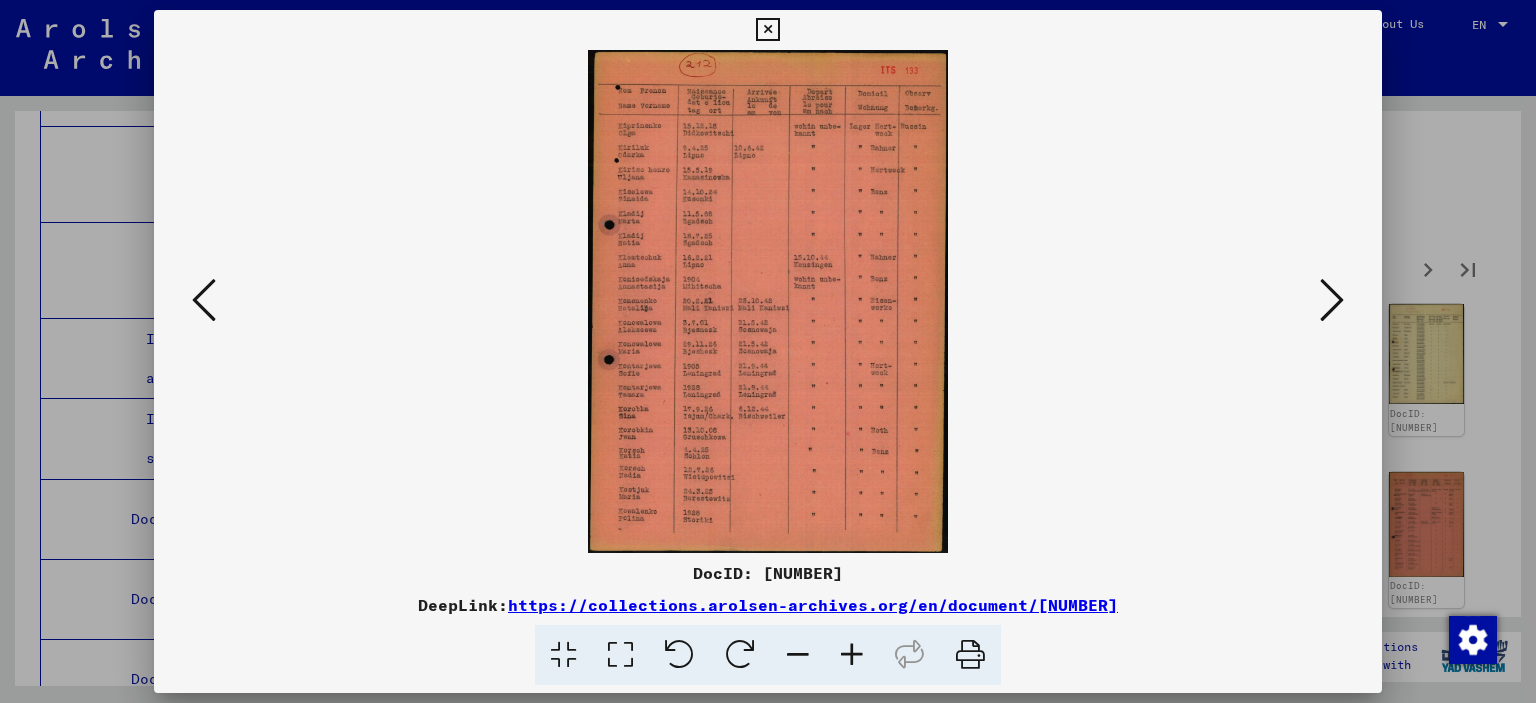 click at bounding box center (1332, 300) 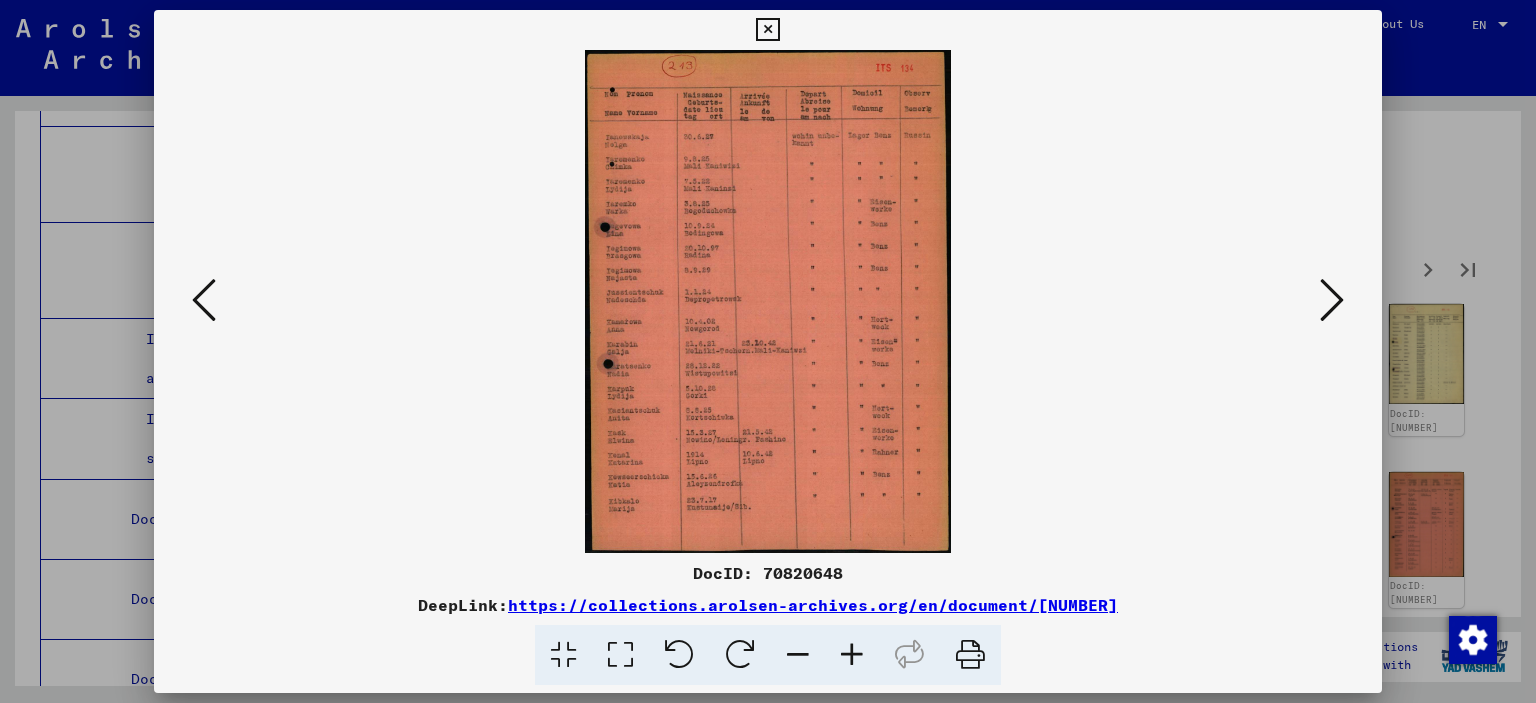click at bounding box center (1332, 300) 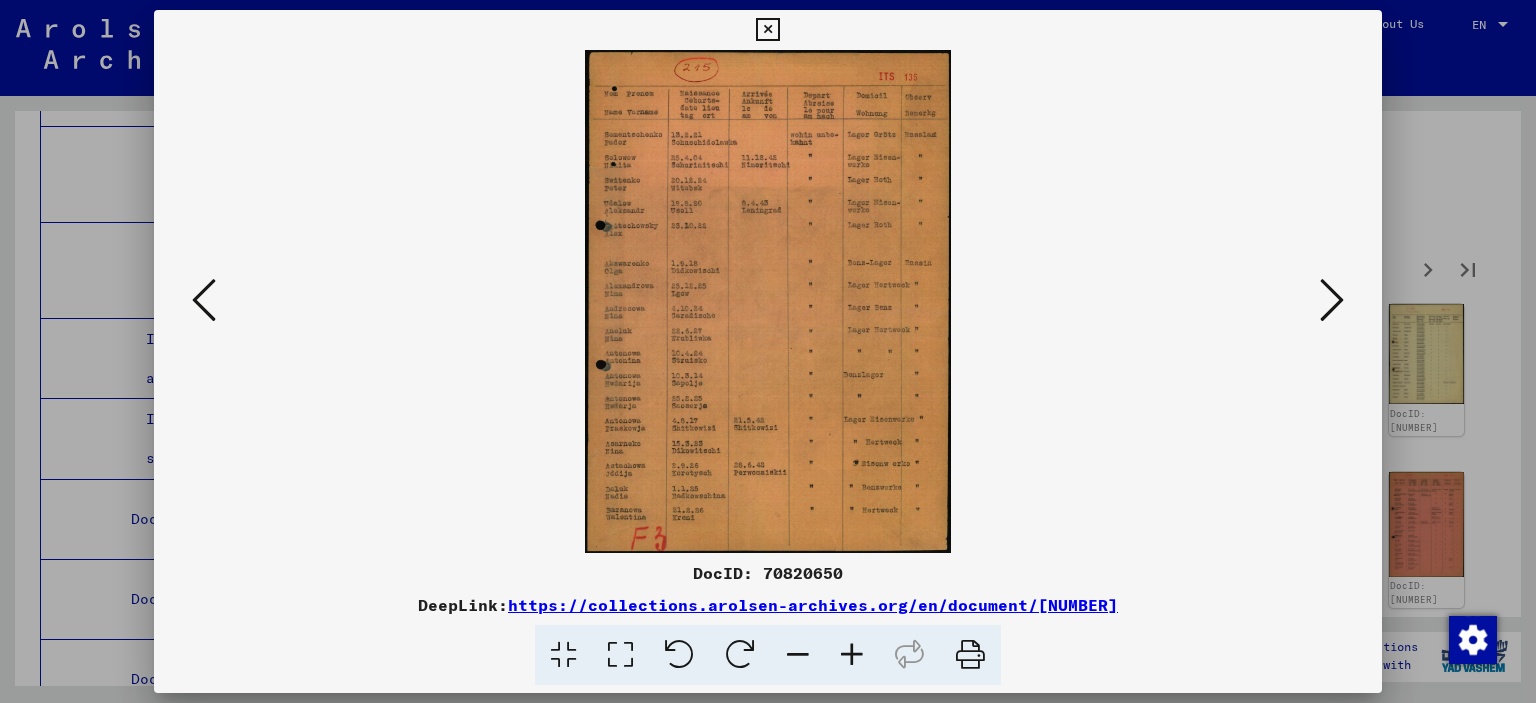 click at bounding box center (1332, 300) 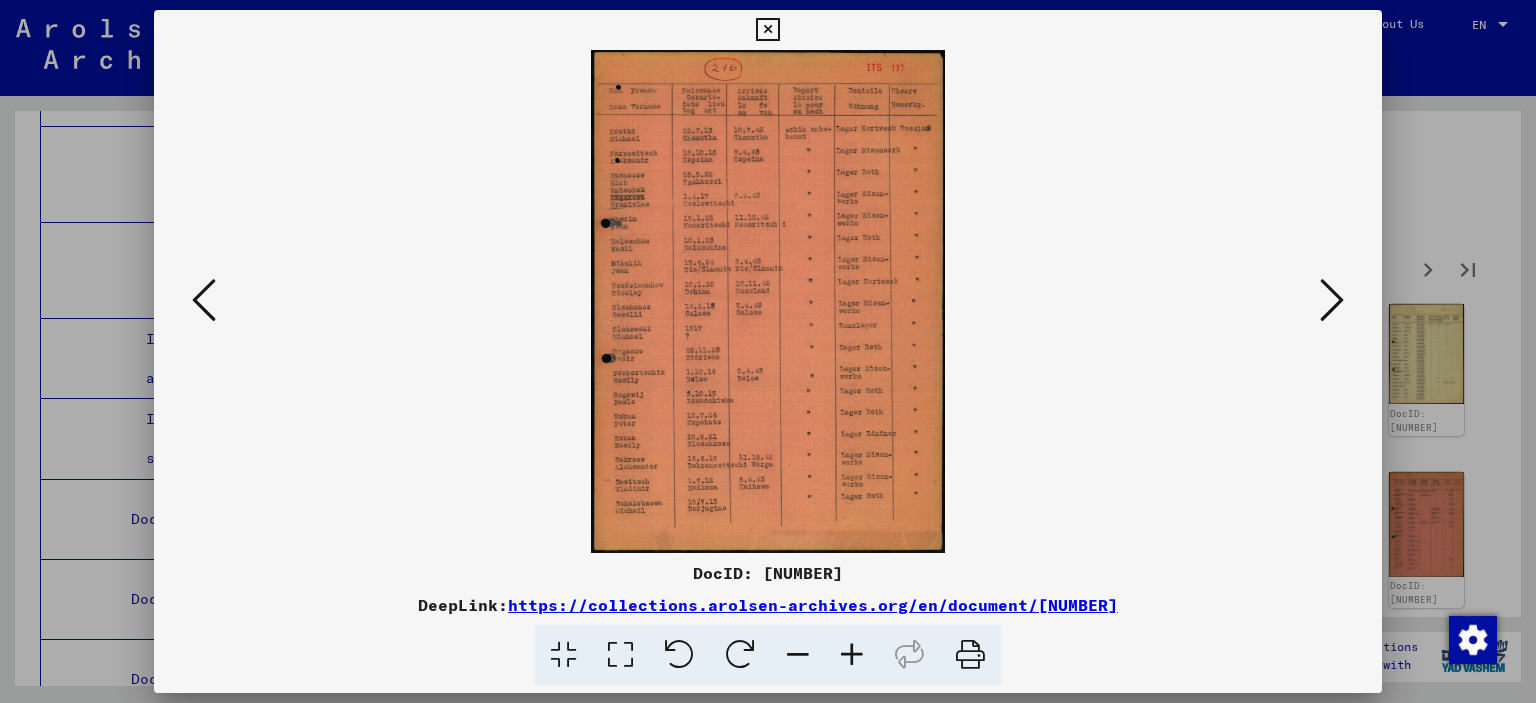 click at bounding box center (1332, 300) 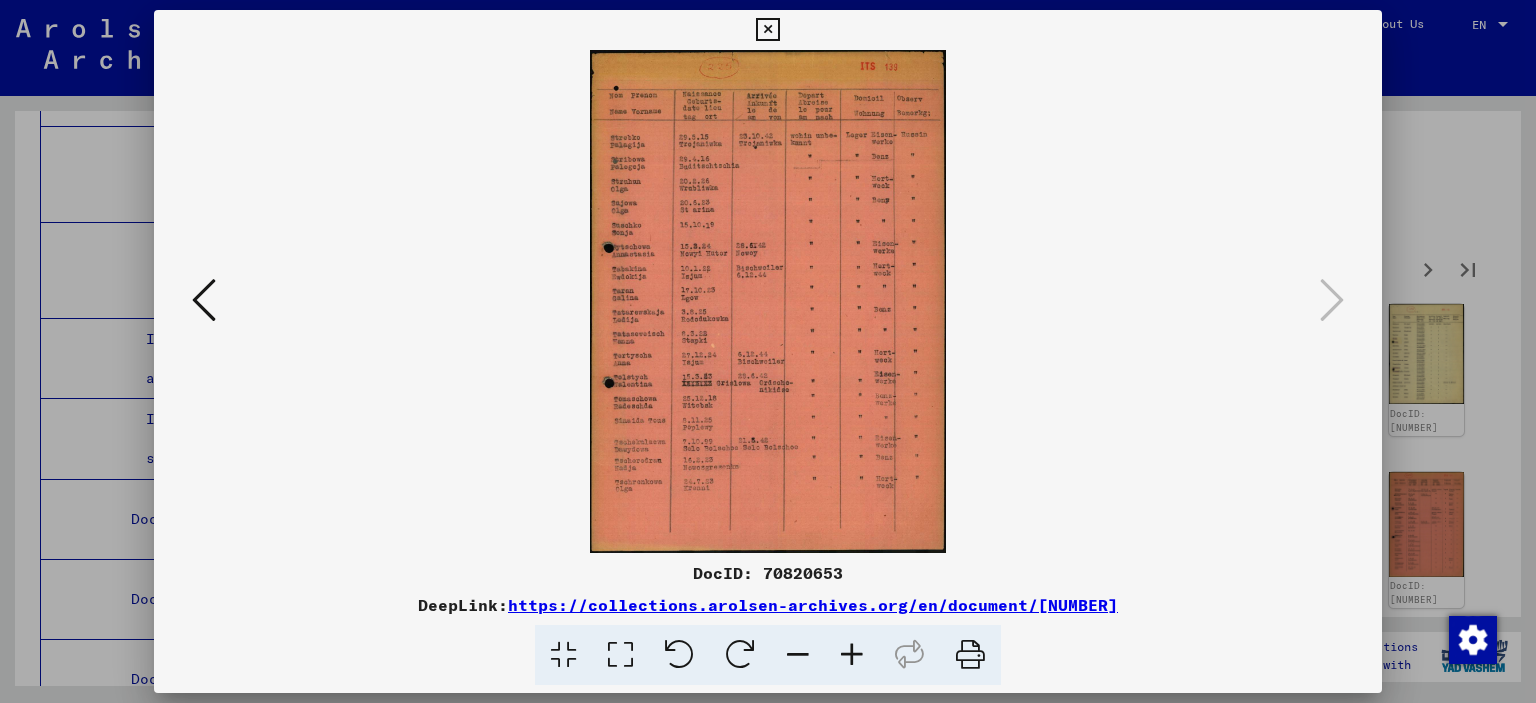 click at bounding box center (768, 351) 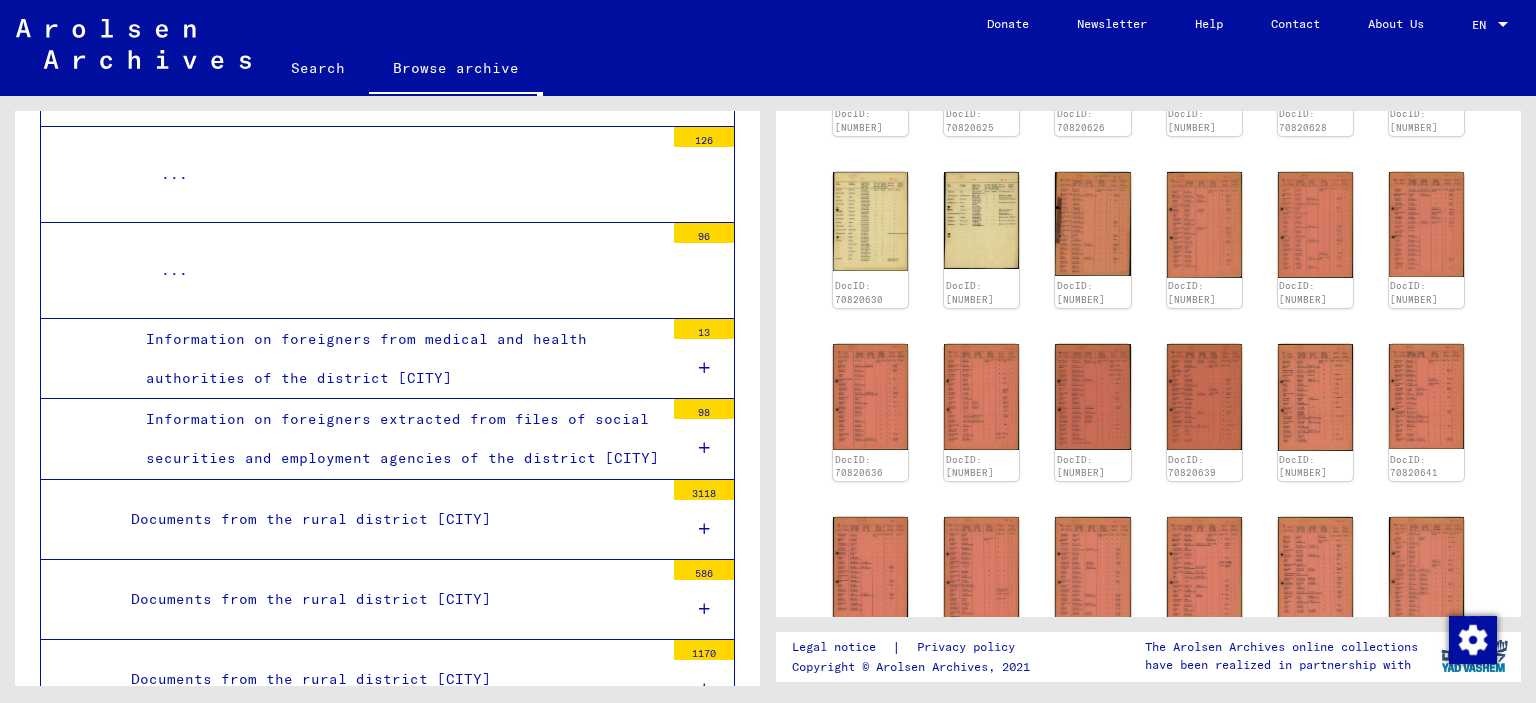 scroll, scrollTop: 0, scrollLeft: 0, axis: both 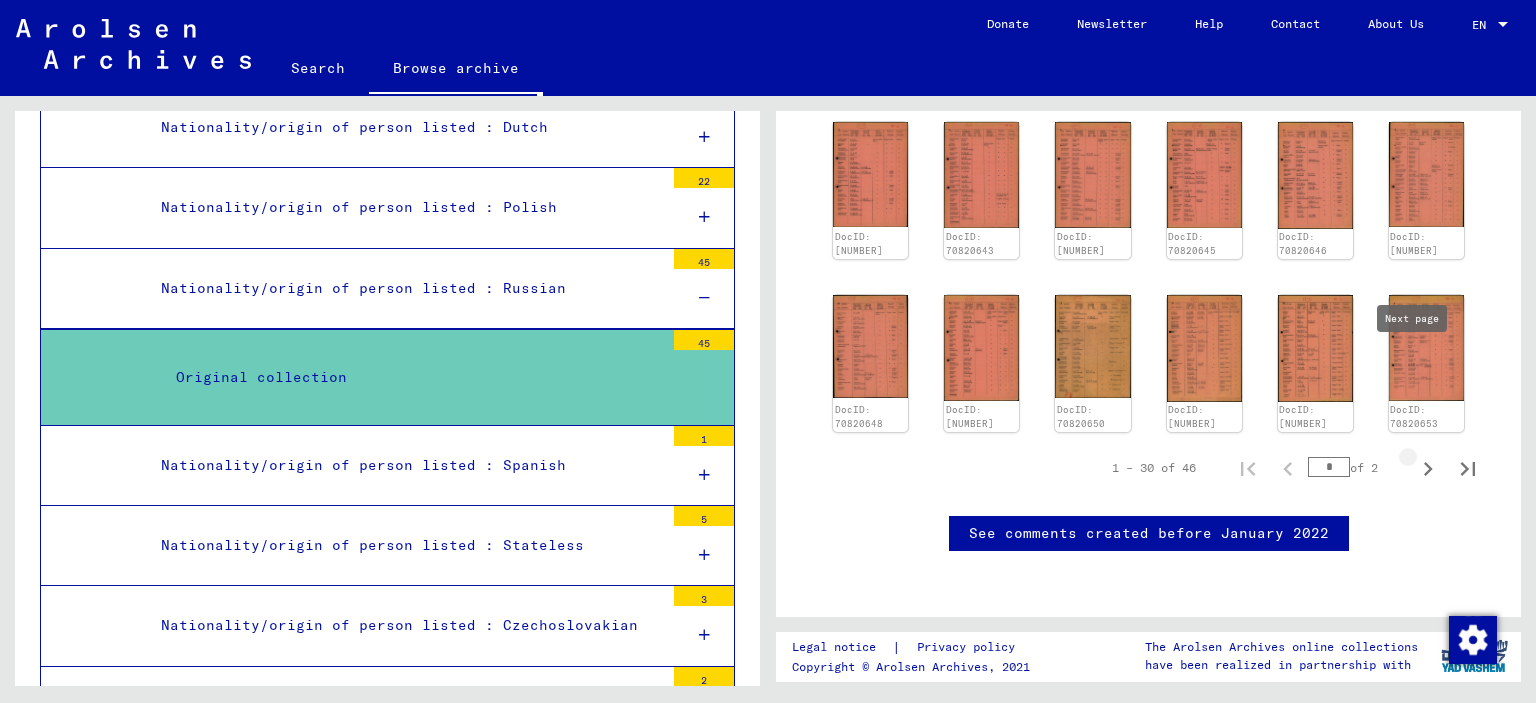 click 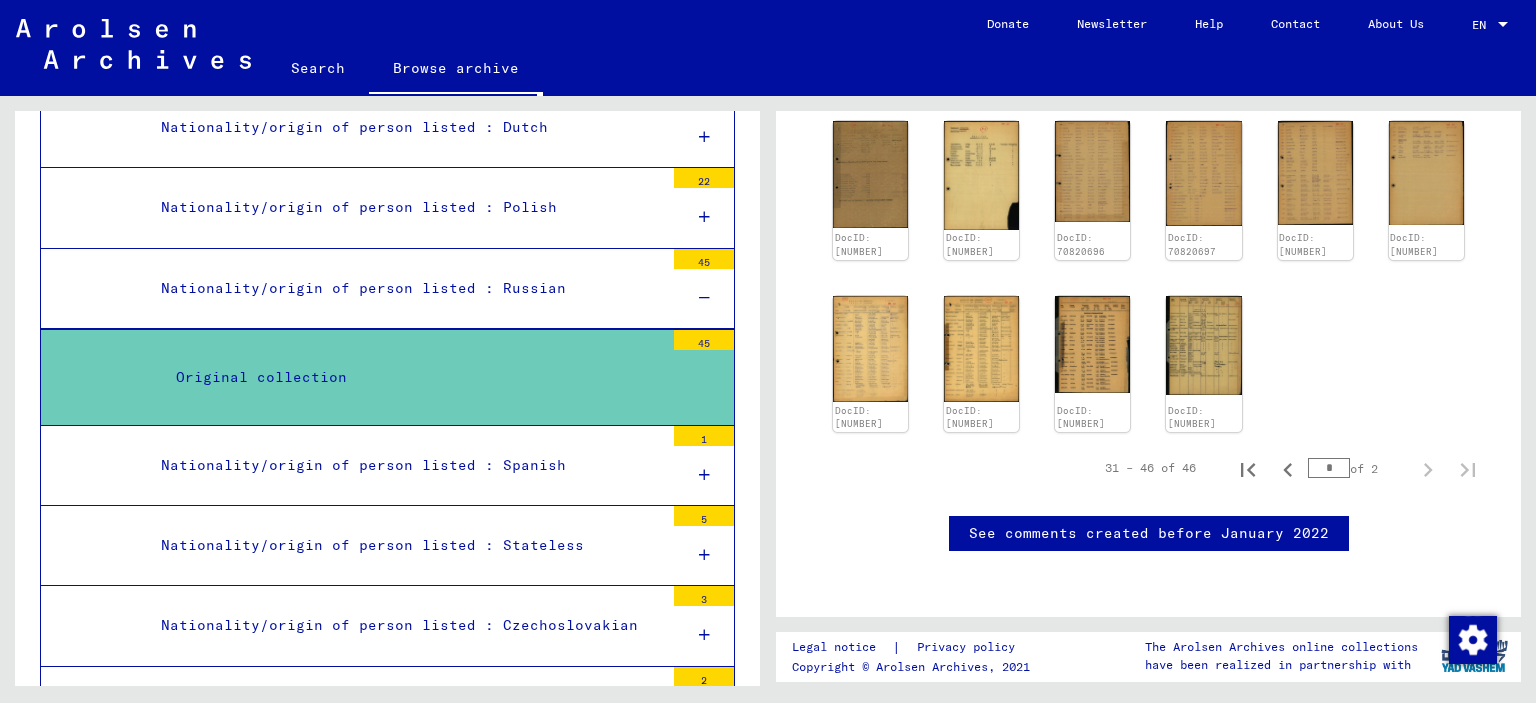 scroll, scrollTop: 691, scrollLeft: 0, axis: vertical 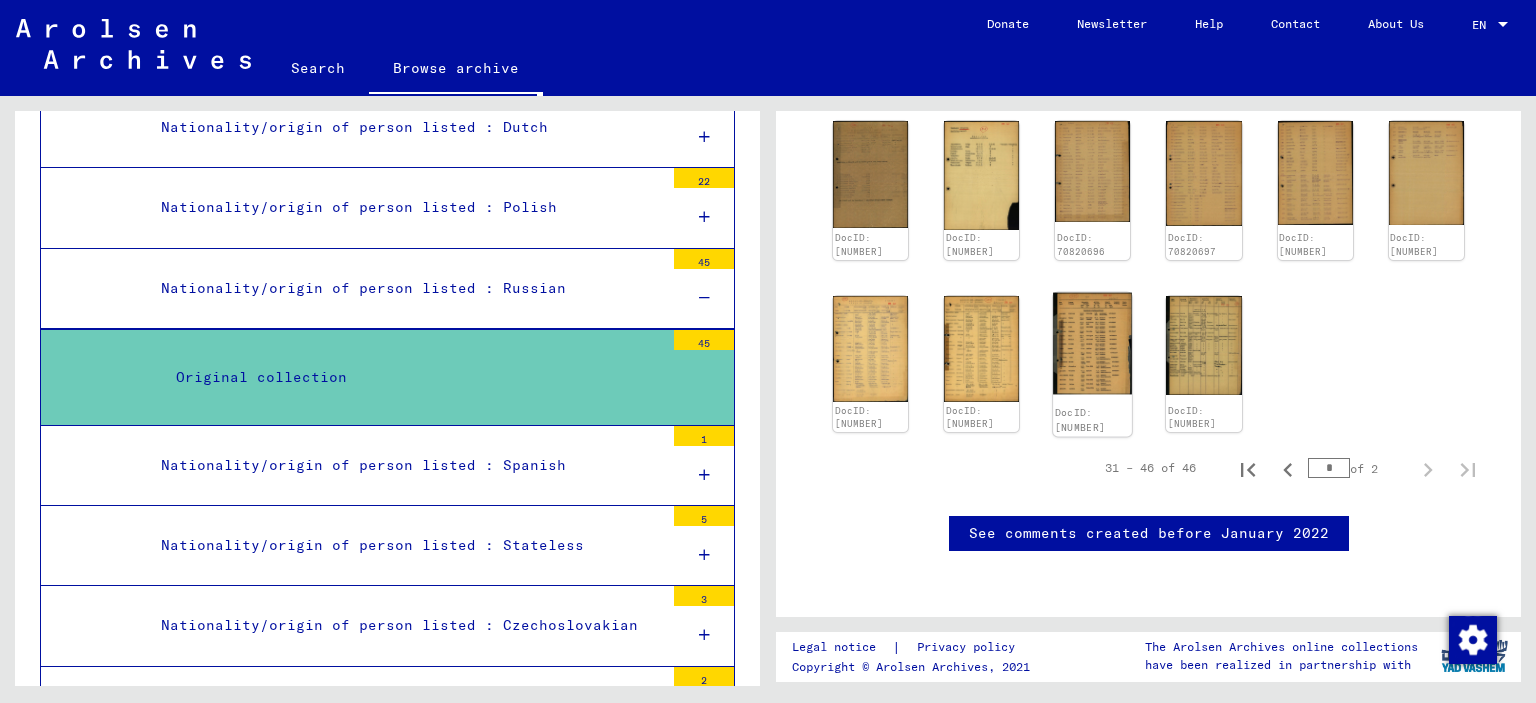 click 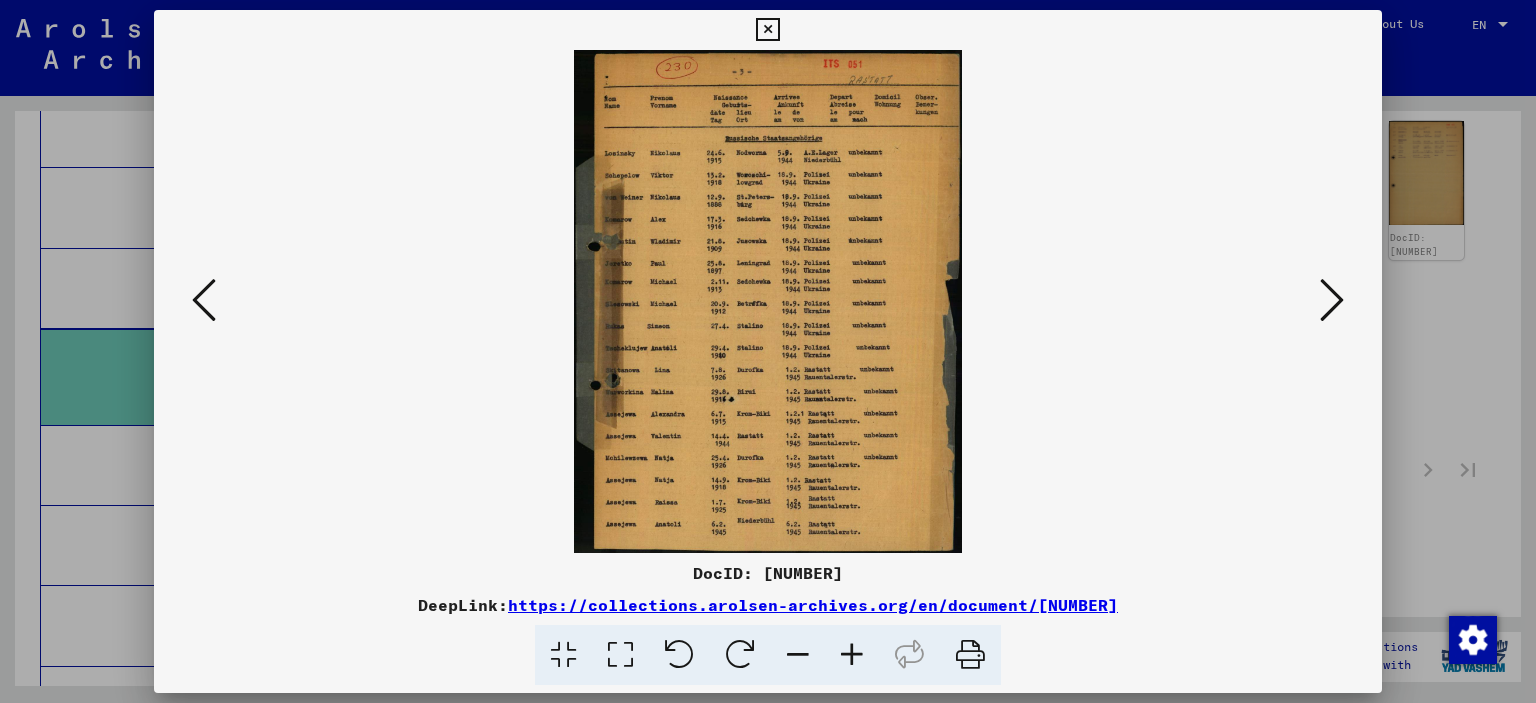 click at bounding box center (204, 300) 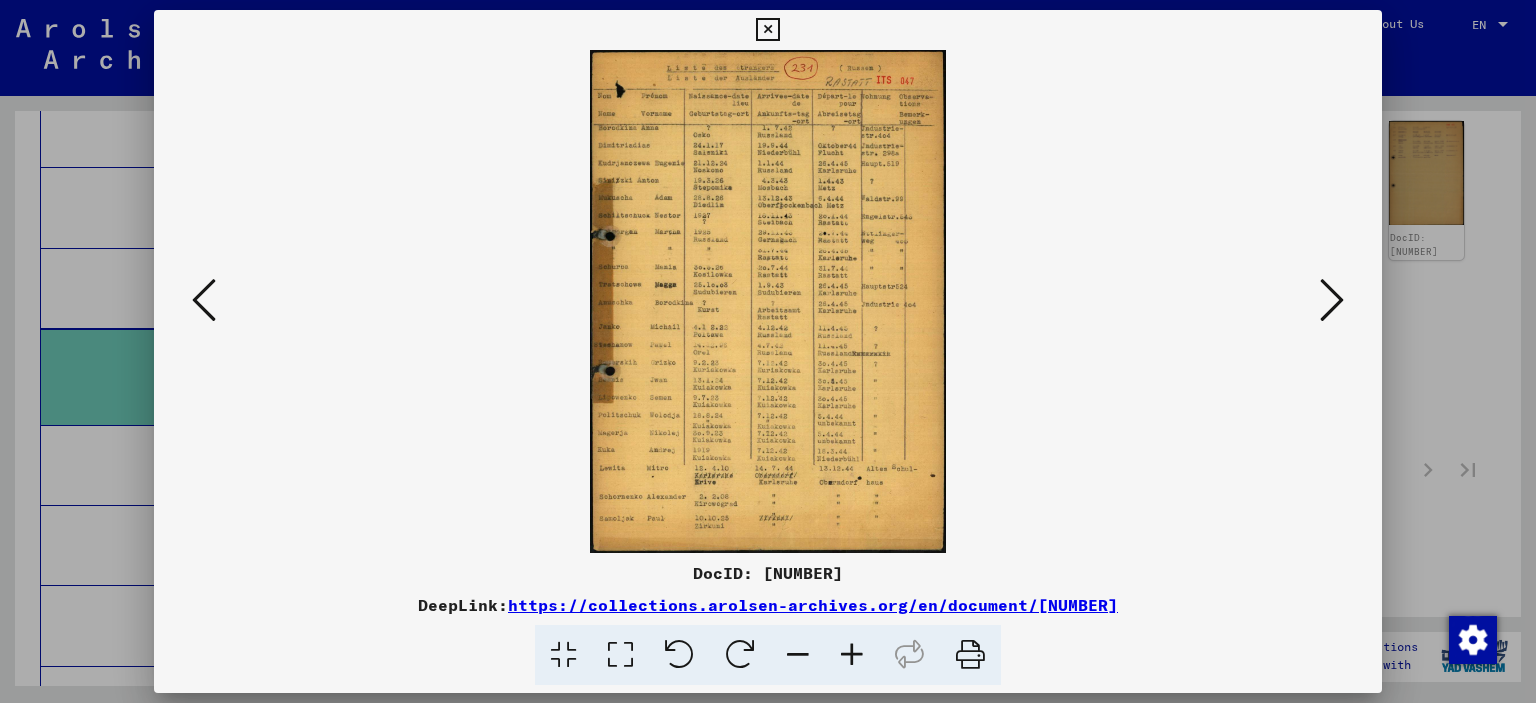 click at bounding box center (204, 300) 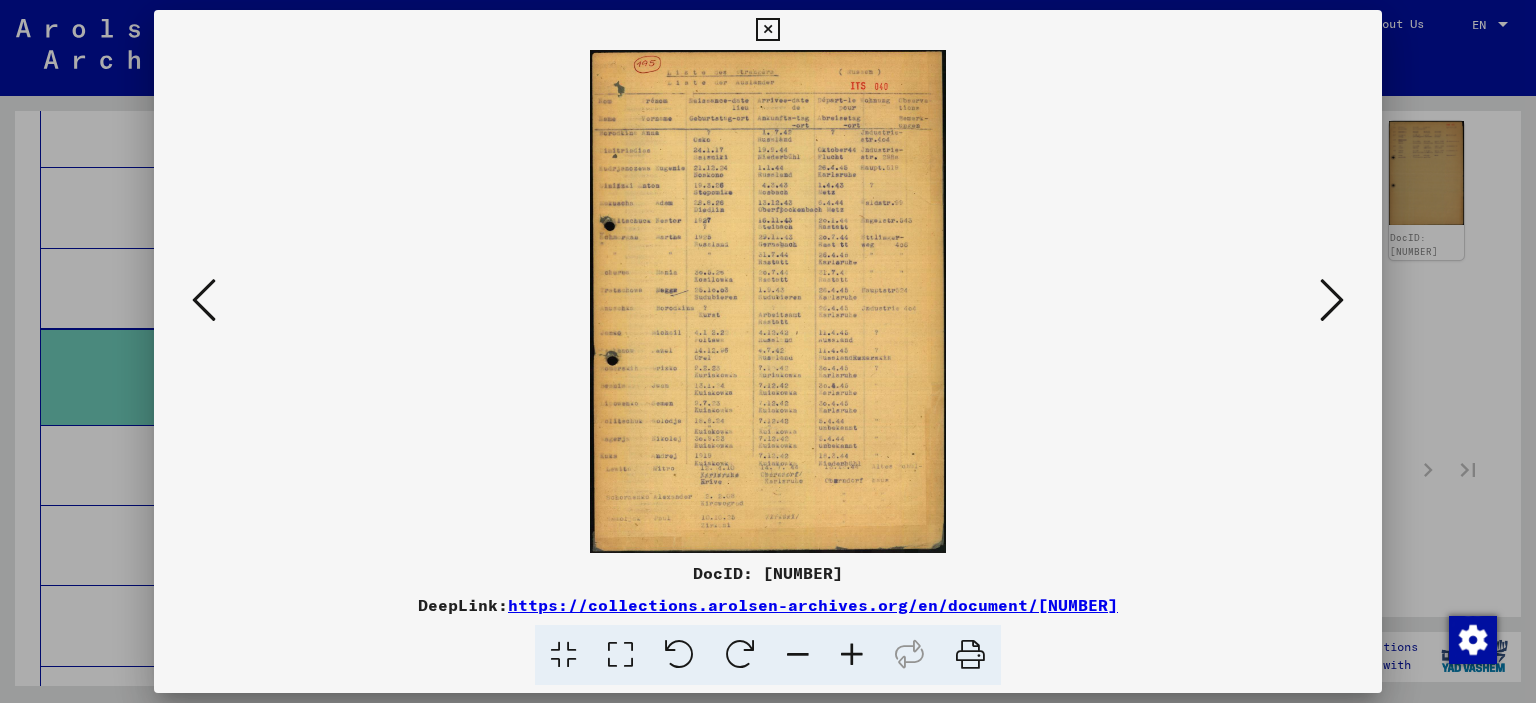 click at bounding box center (204, 300) 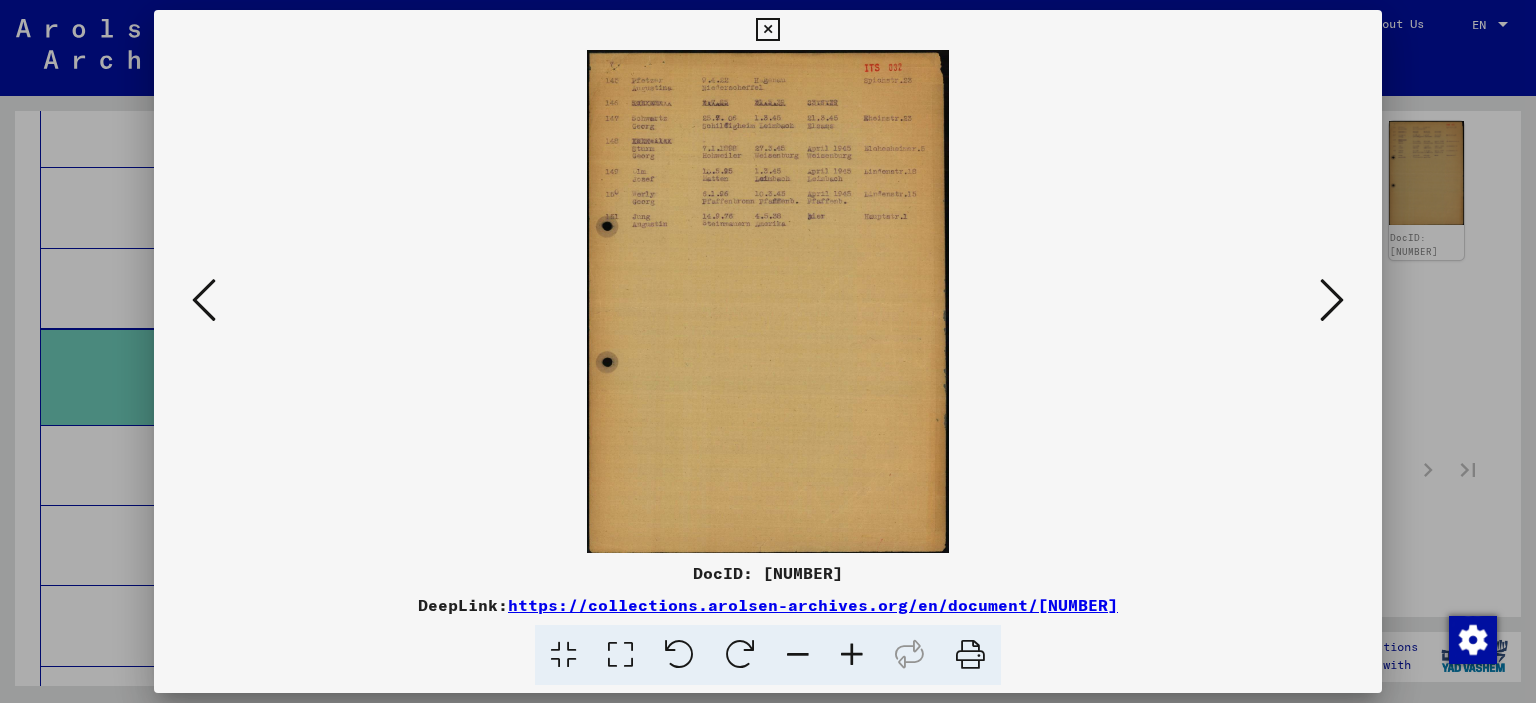 click at bounding box center (204, 300) 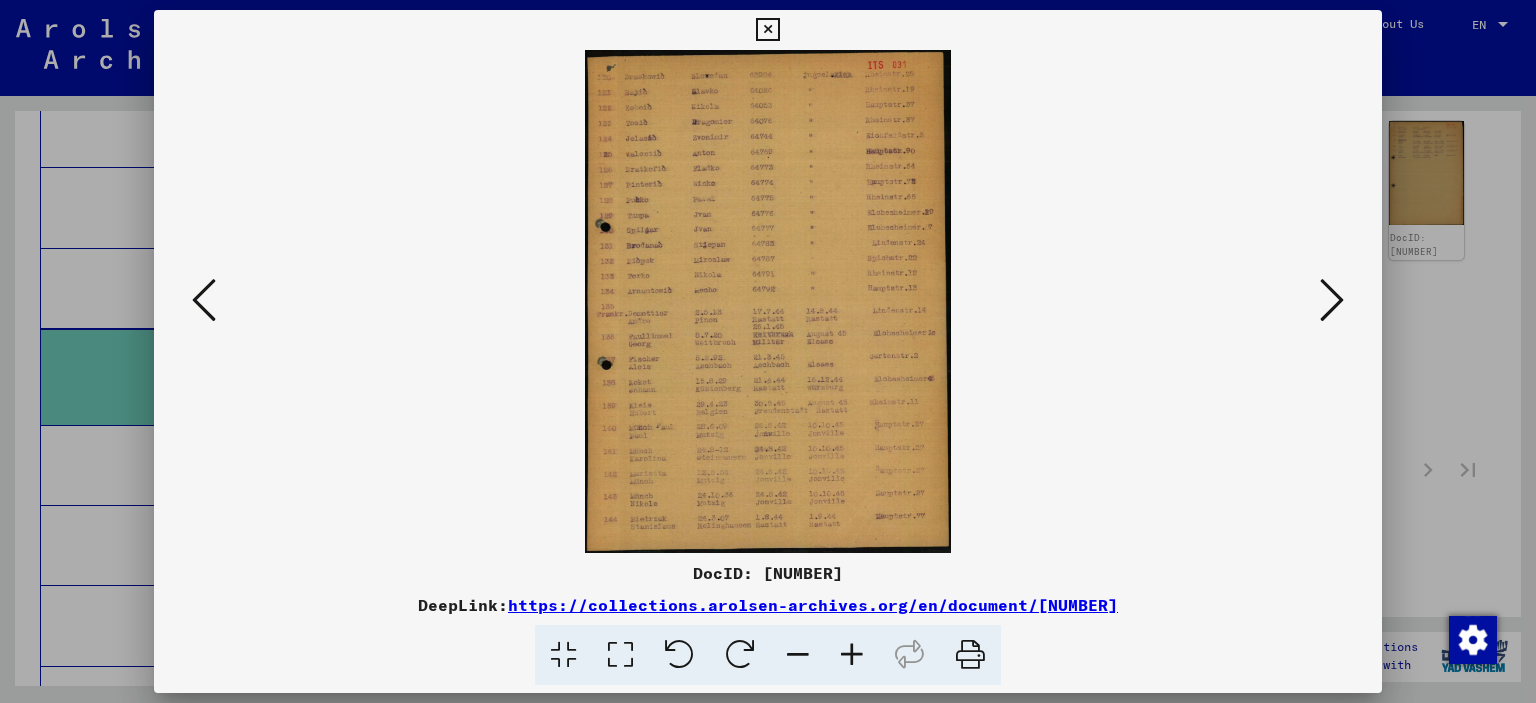 click at bounding box center (852, 655) 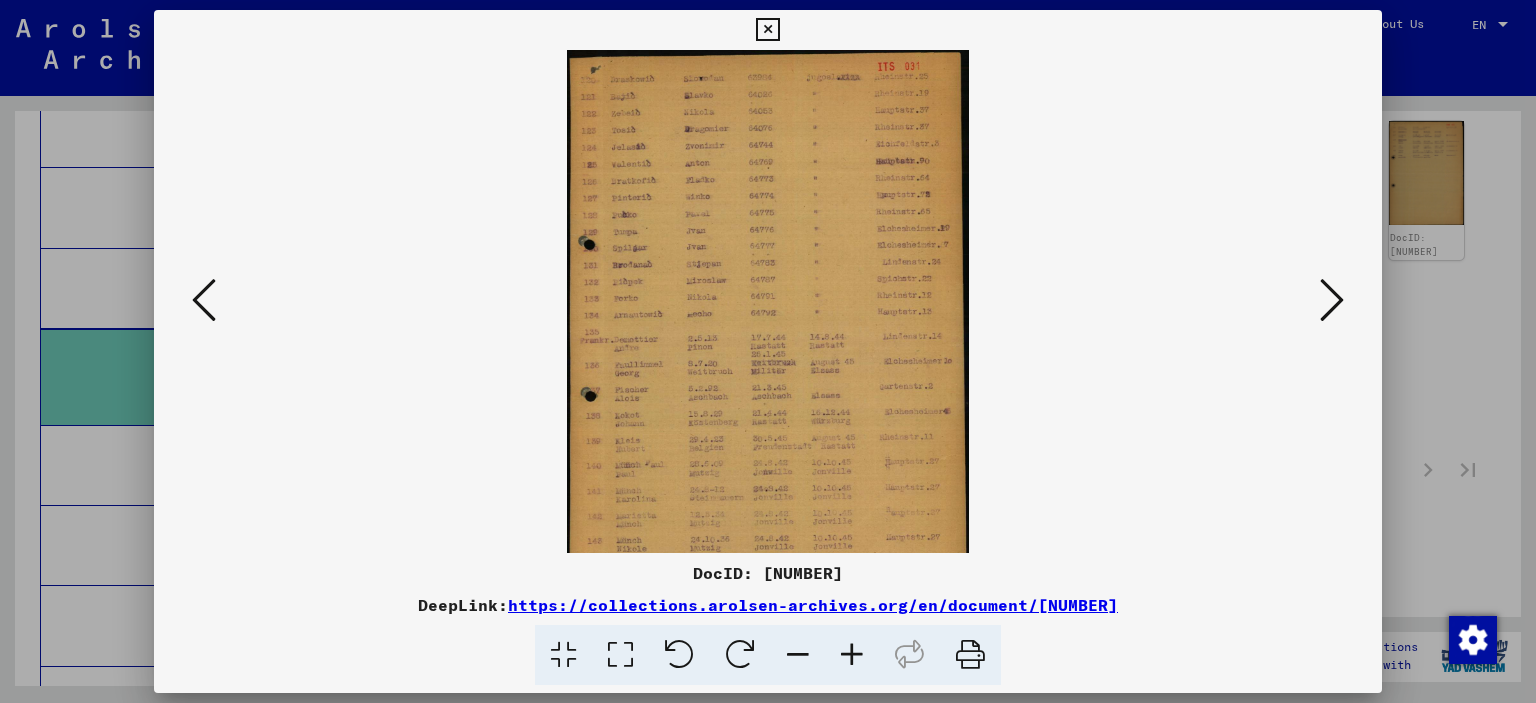 click at bounding box center (852, 655) 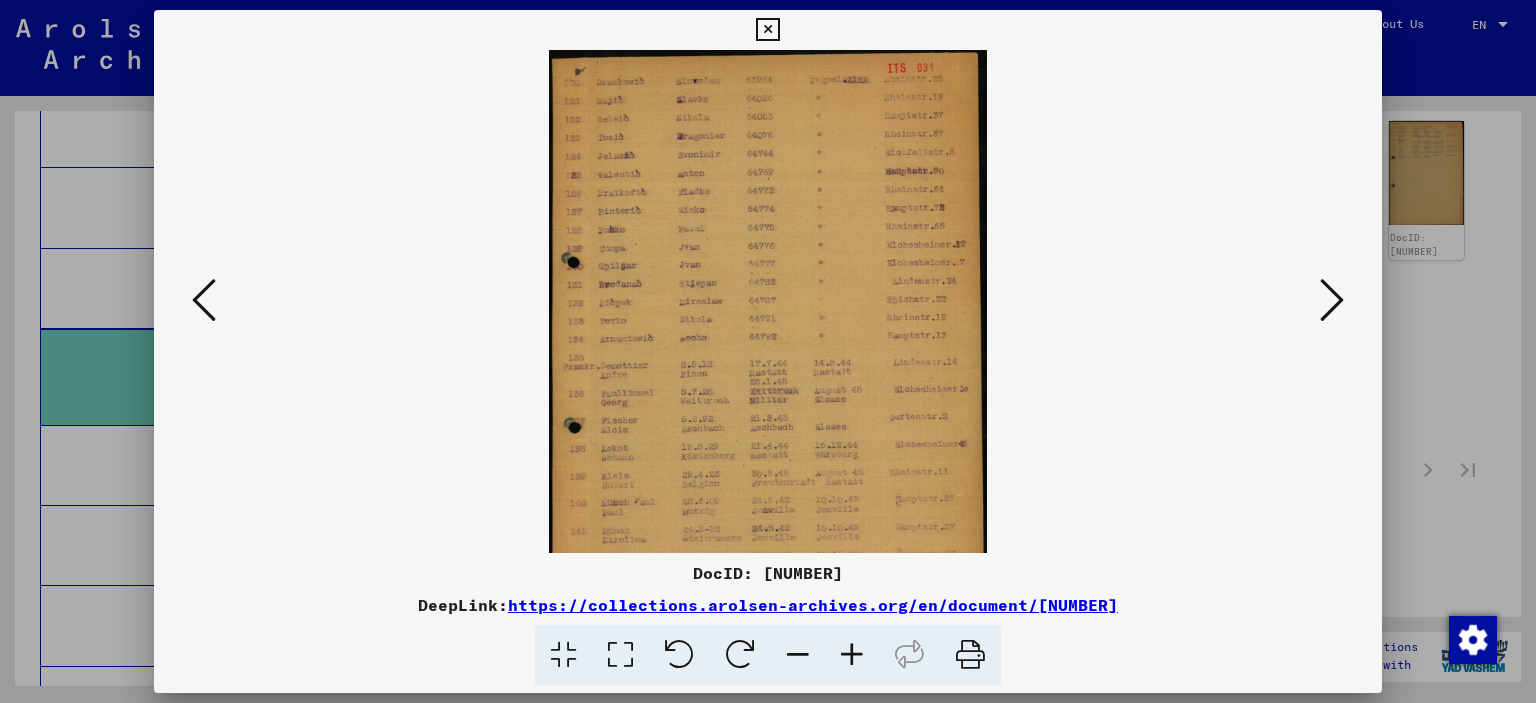 click at bounding box center (852, 655) 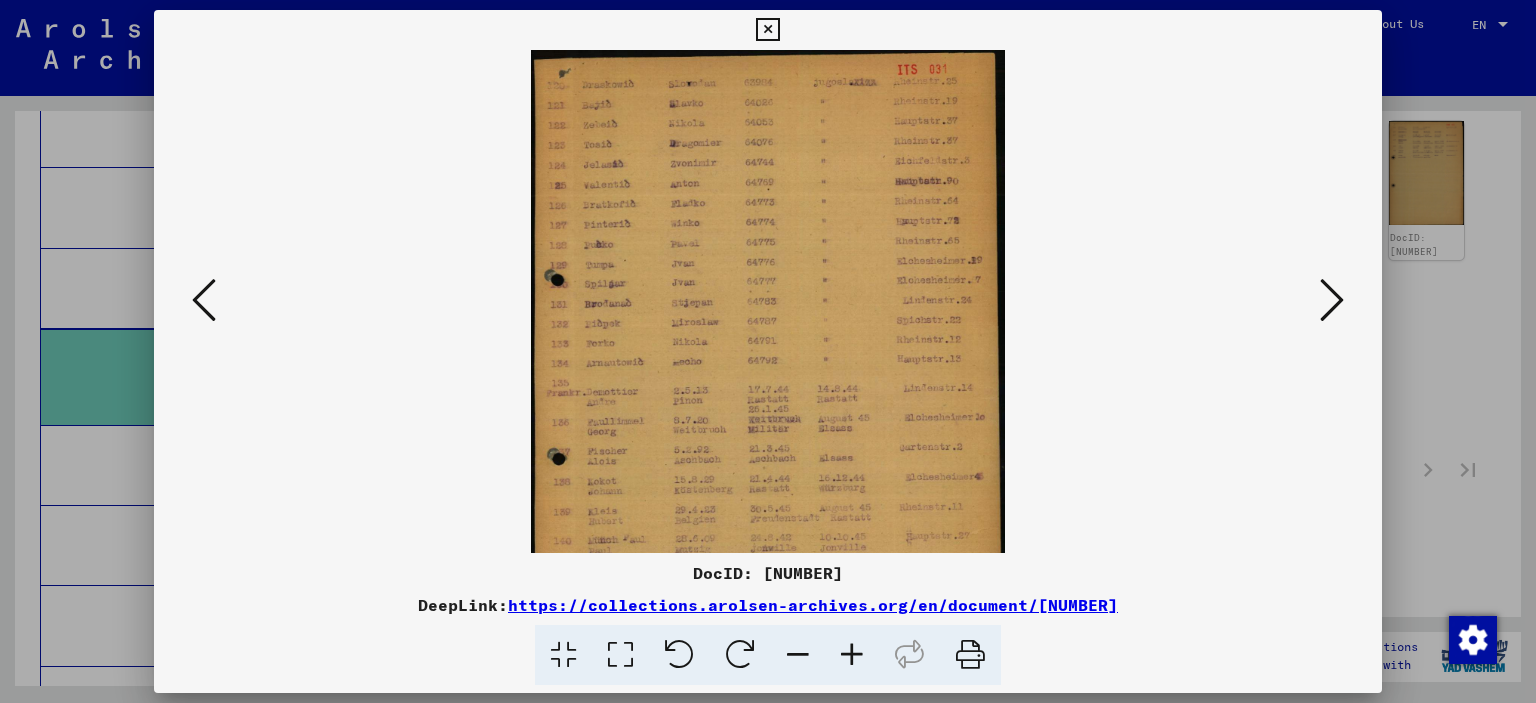 click at bounding box center (852, 655) 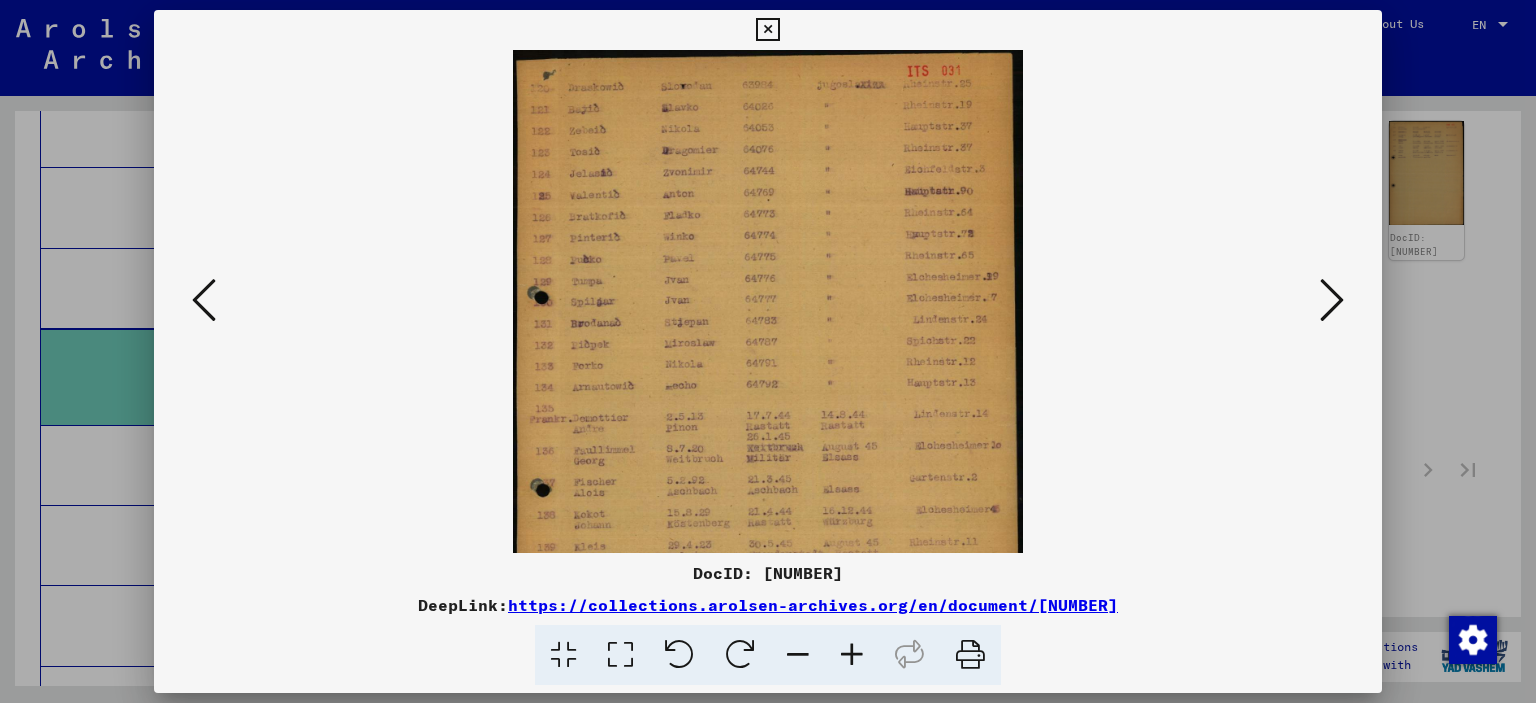 click at bounding box center (798, 655) 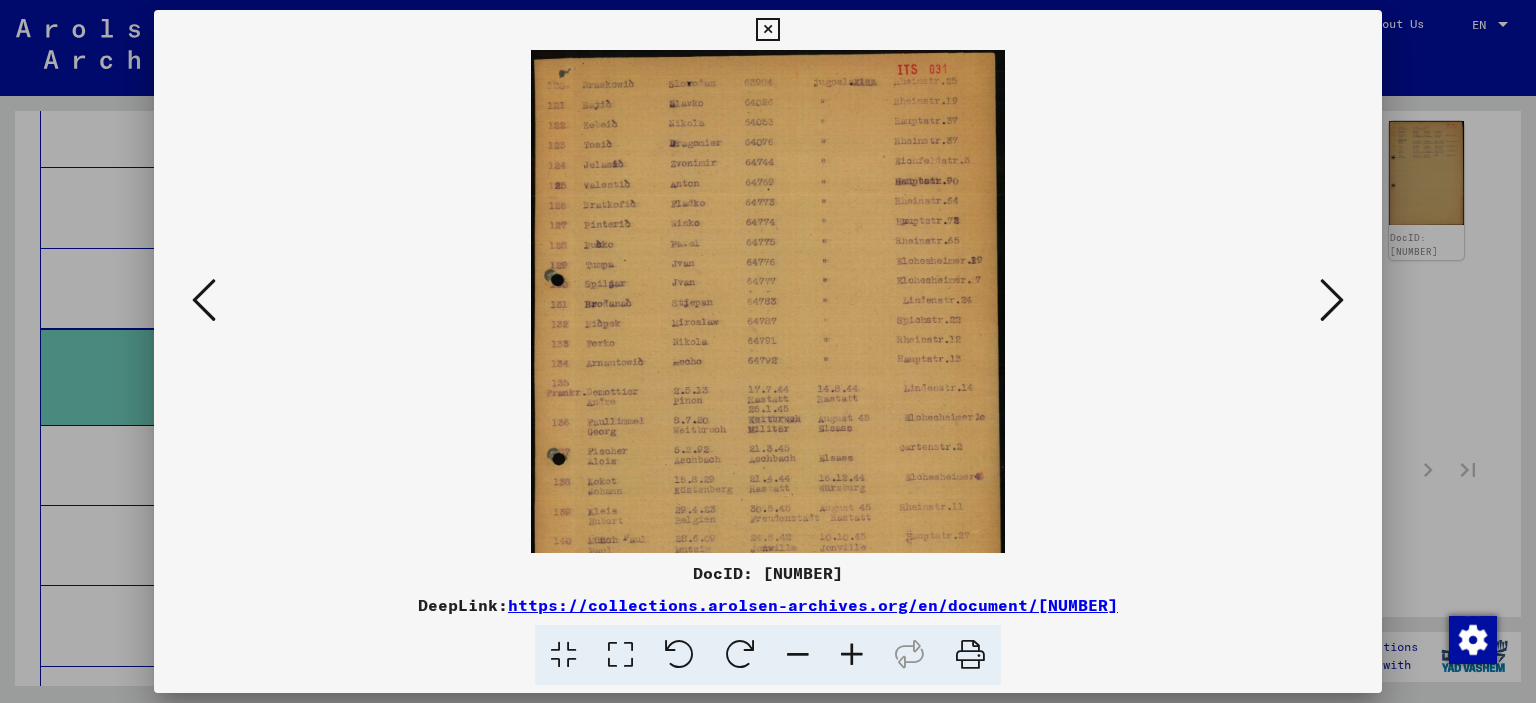 click at bounding box center [798, 655] 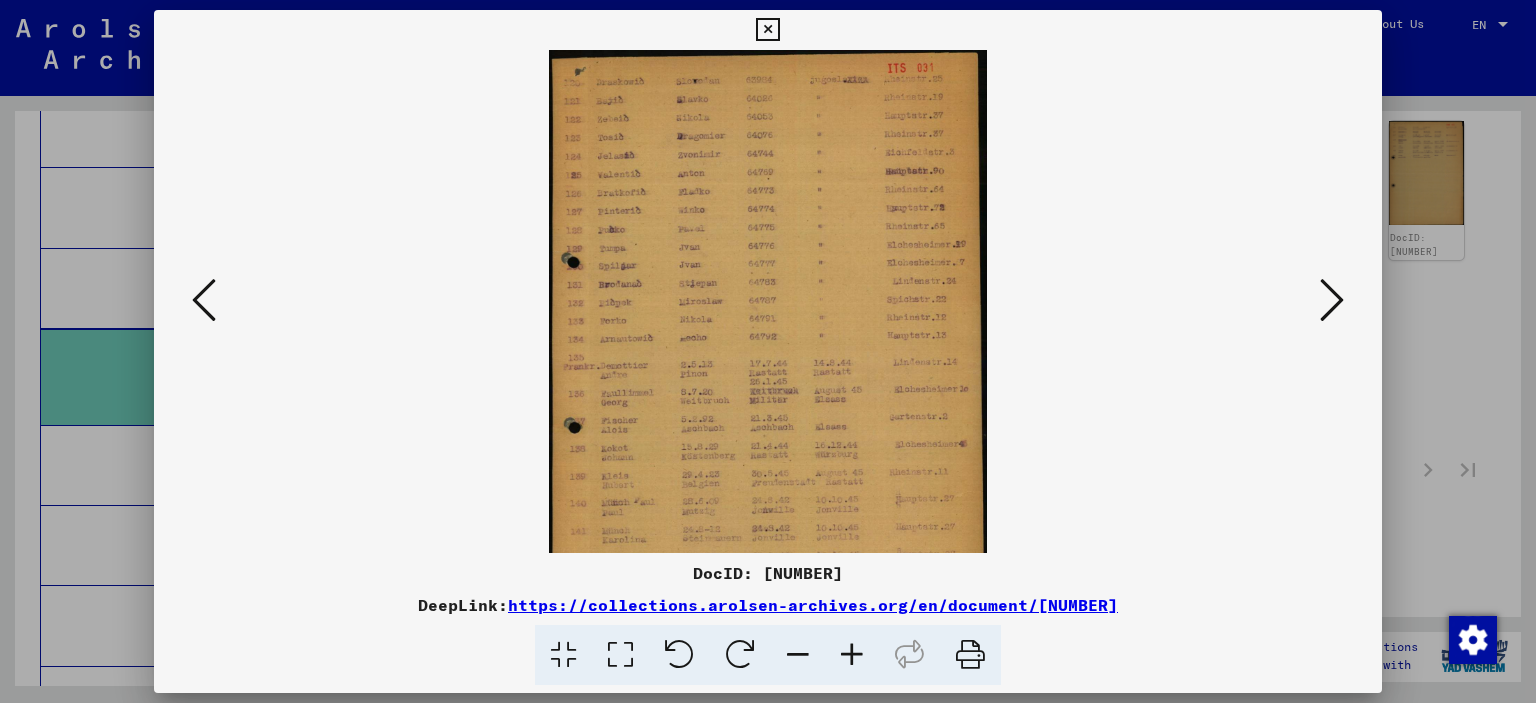 click at bounding box center (798, 655) 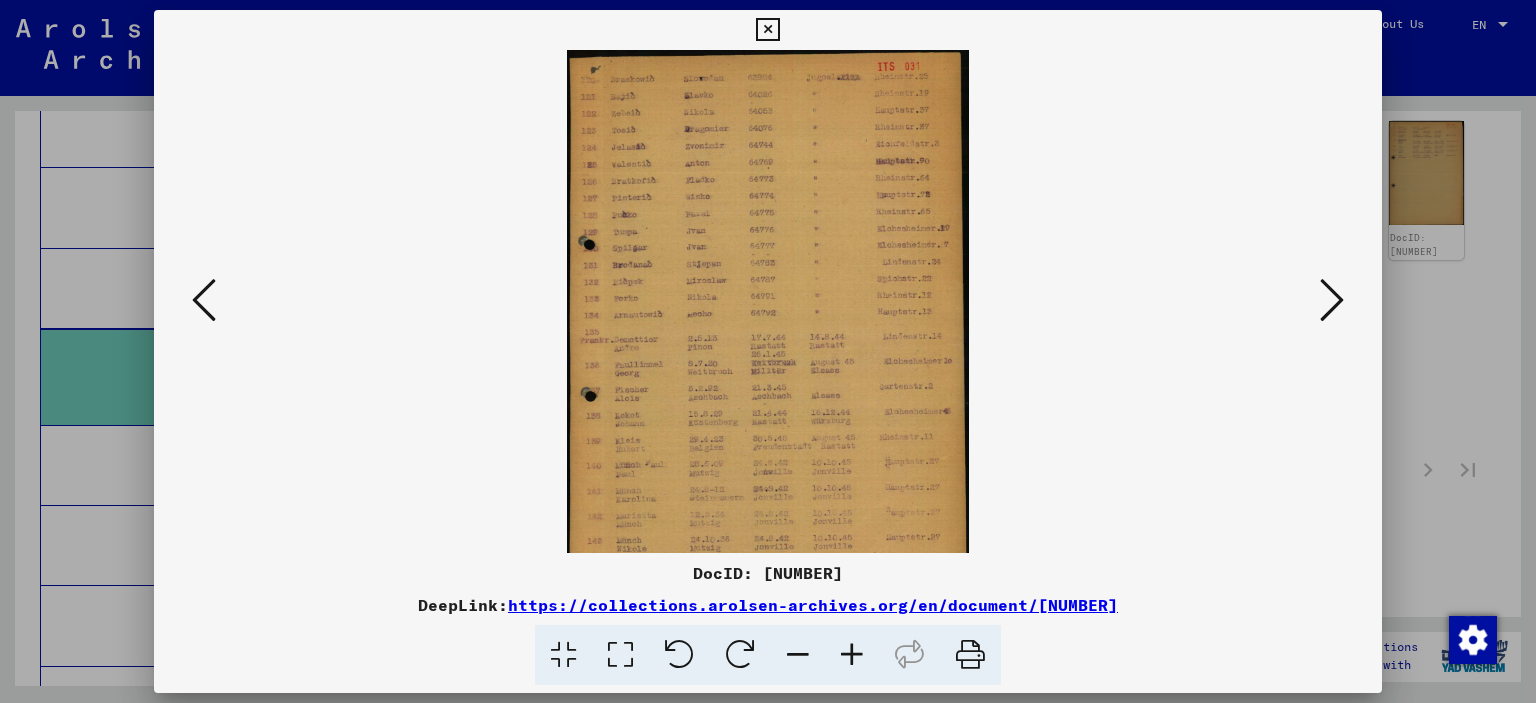 click at bounding box center [798, 655] 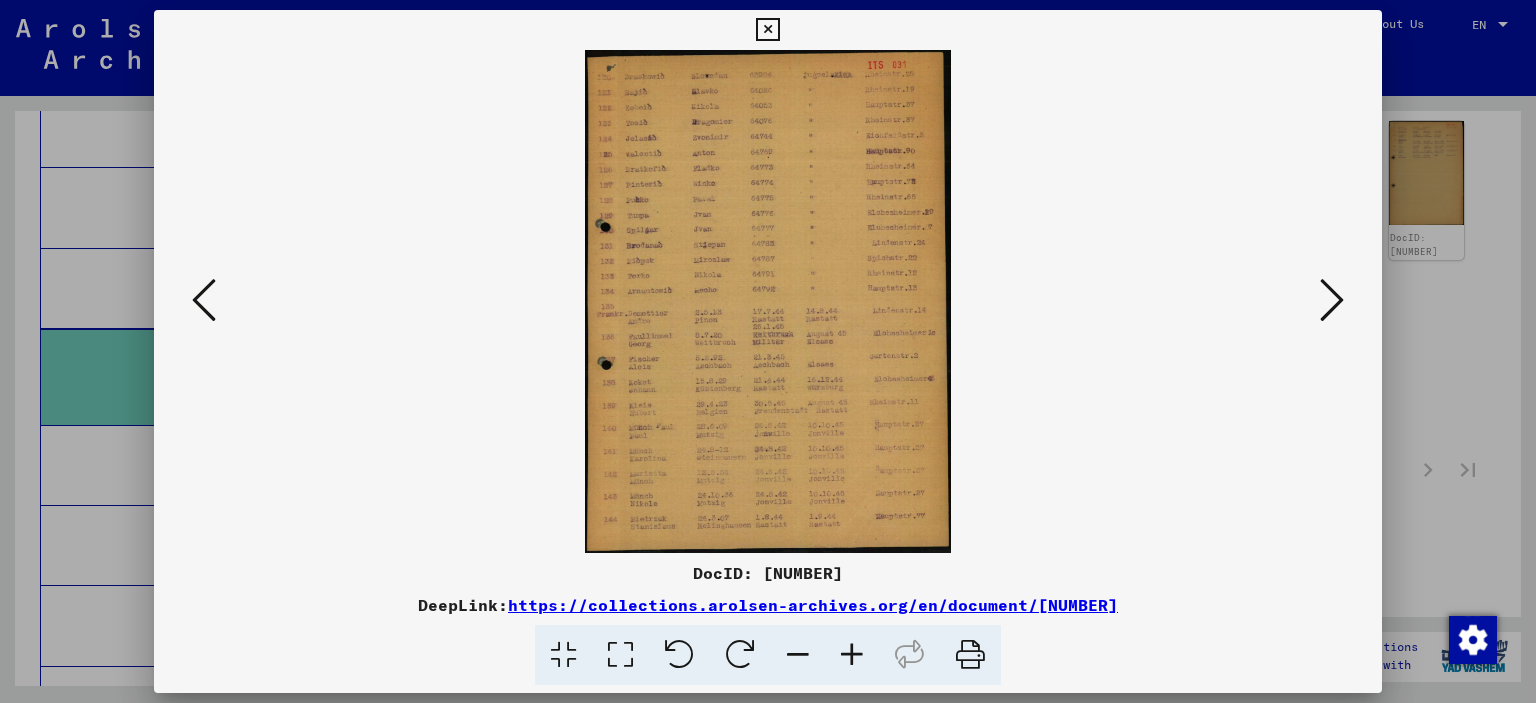 click at bounding box center [798, 655] 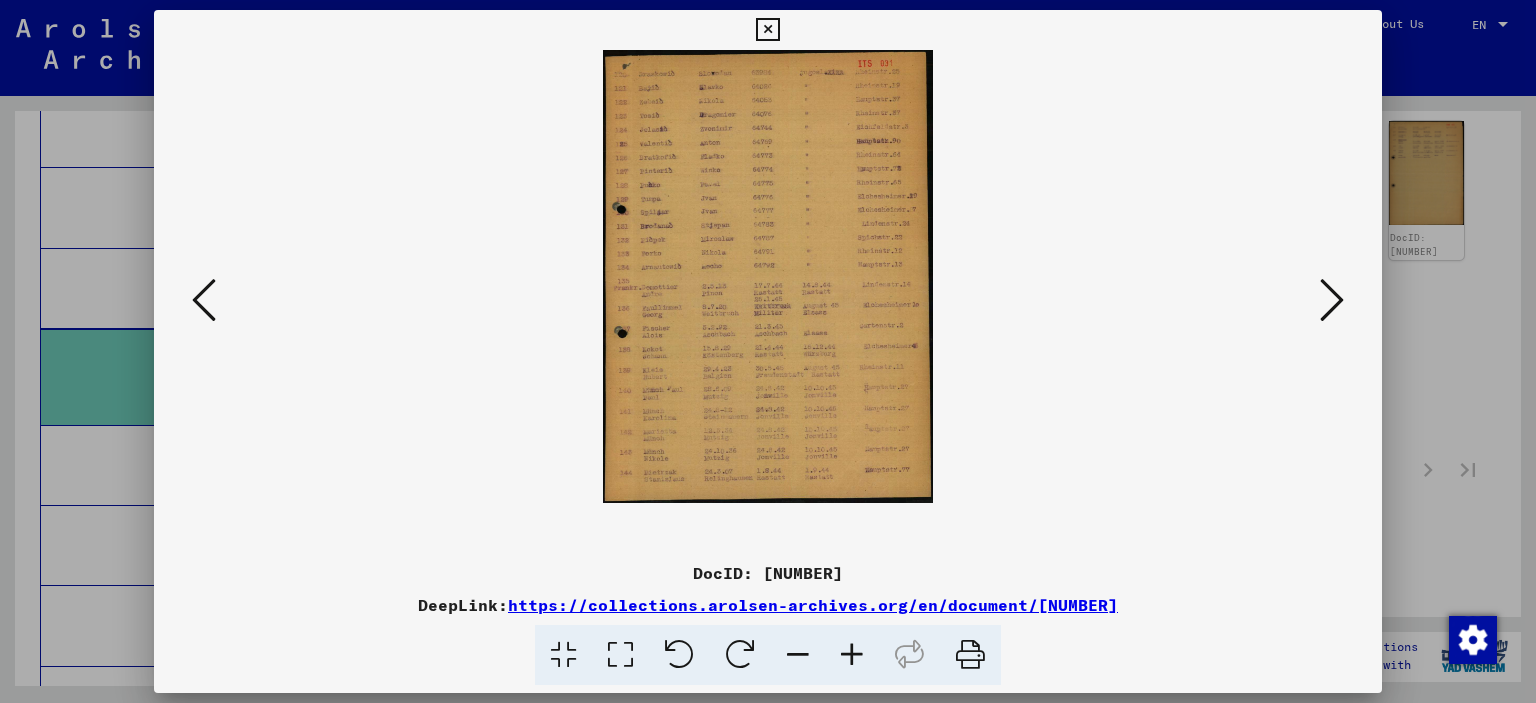 click at bounding box center (204, 300) 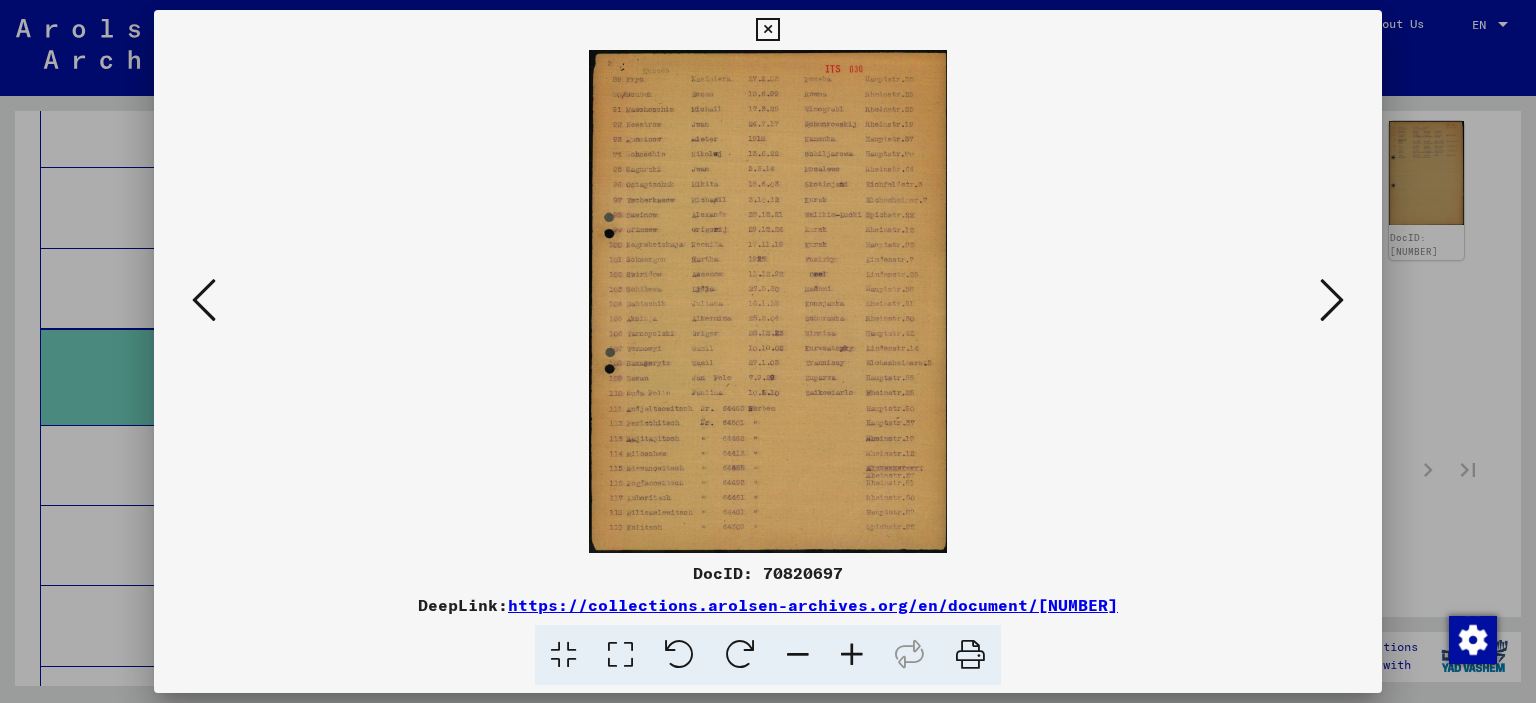 click at bounding box center (852, 655) 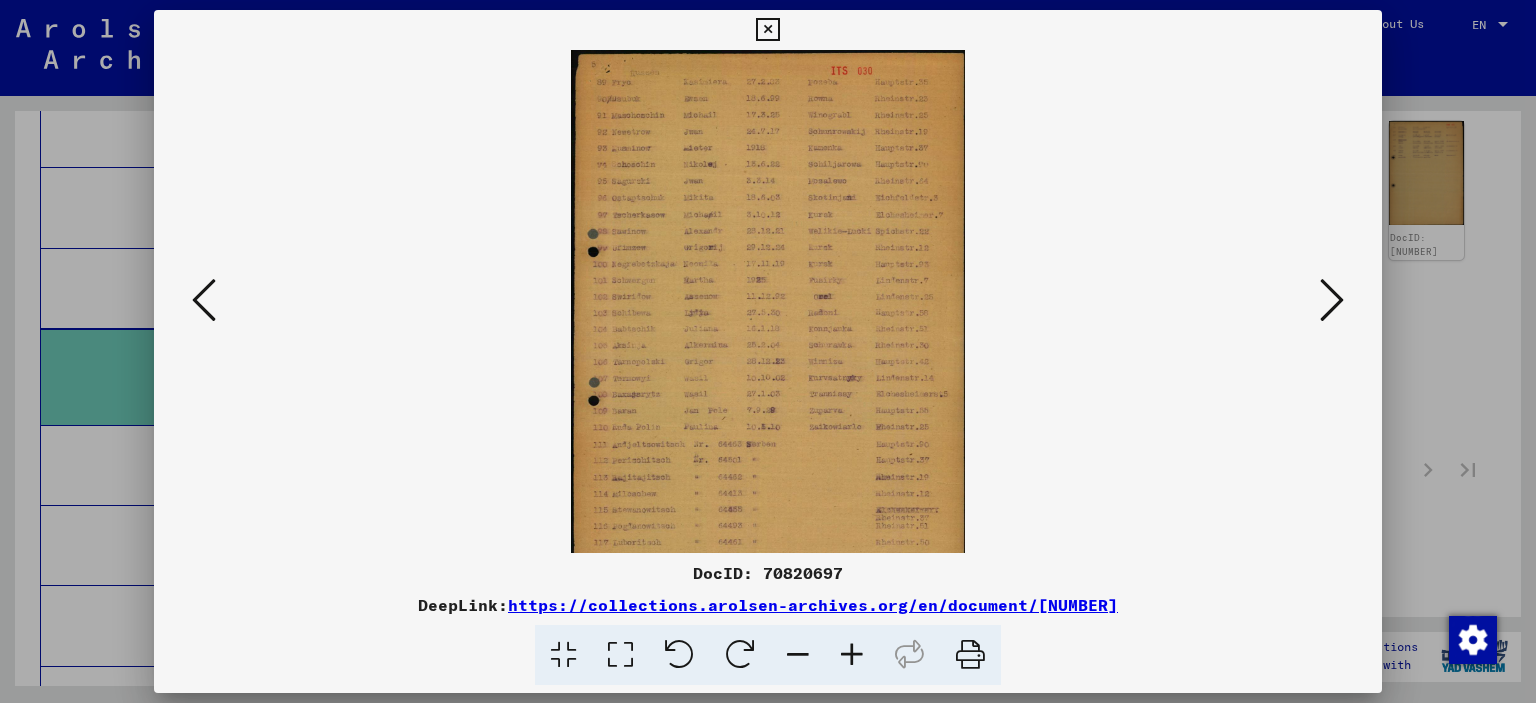 click at bounding box center (852, 655) 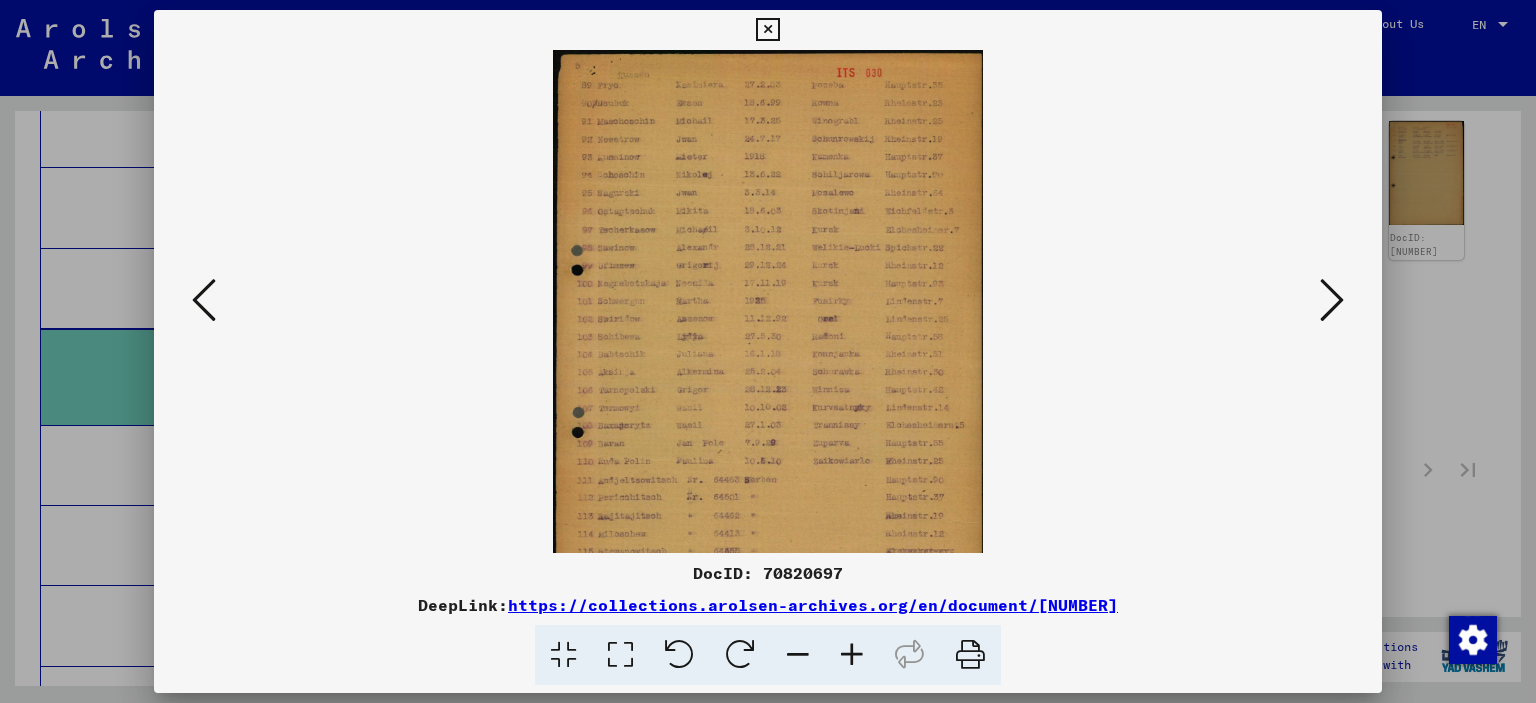 click at bounding box center [852, 655] 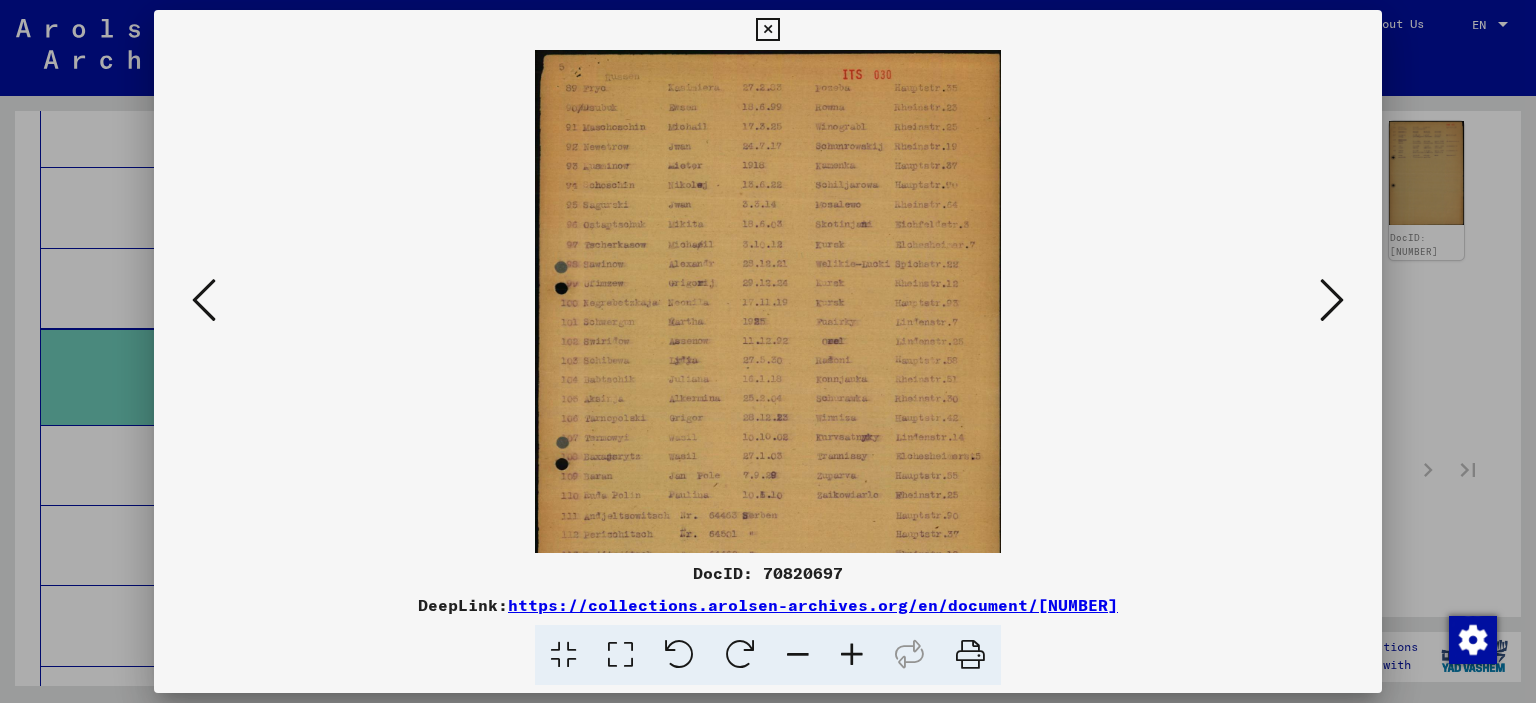 click at bounding box center (852, 655) 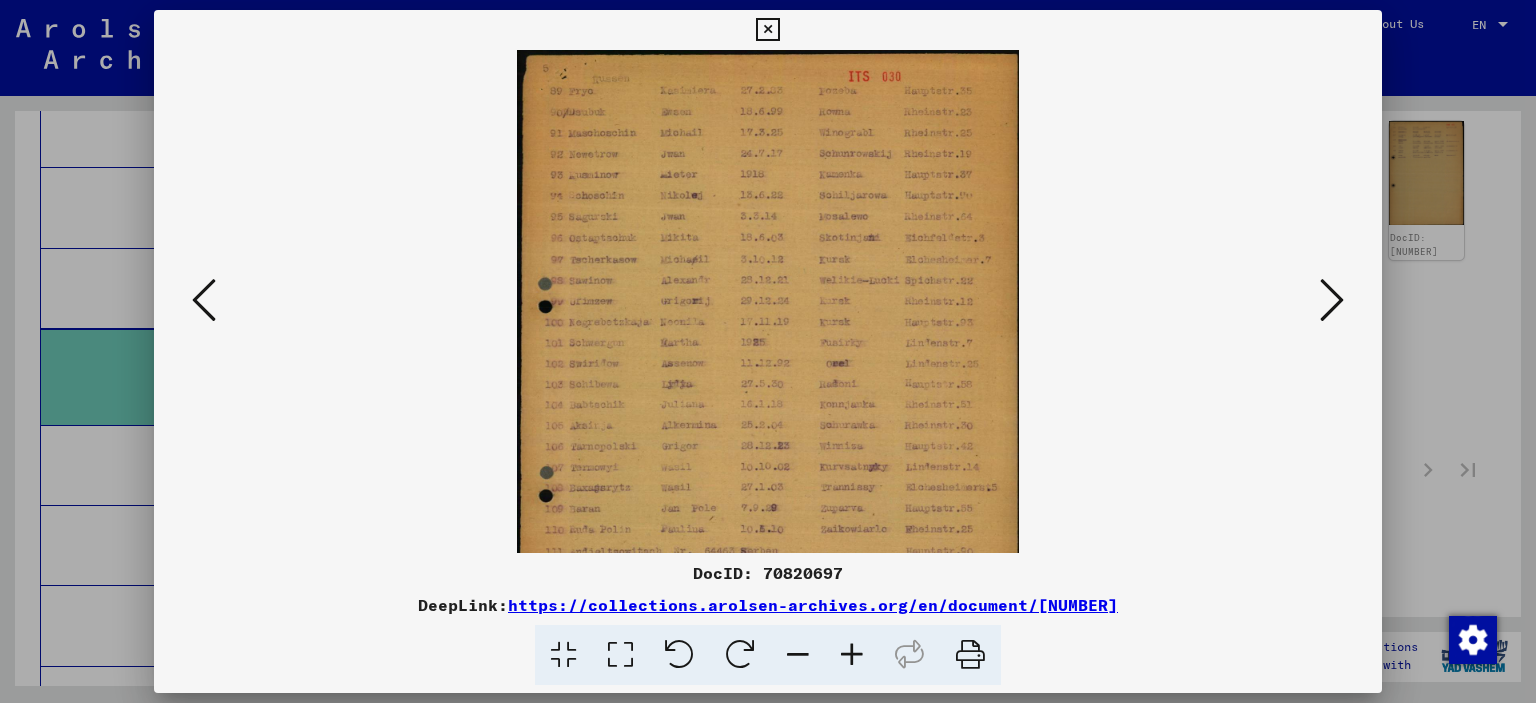 click at bounding box center [204, 300] 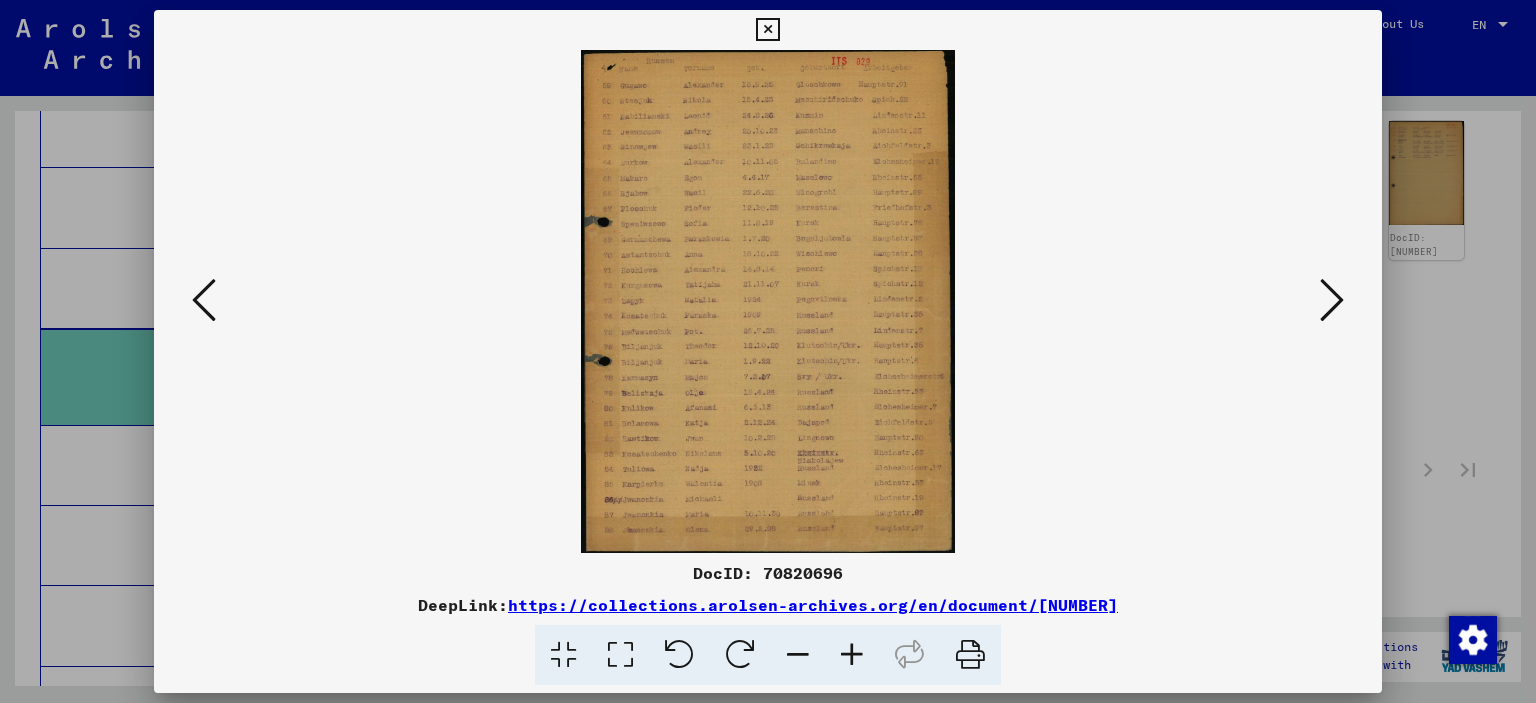 click at bounding box center [204, 300] 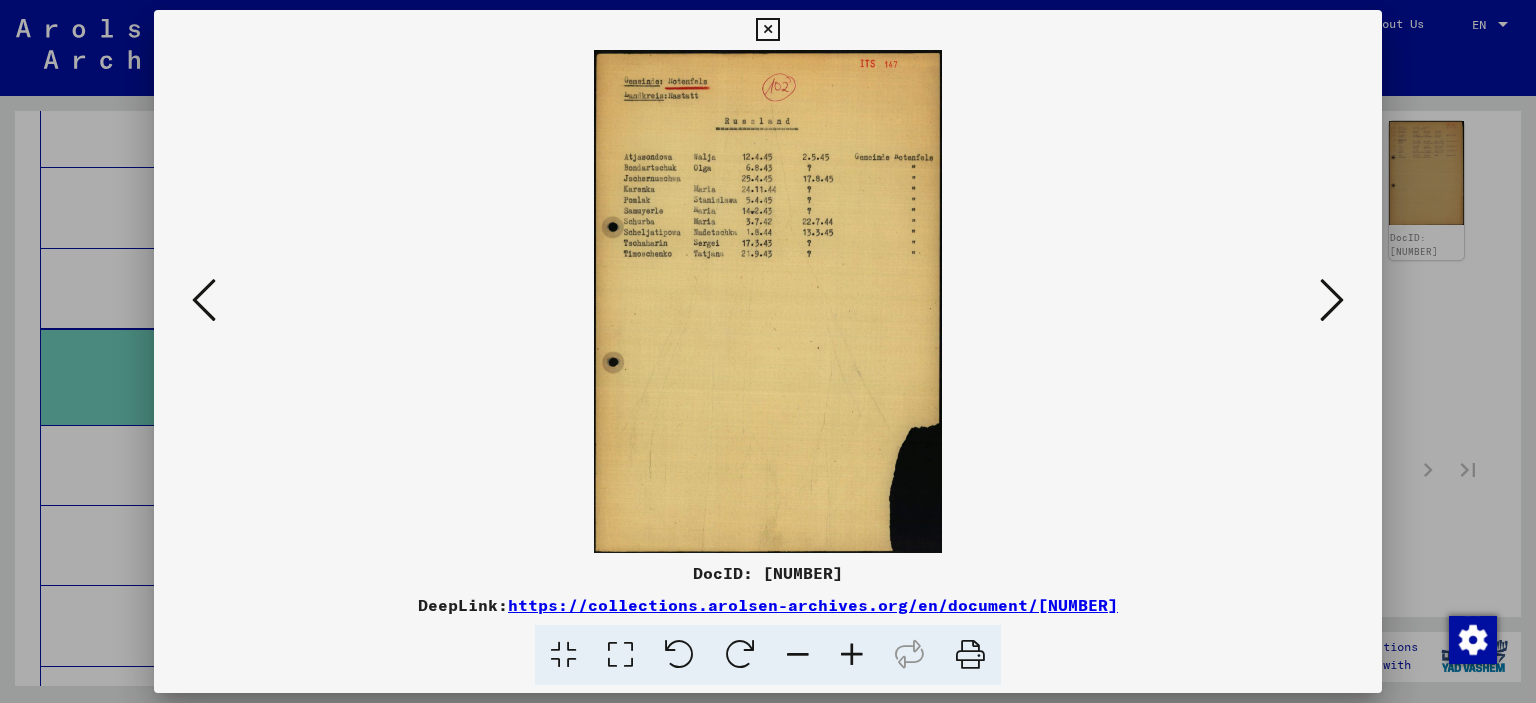 click at bounding box center [852, 655] 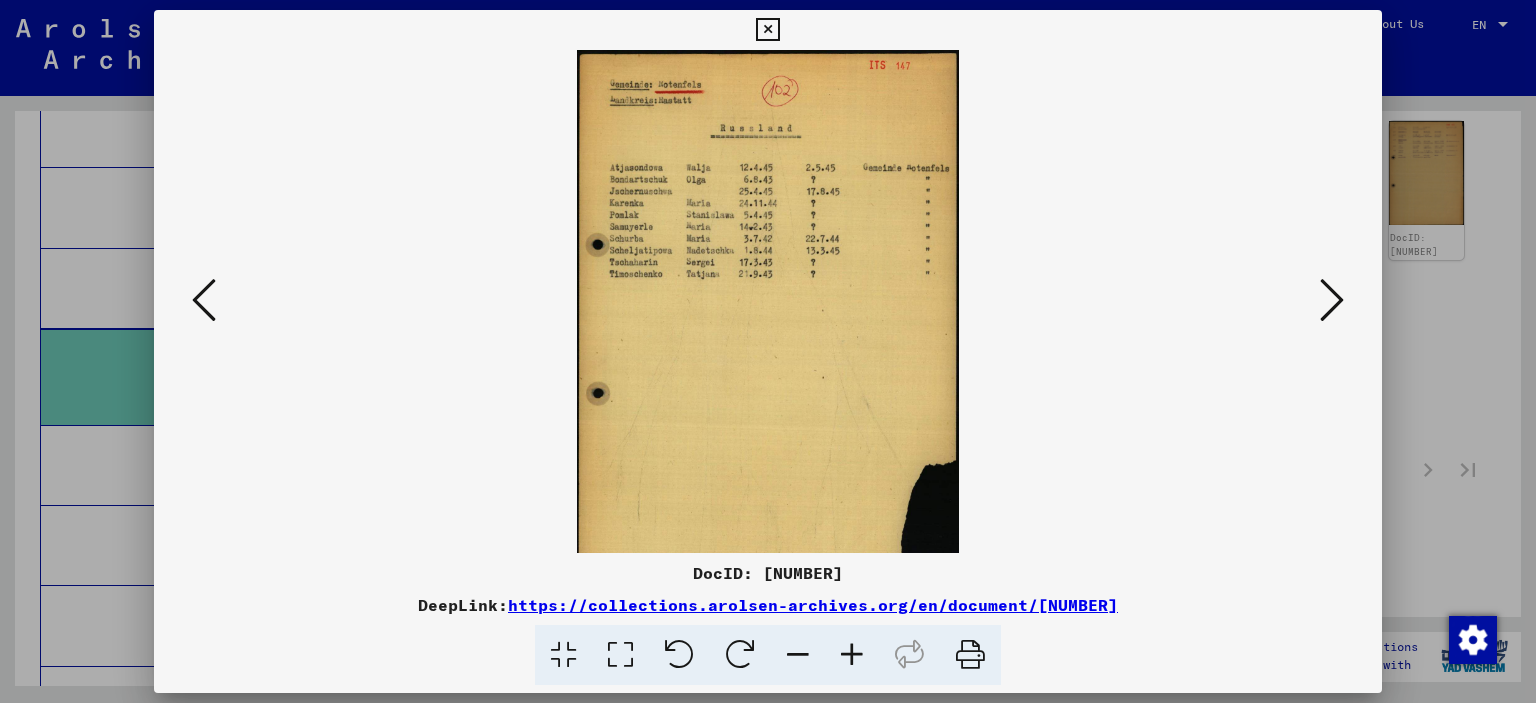 click at bounding box center (852, 655) 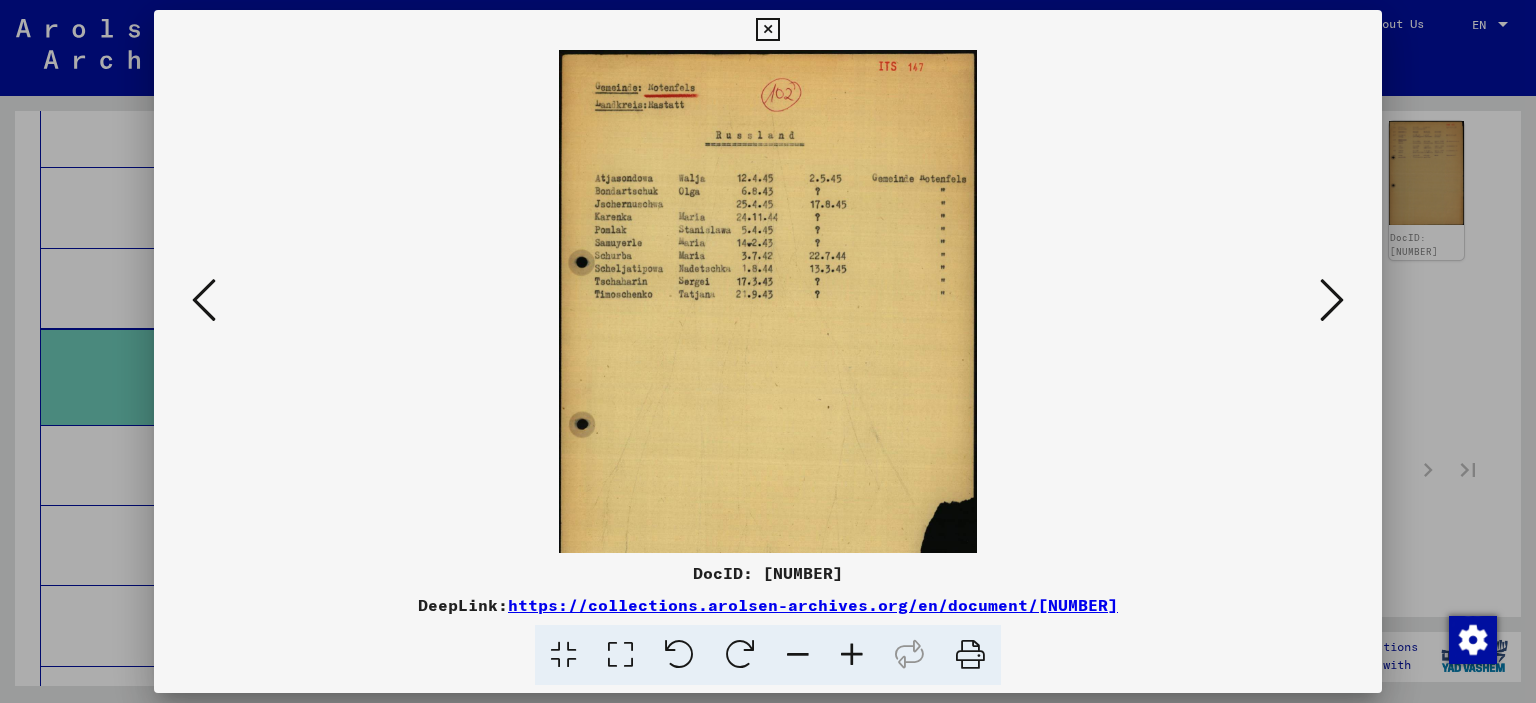 click at bounding box center (852, 655) 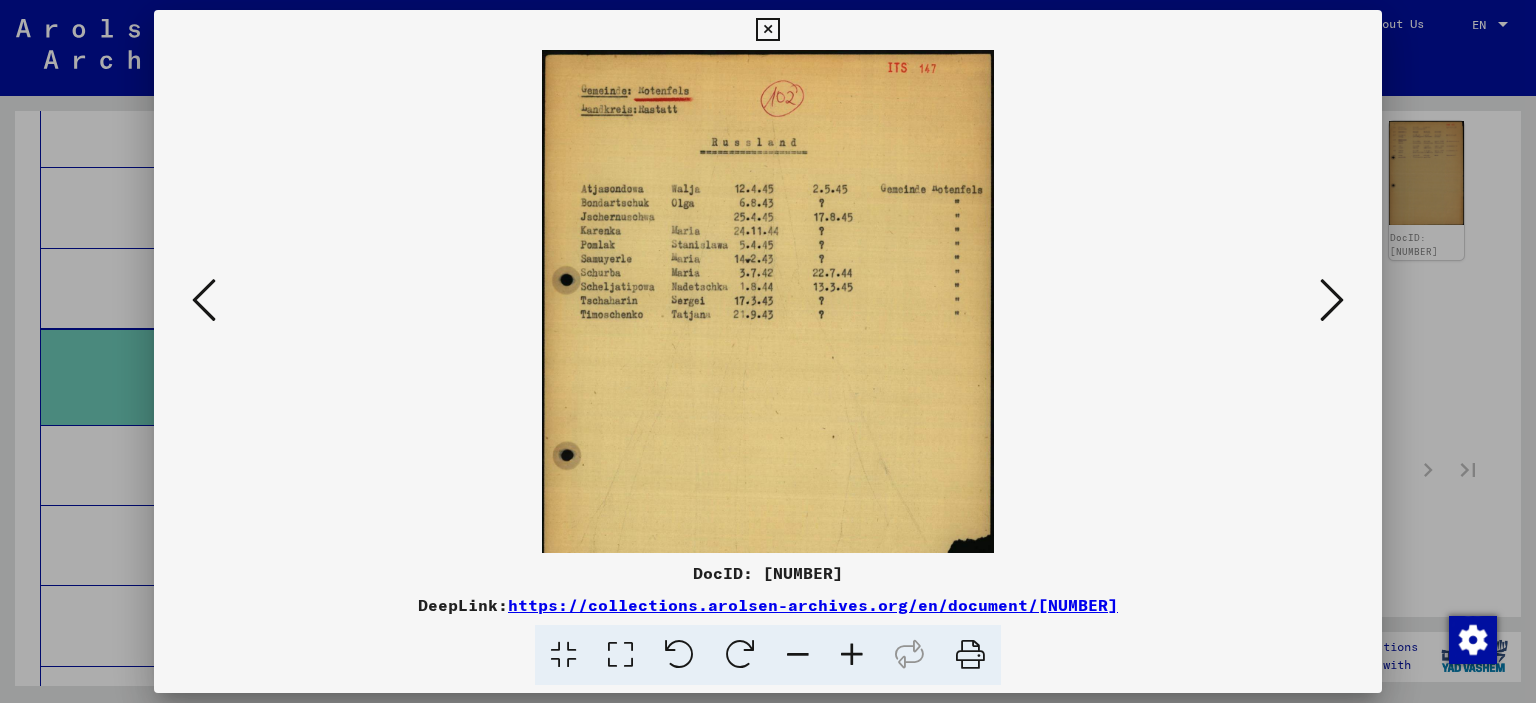 click at bounding box center (852, 655) 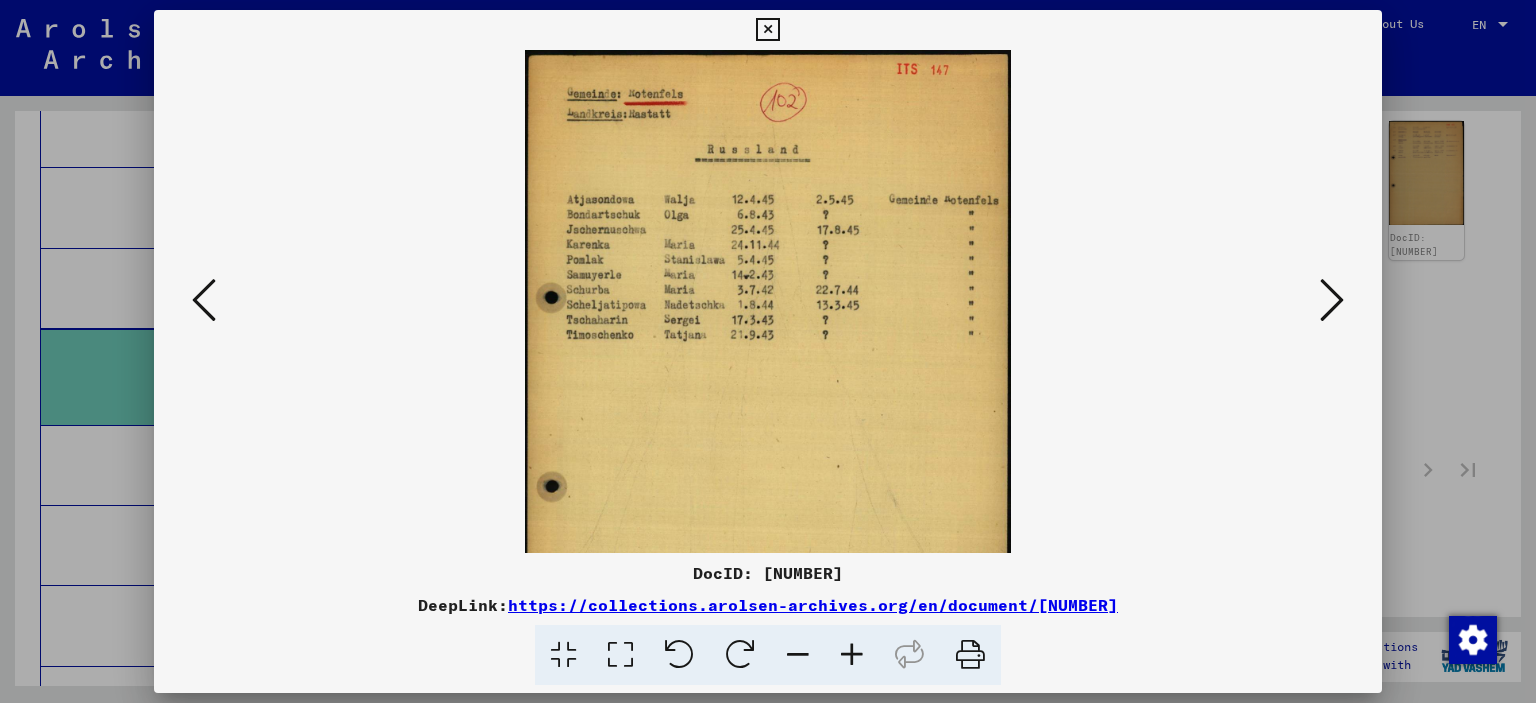 click at bounding box center [852, 655] 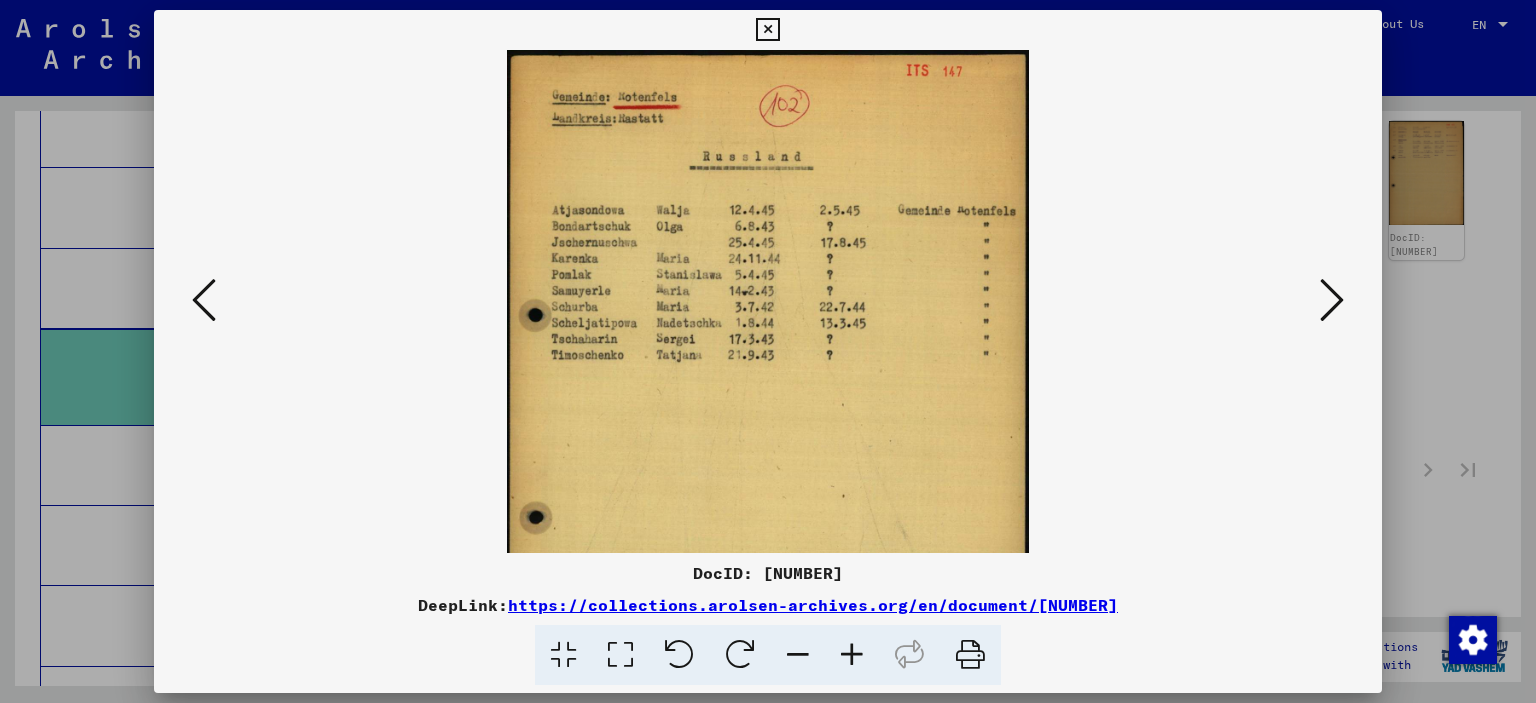 click at bounding box center [852, 655] 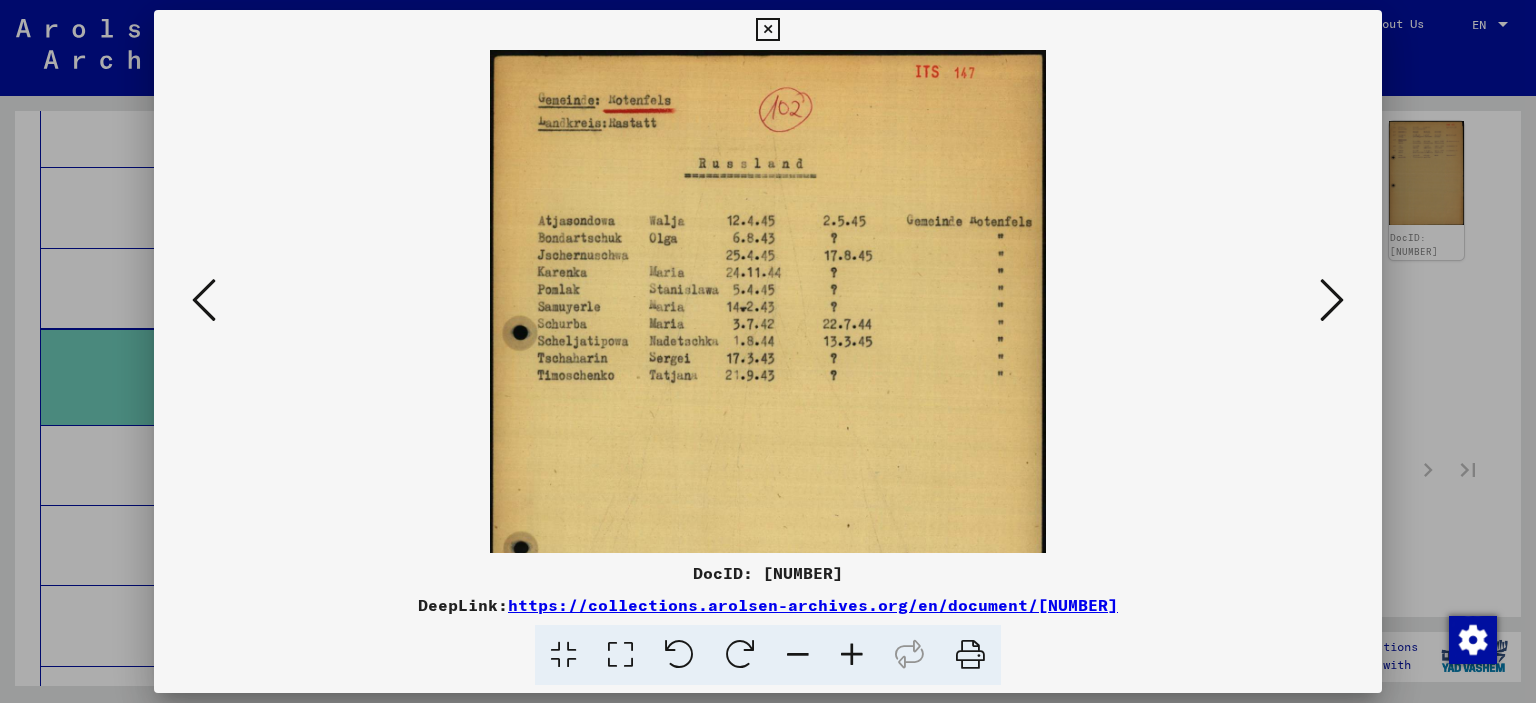 click at bounding box center [1332, 300] 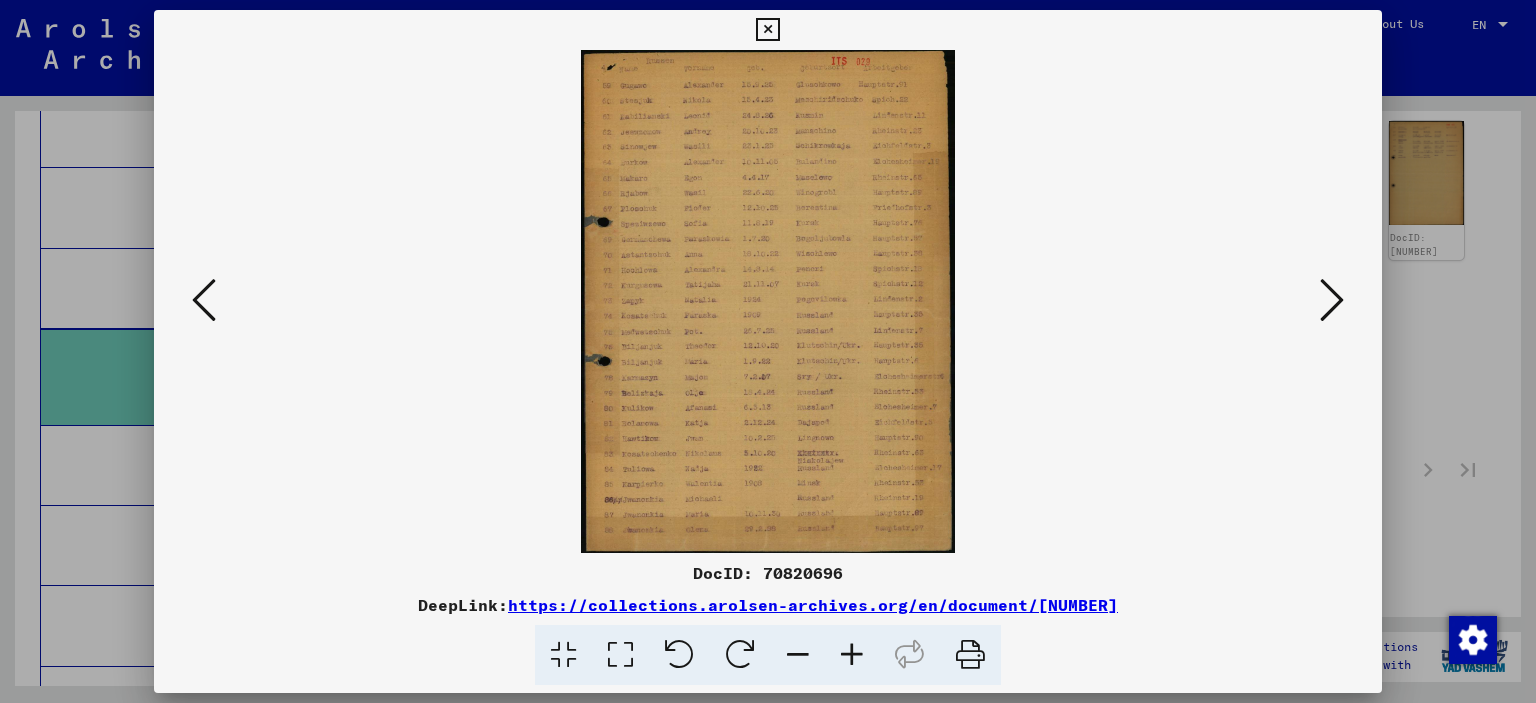 click at bounding box center (1332, 300) 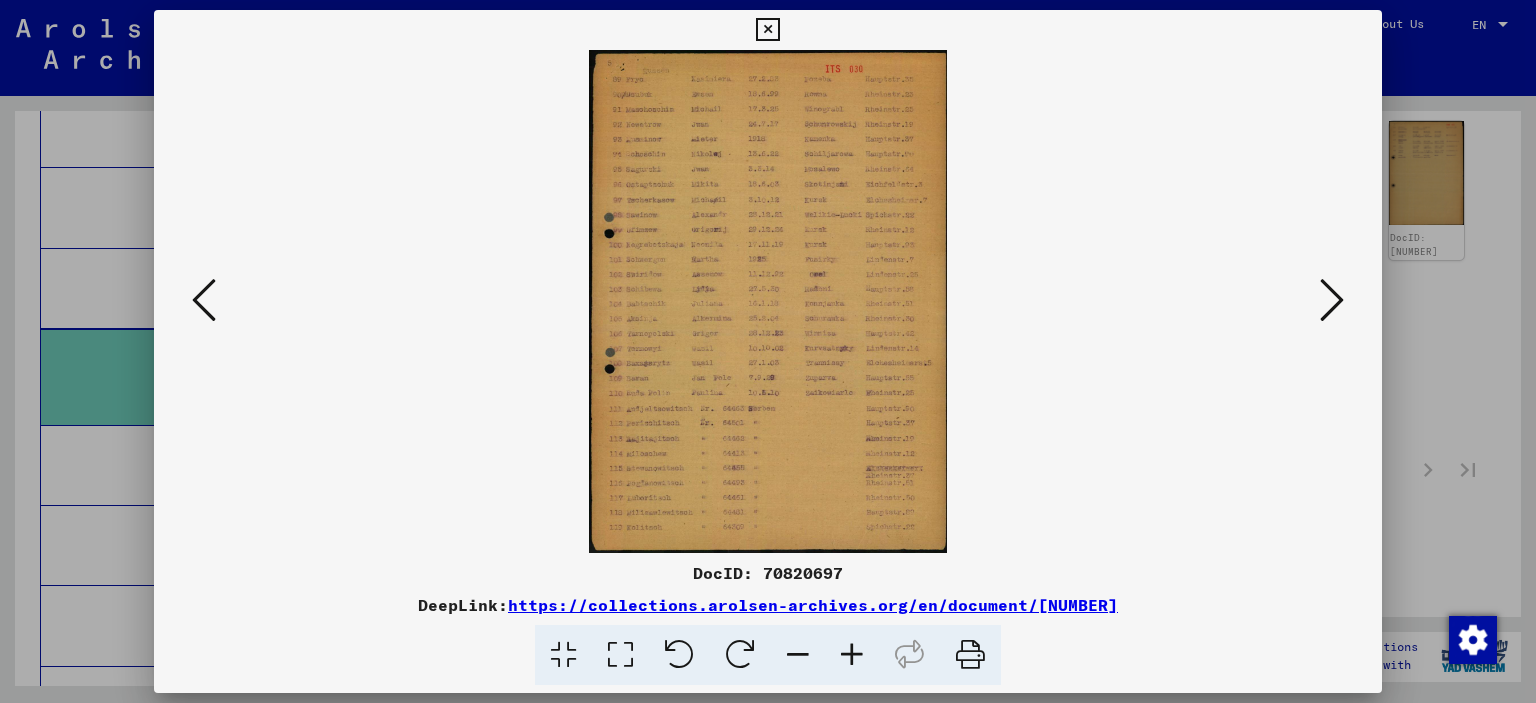 click at bounding box center (1332, 300) 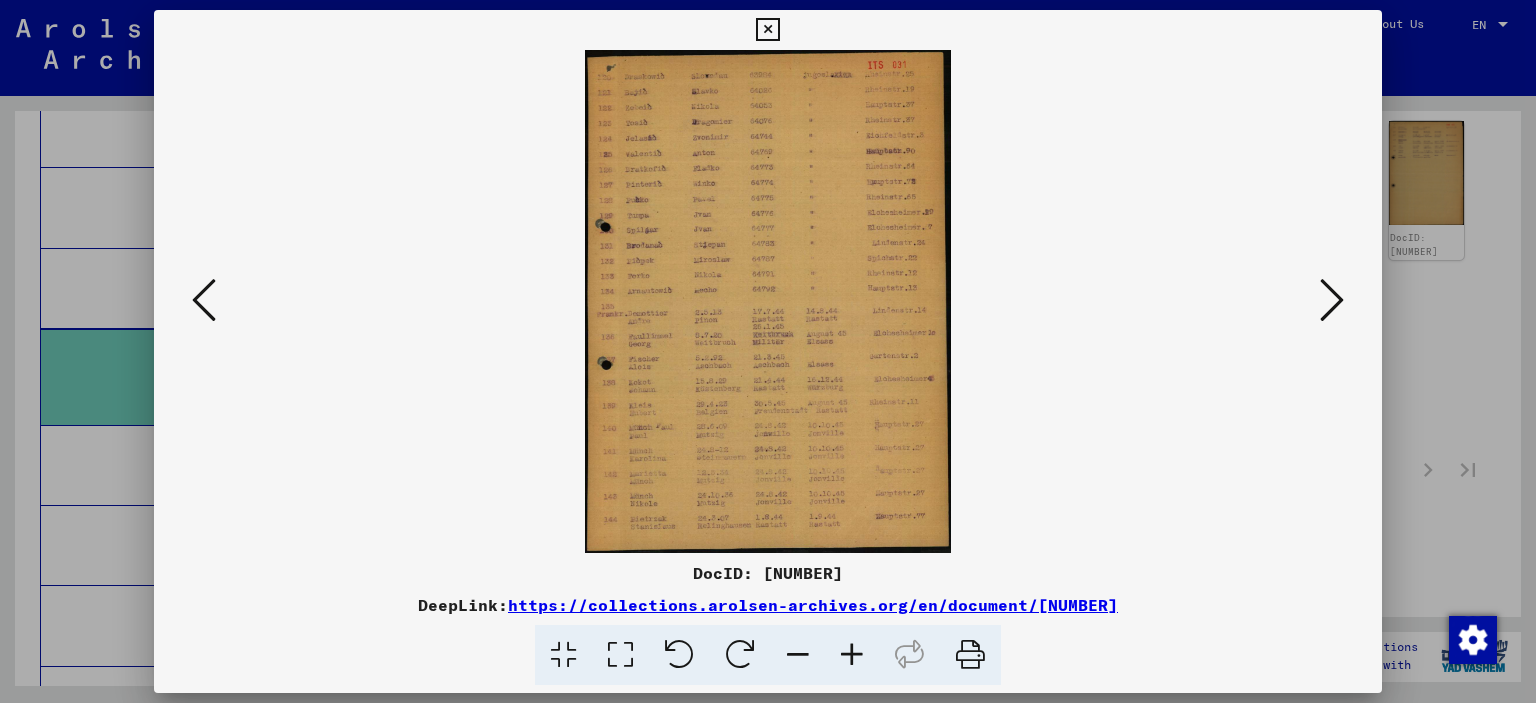 click at bounding box center (1332, 300) 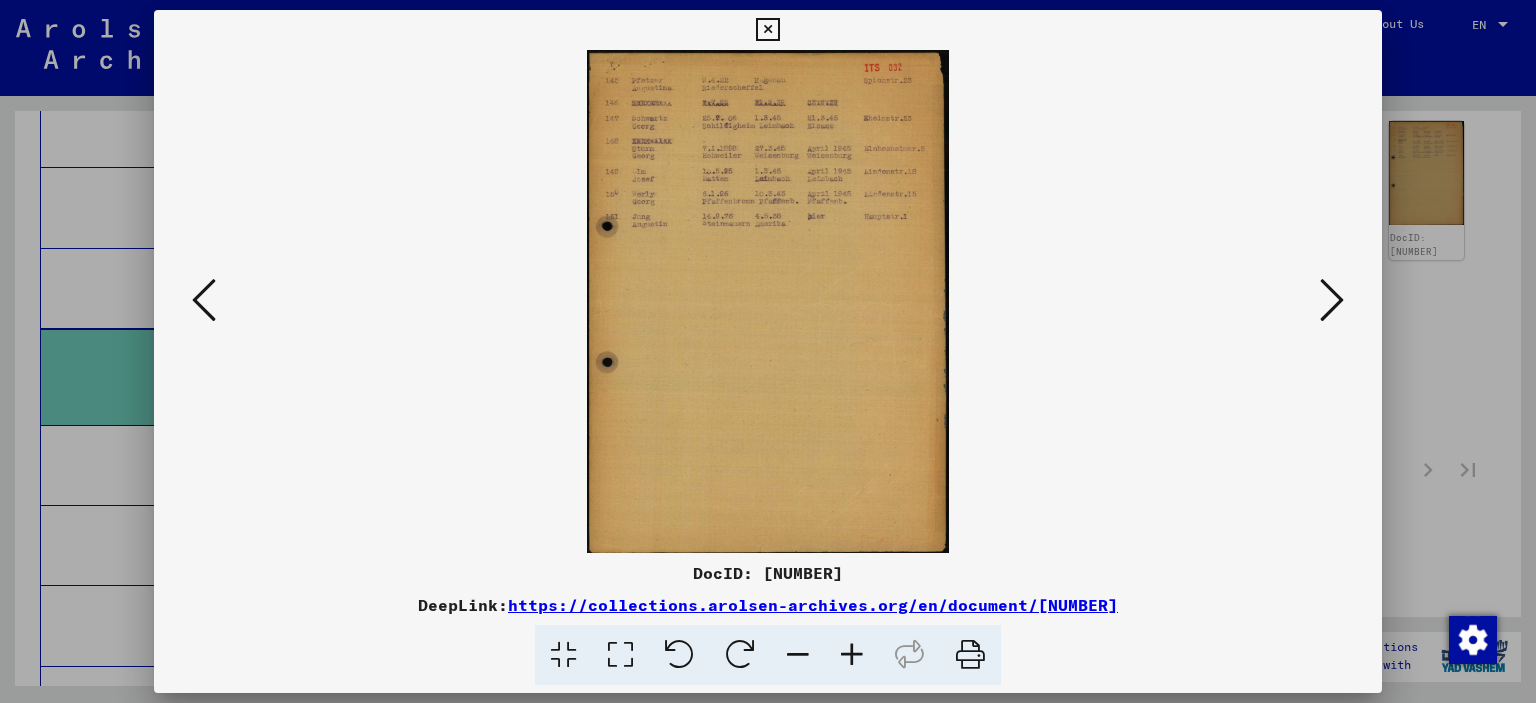 click at bounding box center [204, 300] 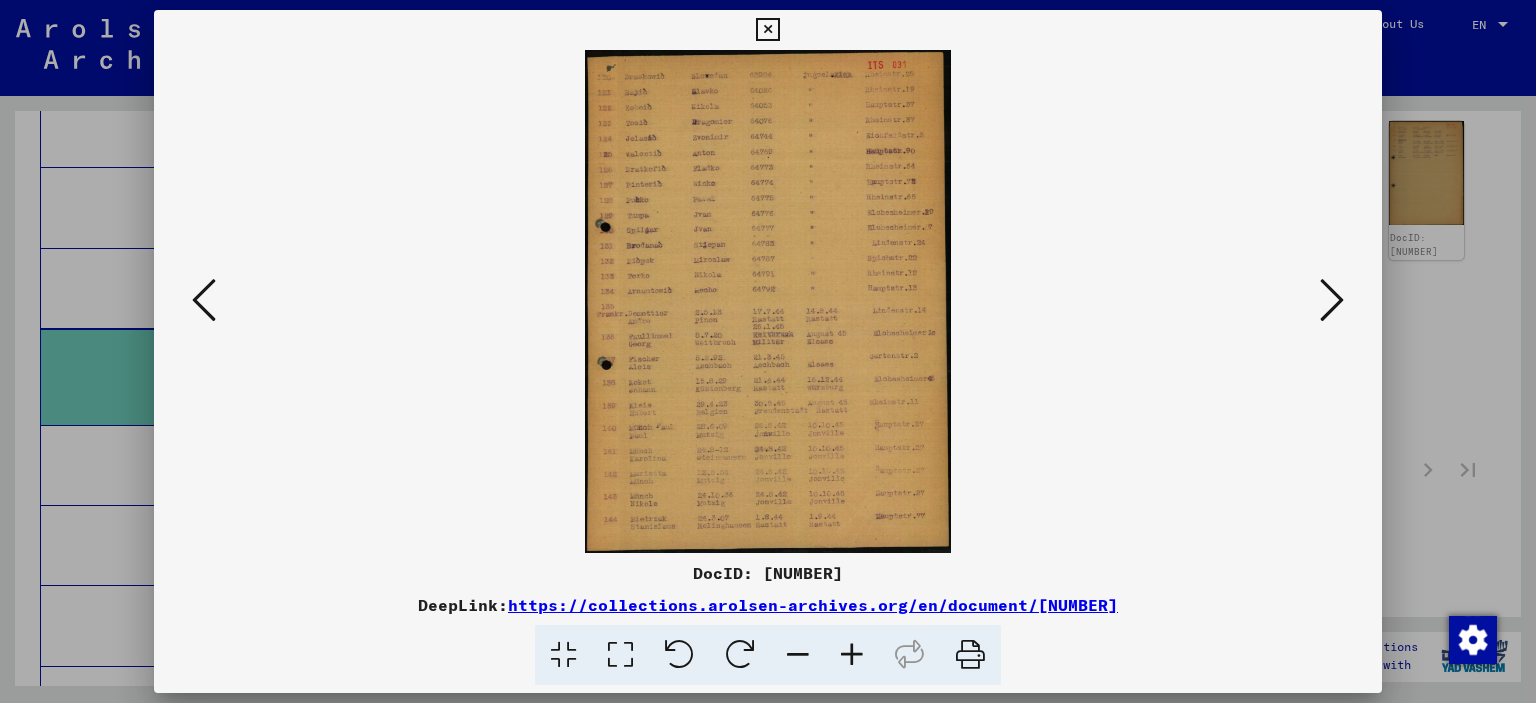 click at bounding box center (852, 655) 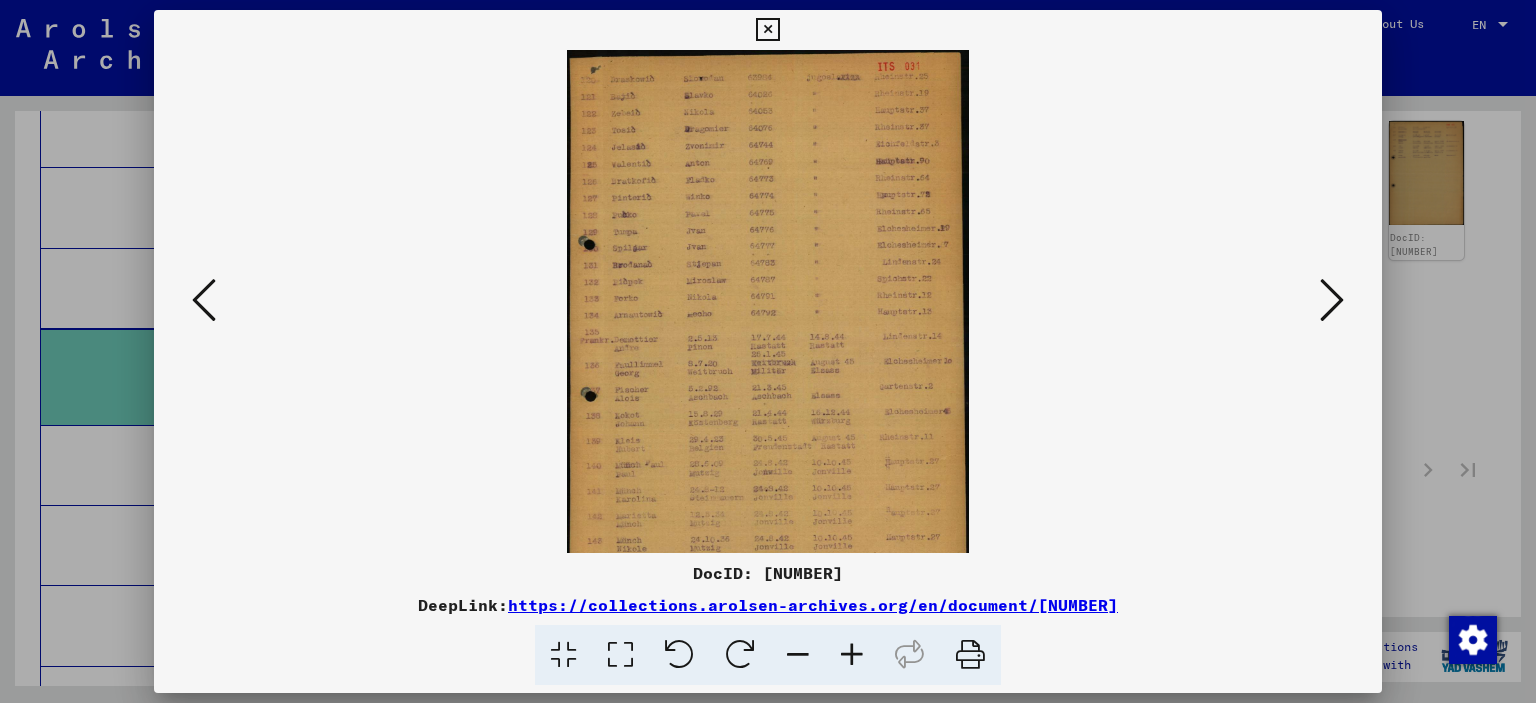 click at bounding box center [852, 655] 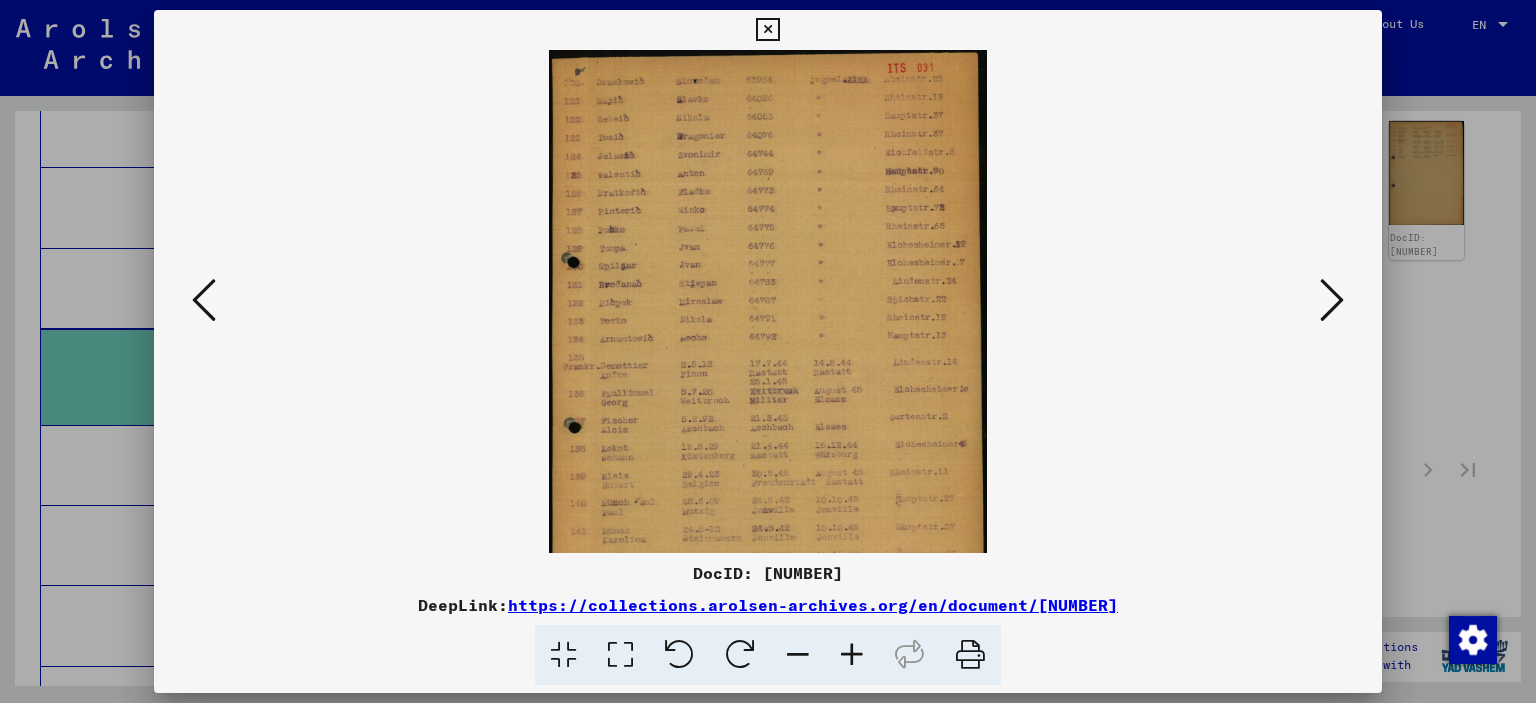 click at bounding box center [852, 655] 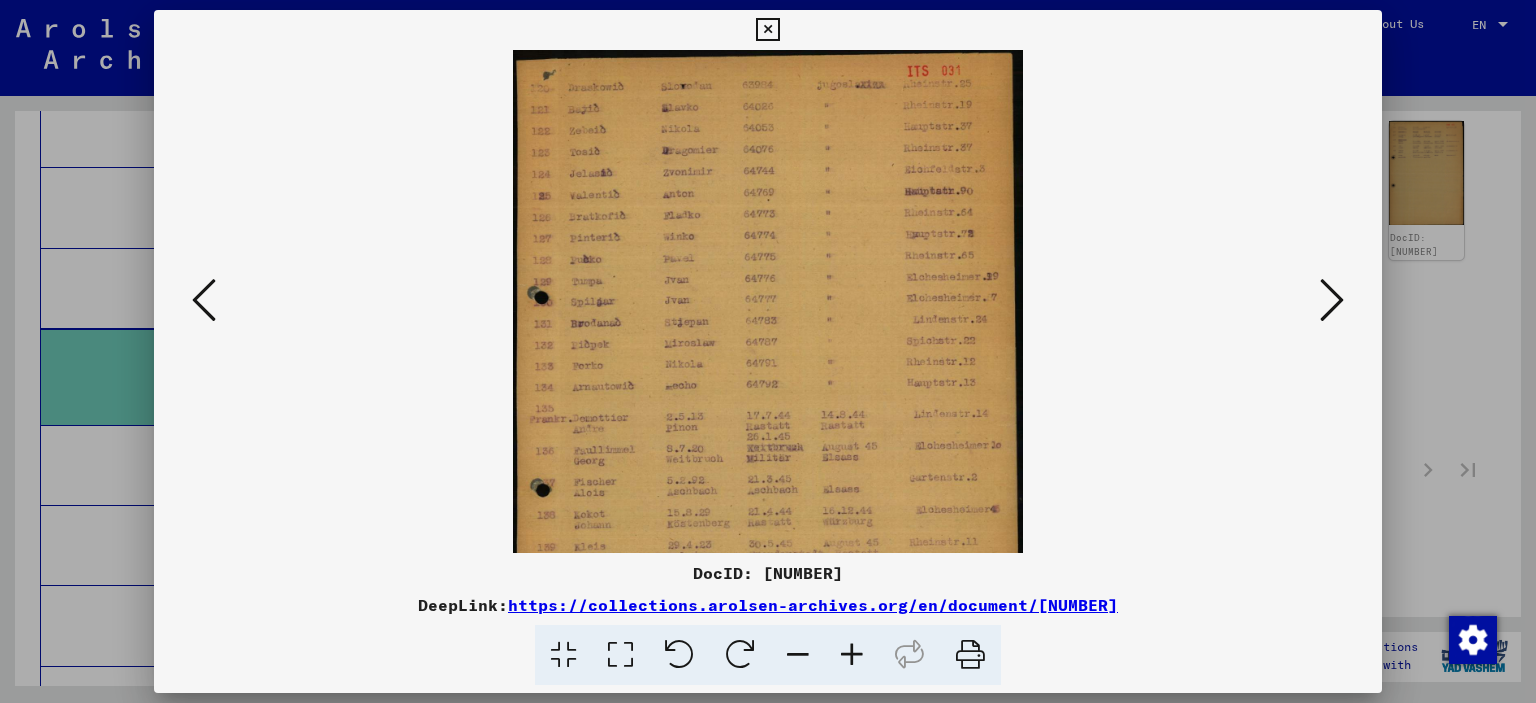 click at bounding box center [852, 655] 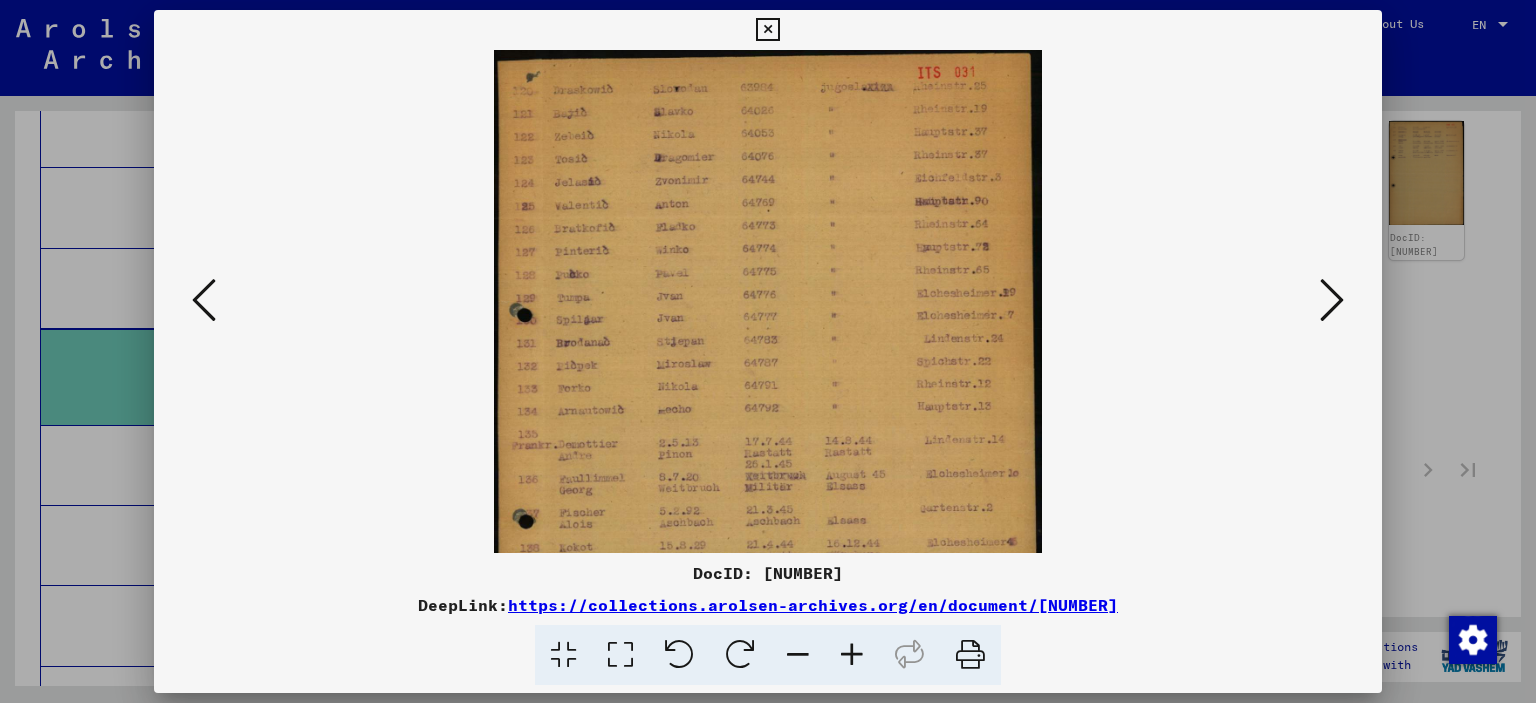 click at bounding box center [852, 655] 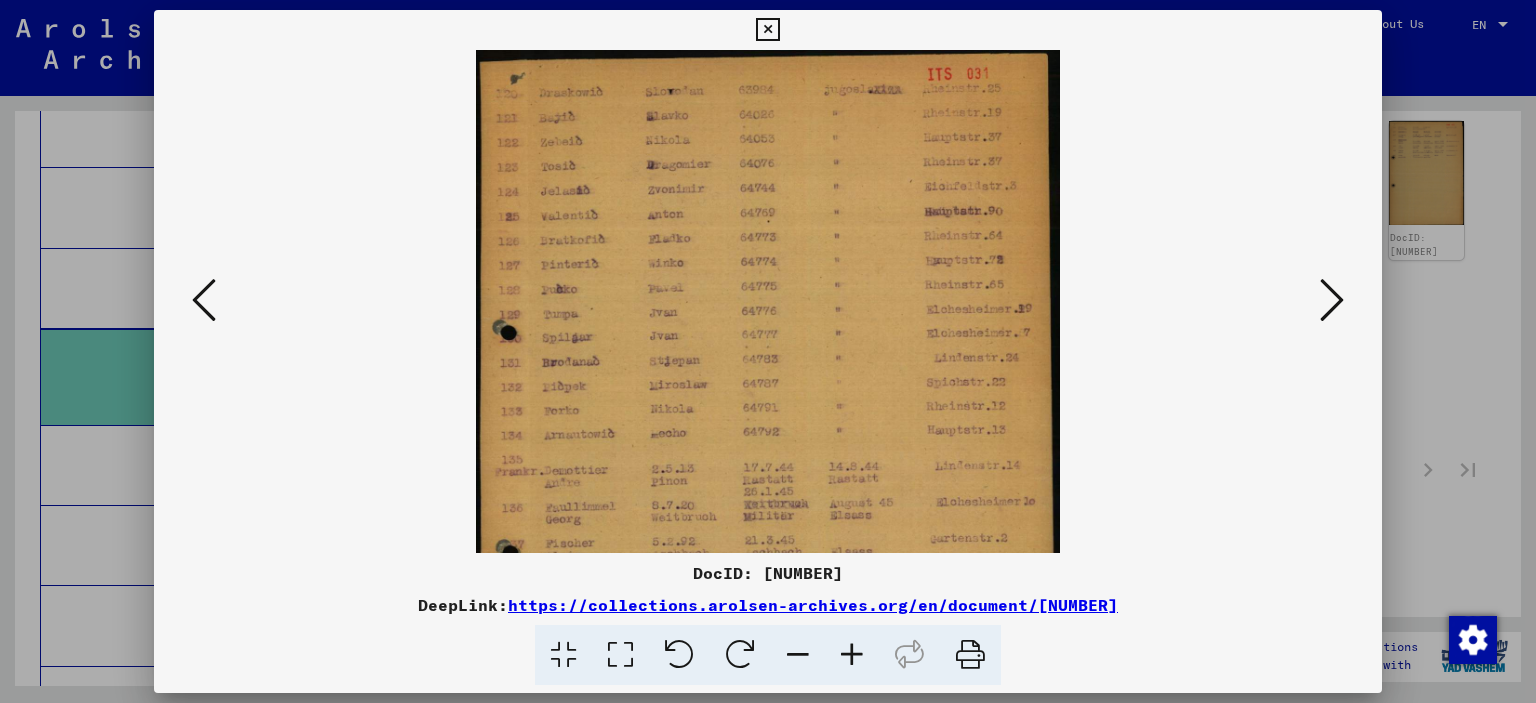click at bounding box center [852, 655] 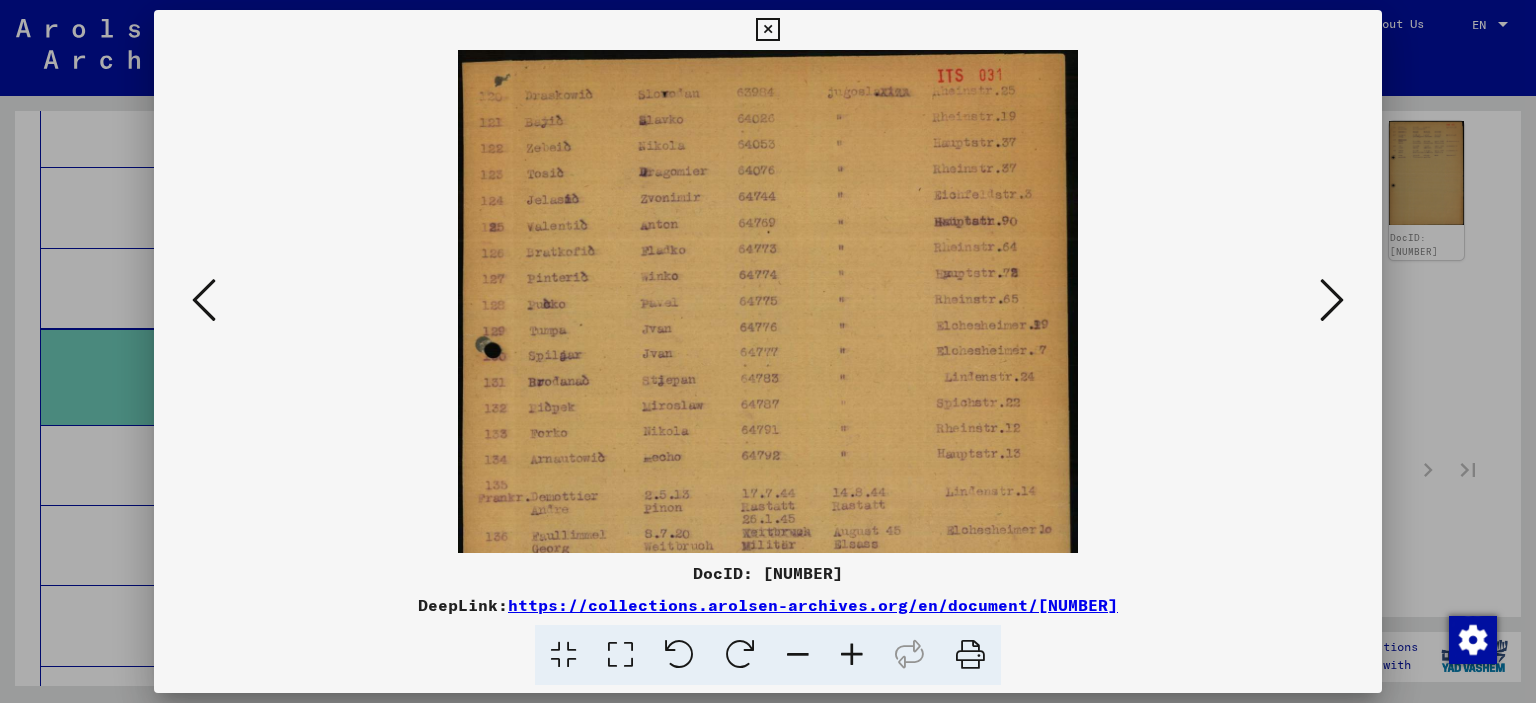 click at bounding box center [852, 655] 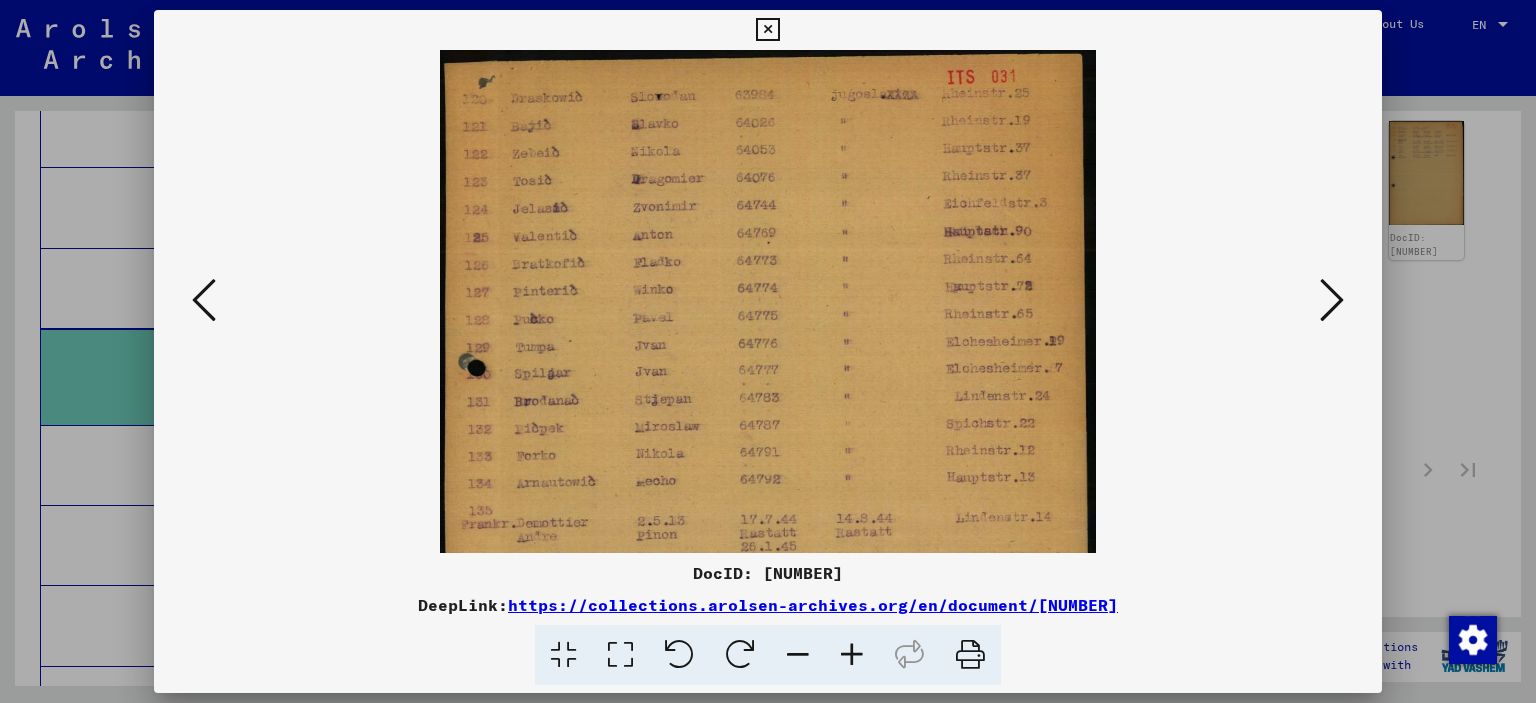 click at bounding box center [852, 655] 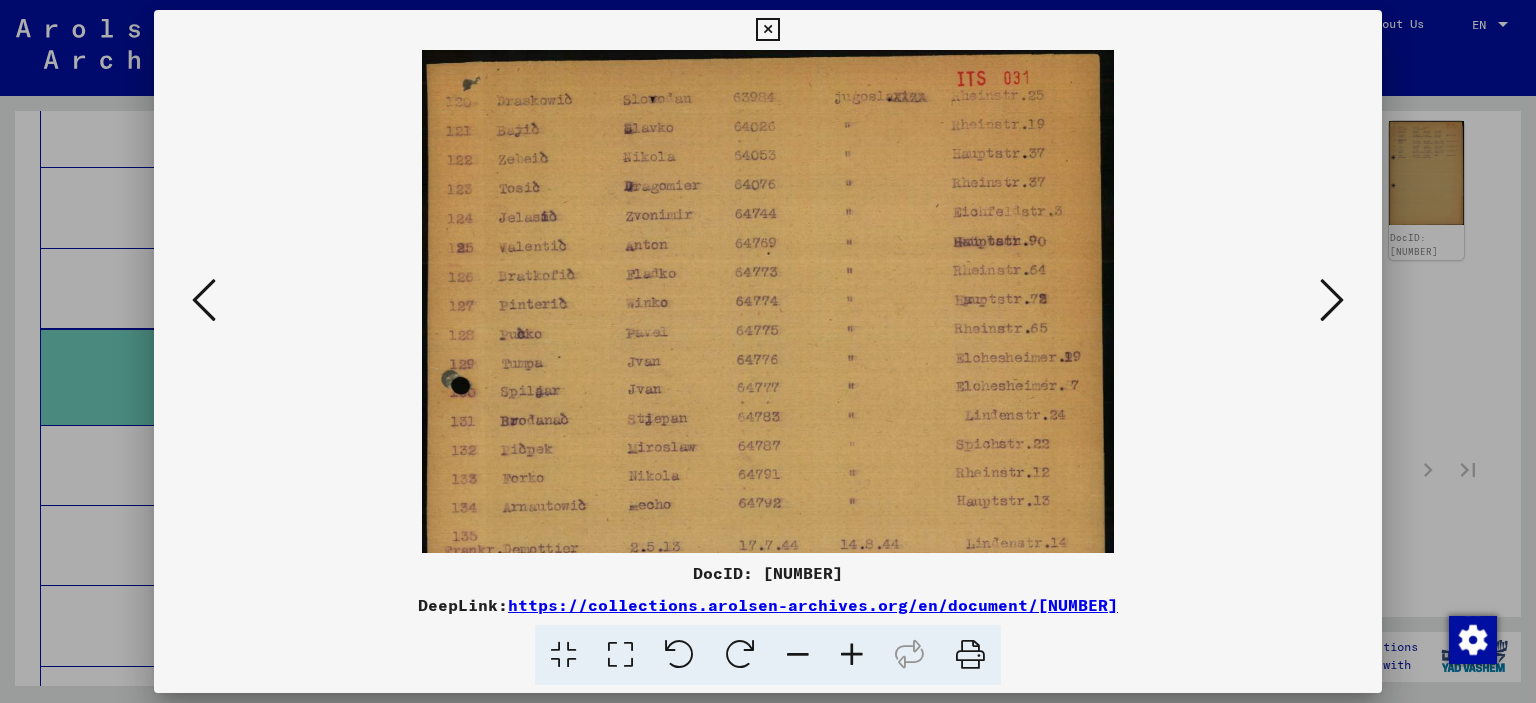 click at bounding box center (852, 655) 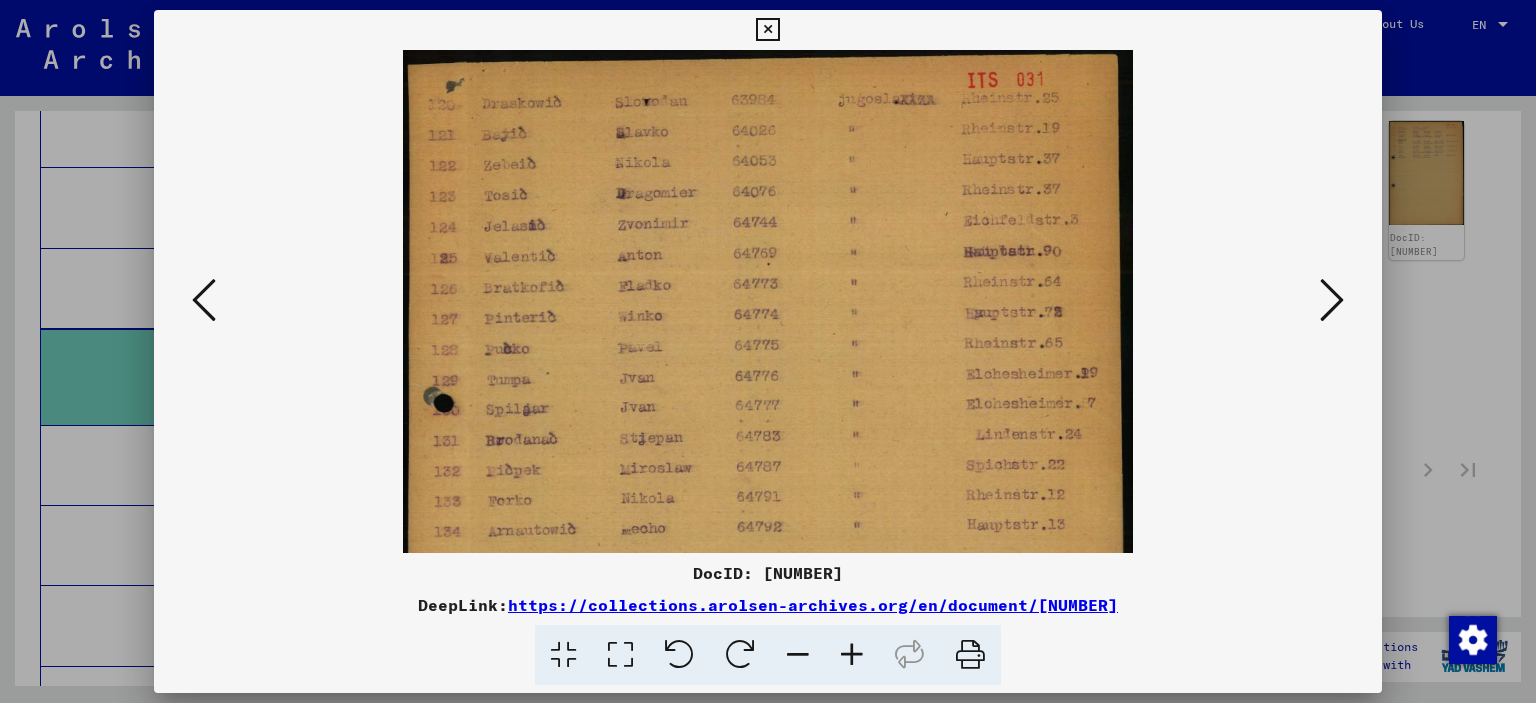 click at bounding box center [852, 655] 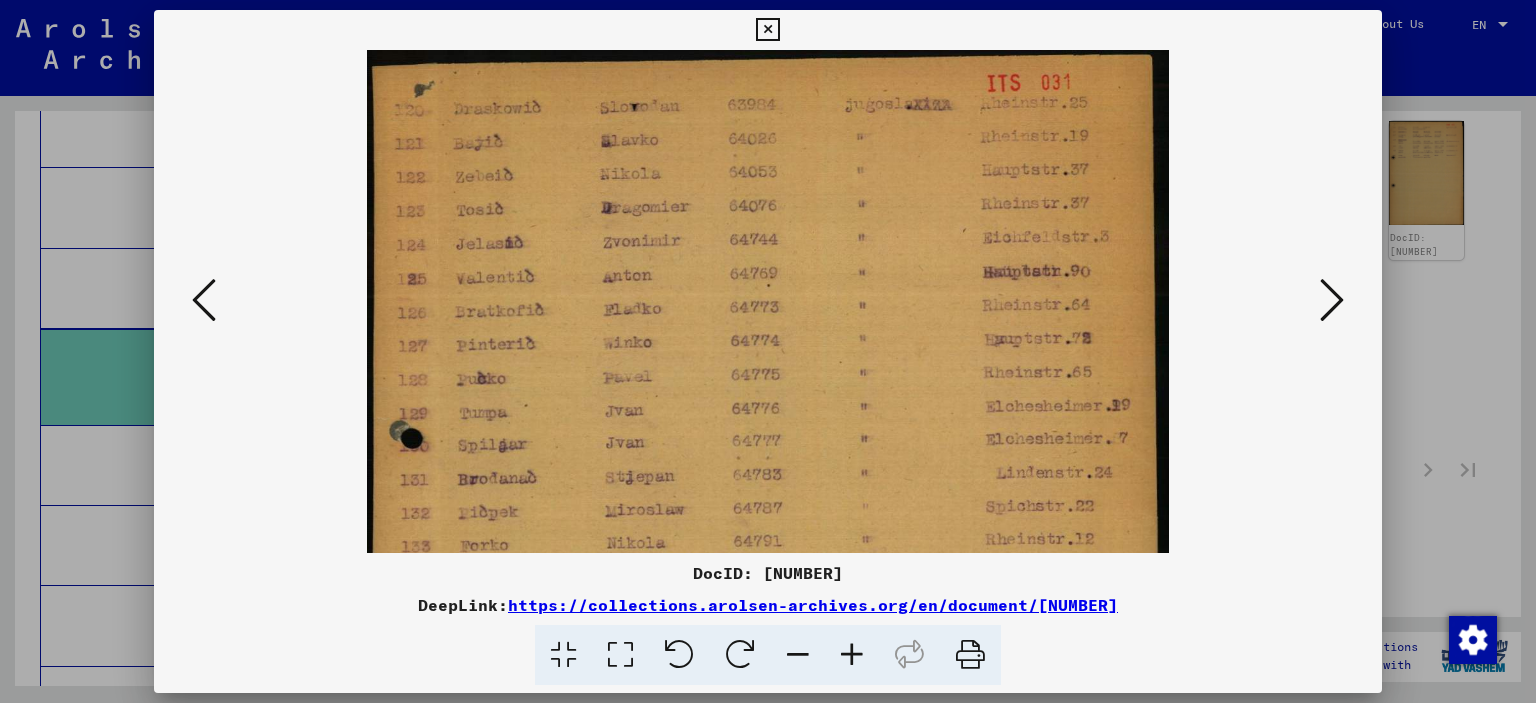 click at bounding box center [852, 655] 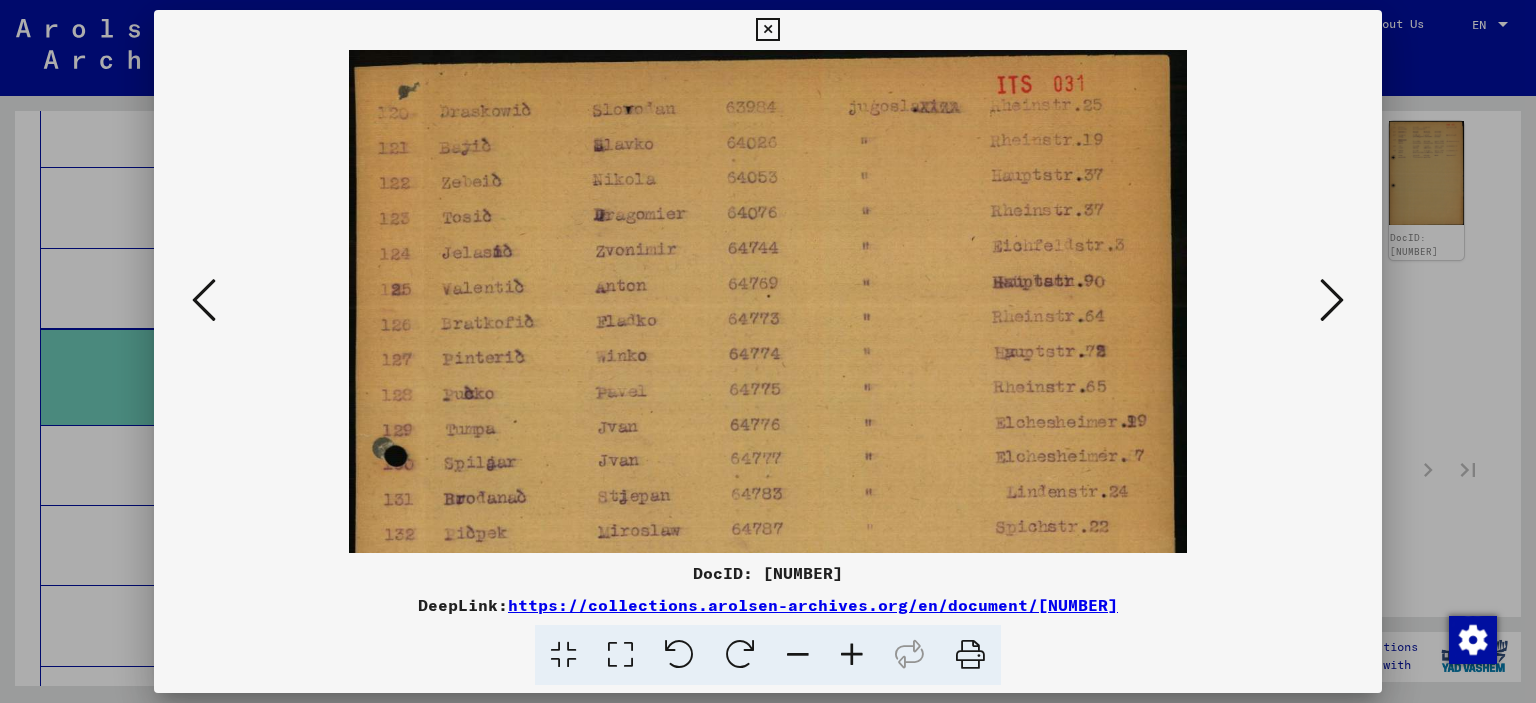 click at bounding box center (852, 655) 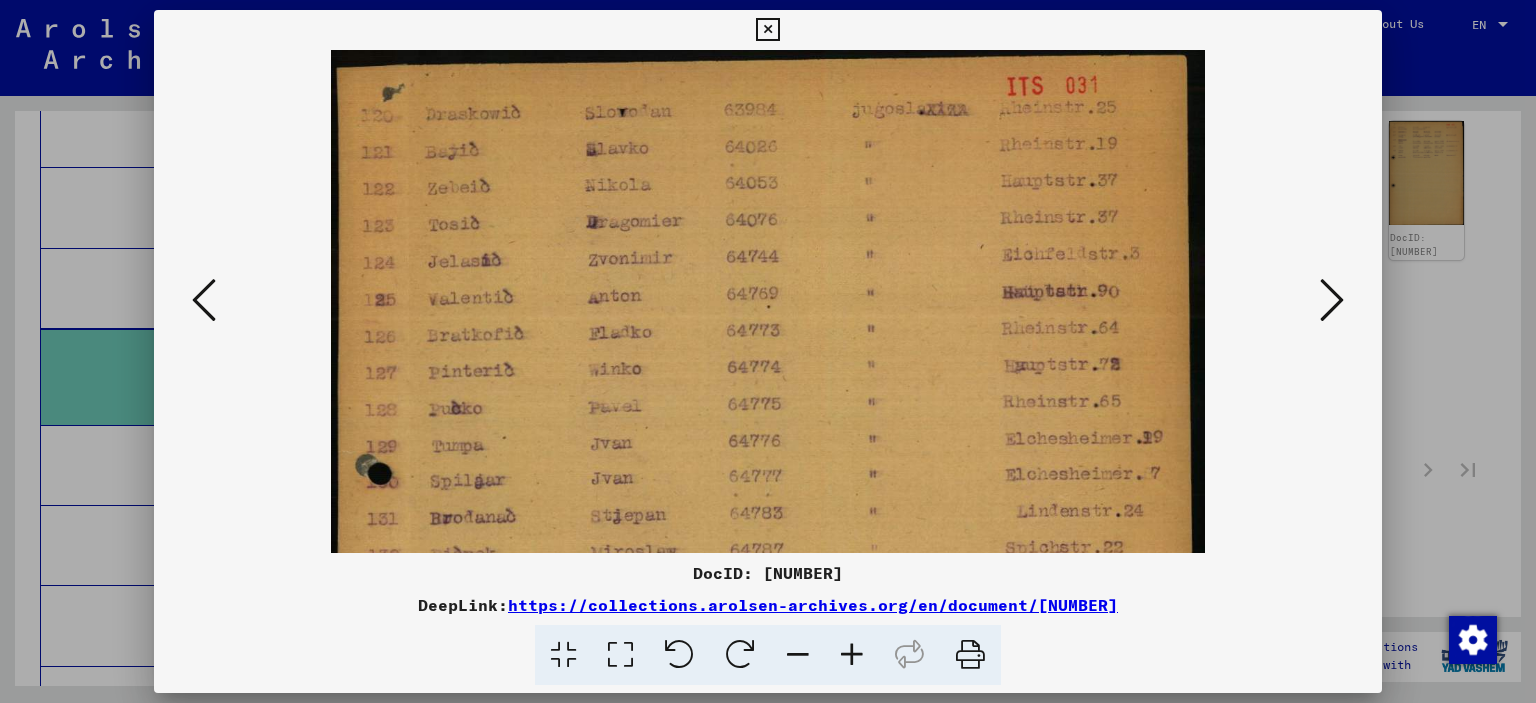 click at bounding box center (852, 655) 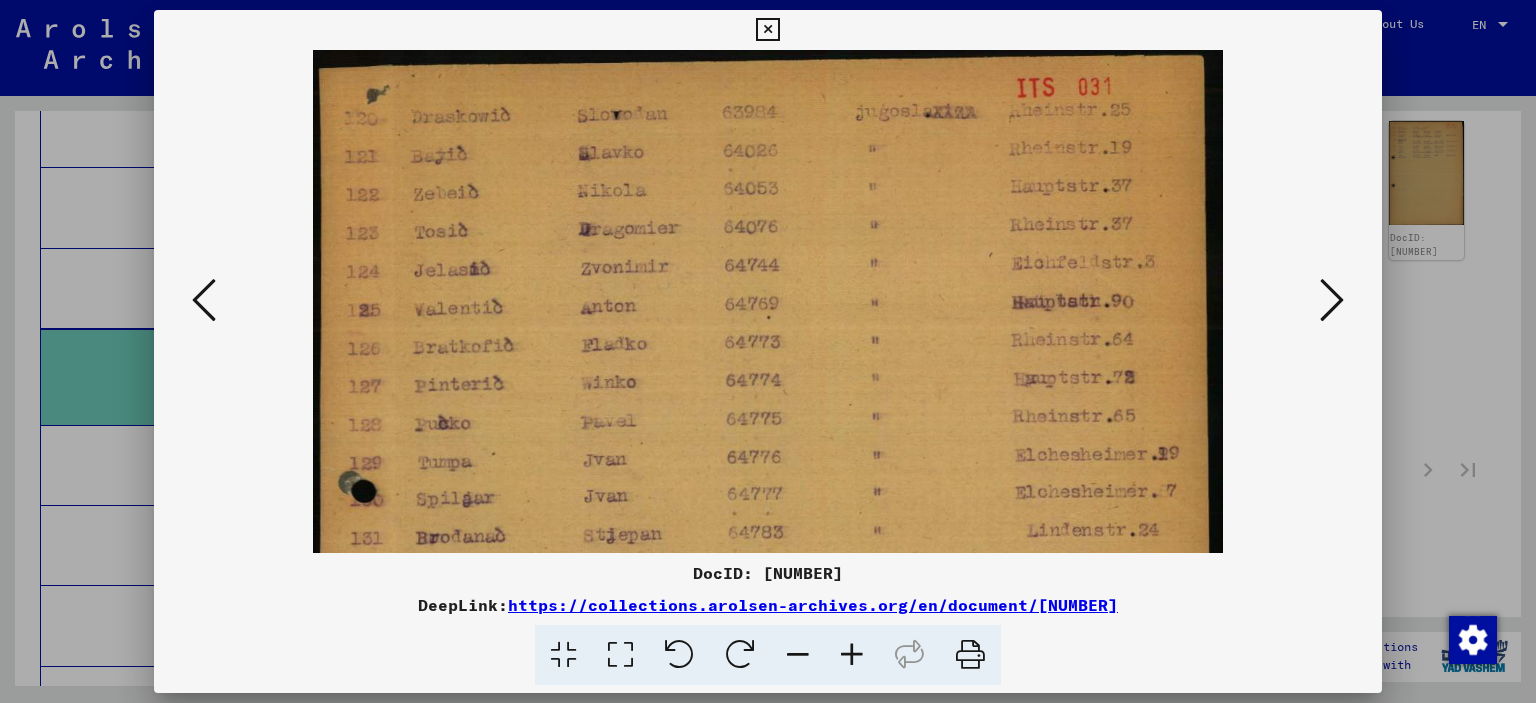 click at bounding box center (798, 655) 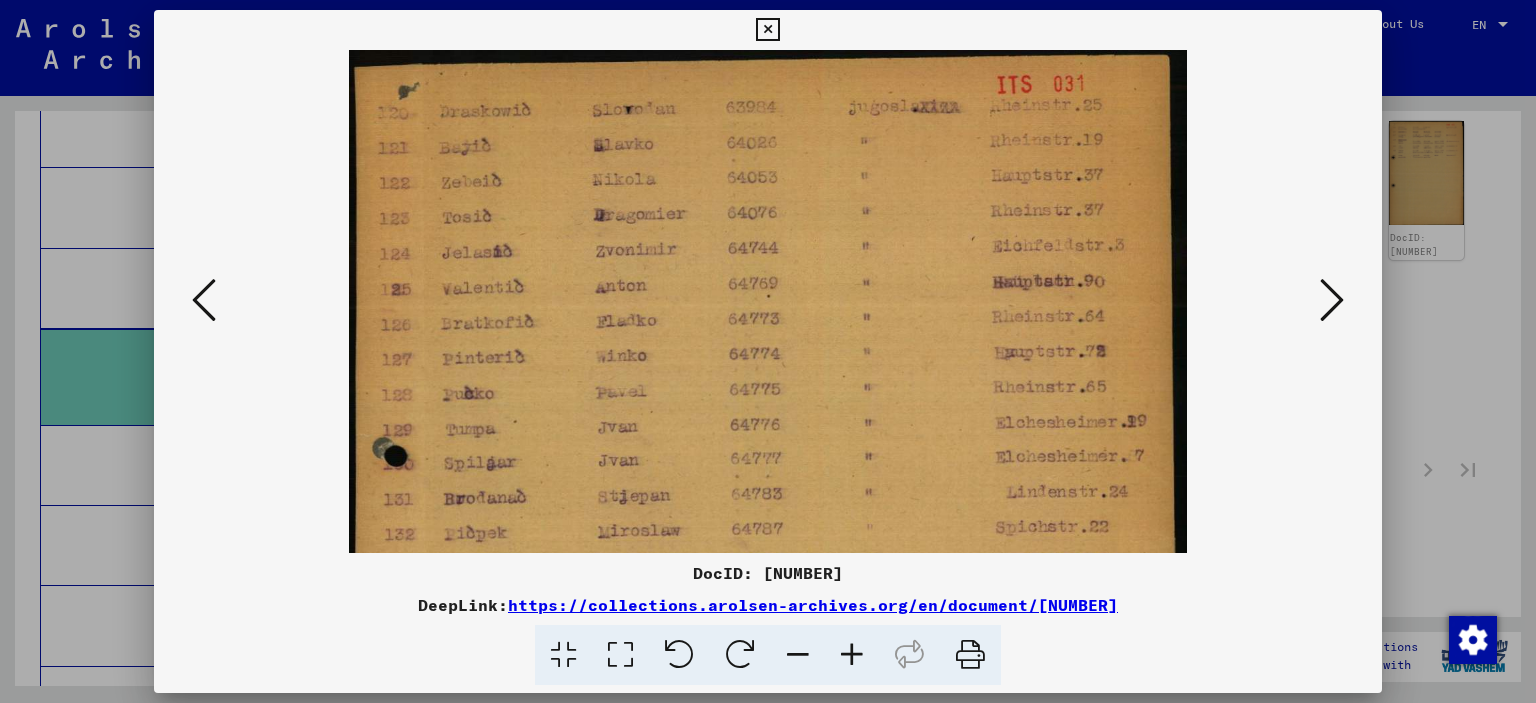 click at bounding box center [798, 655] 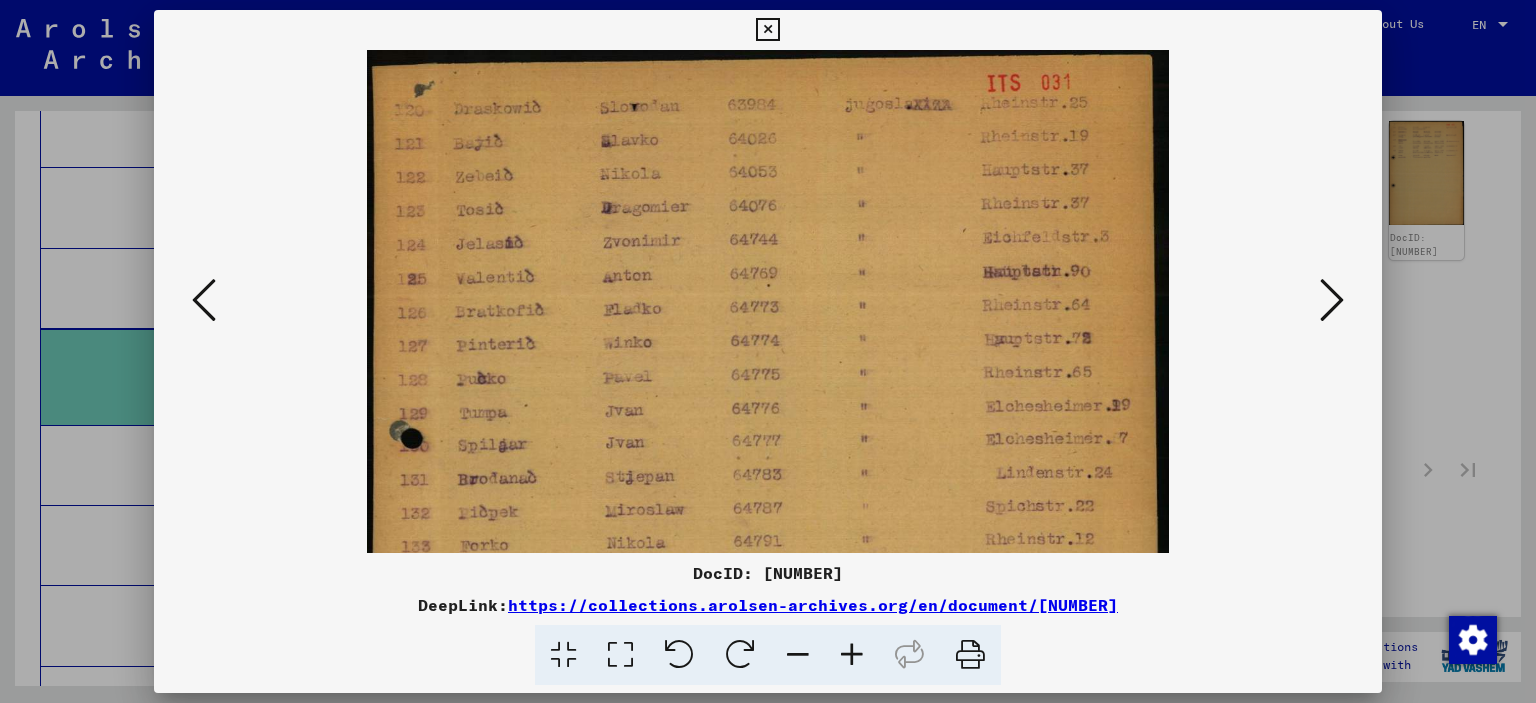 click at bounding box center (798, 655) 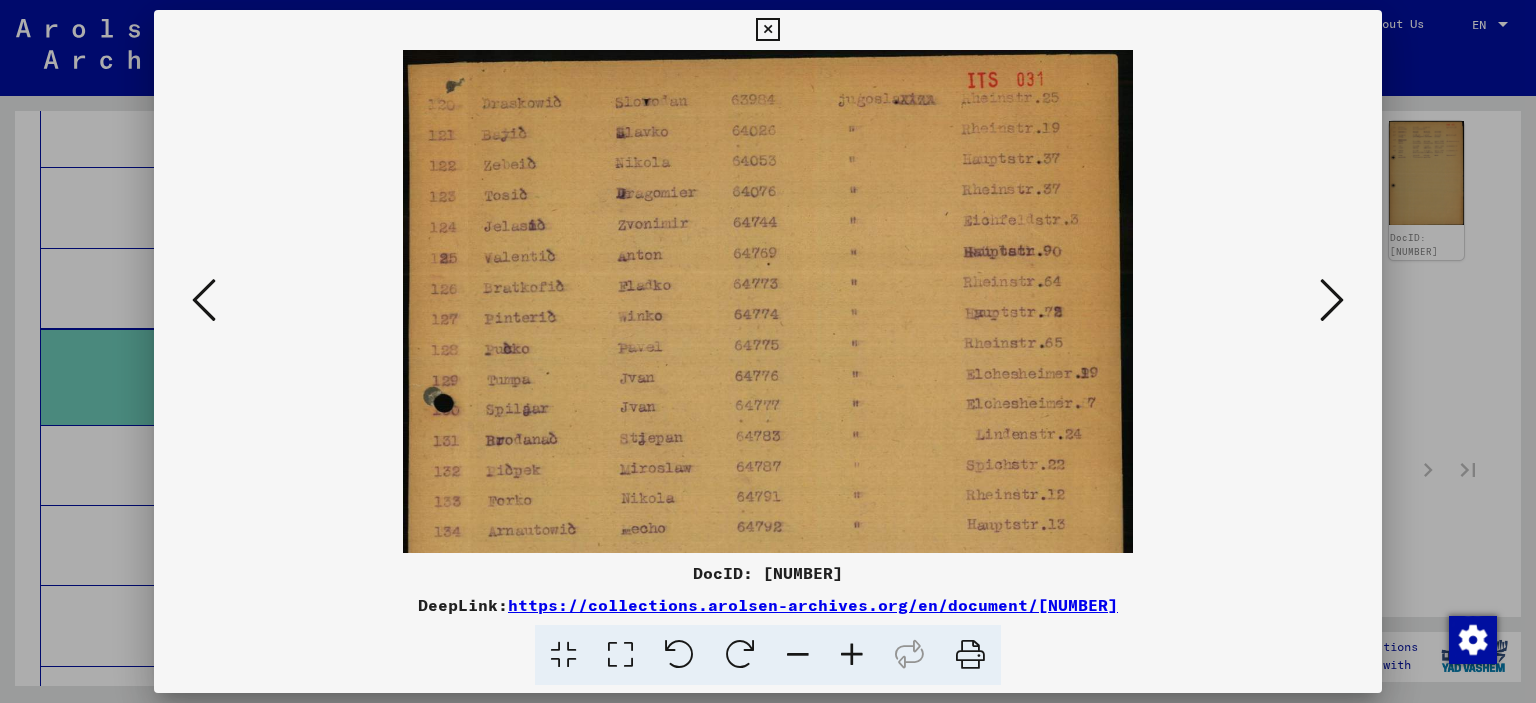 click at bounding box center [798, 655] 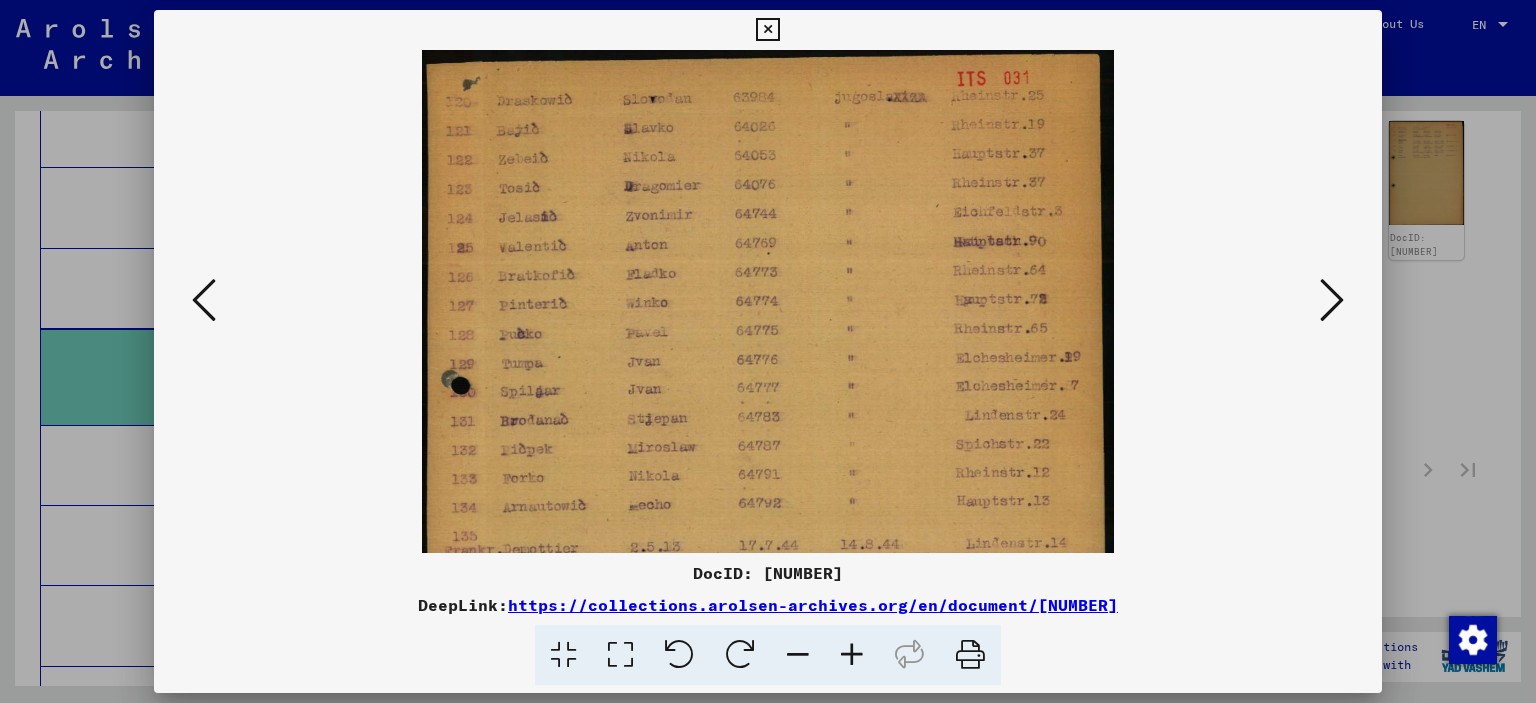 click at bounding box center (798, 655) 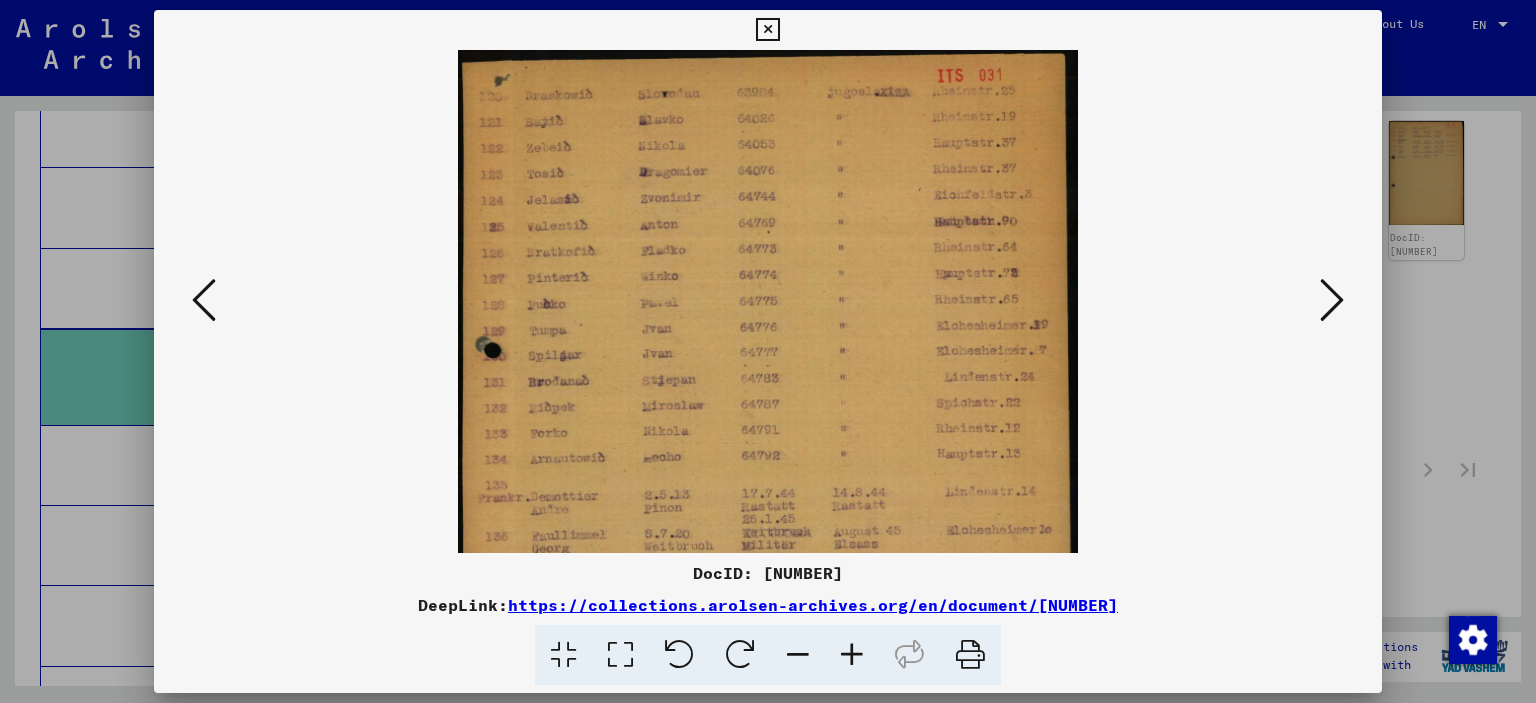 click at bounding box center (767, 30) 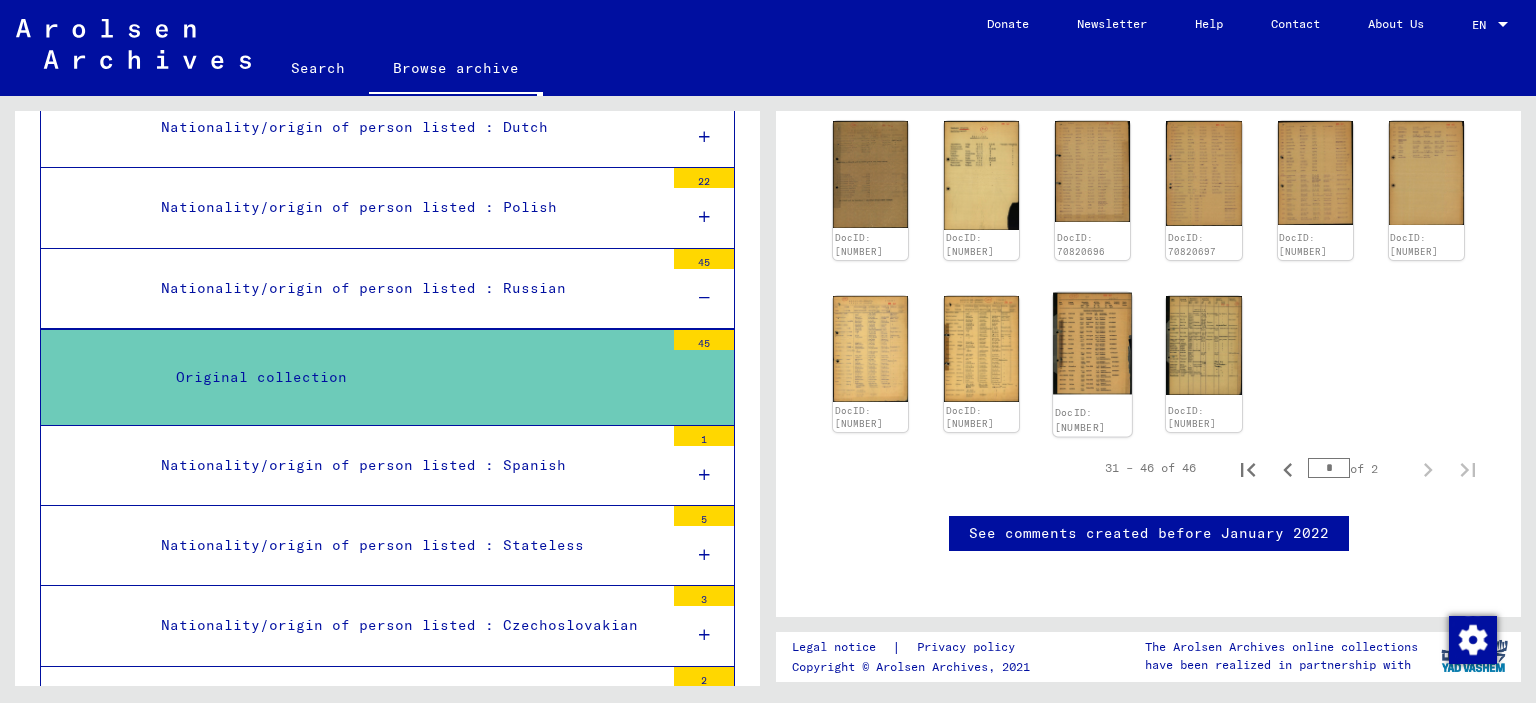 click 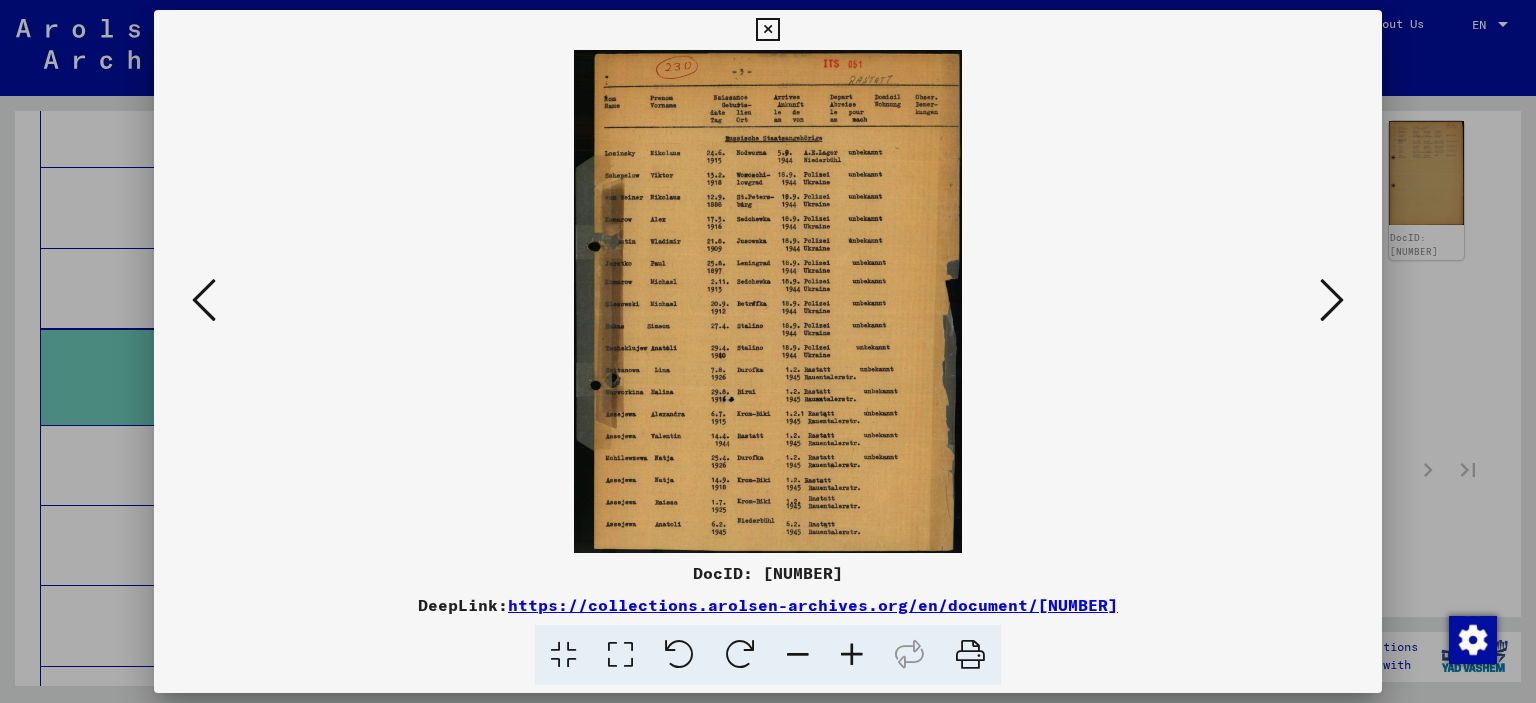 click at bounding box center [768, 351] 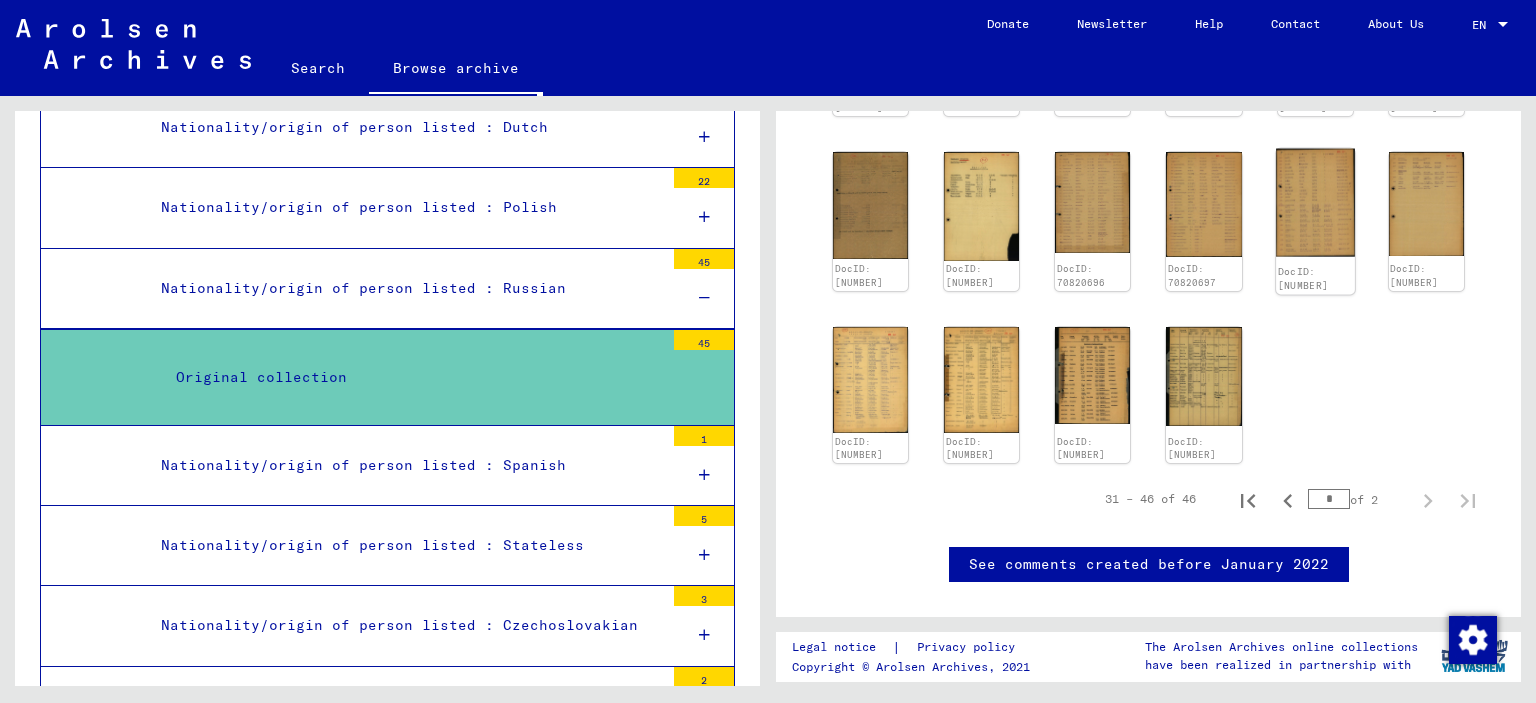 scroll, scrollTop: 491, scrollLeft: 0, axis: vertical 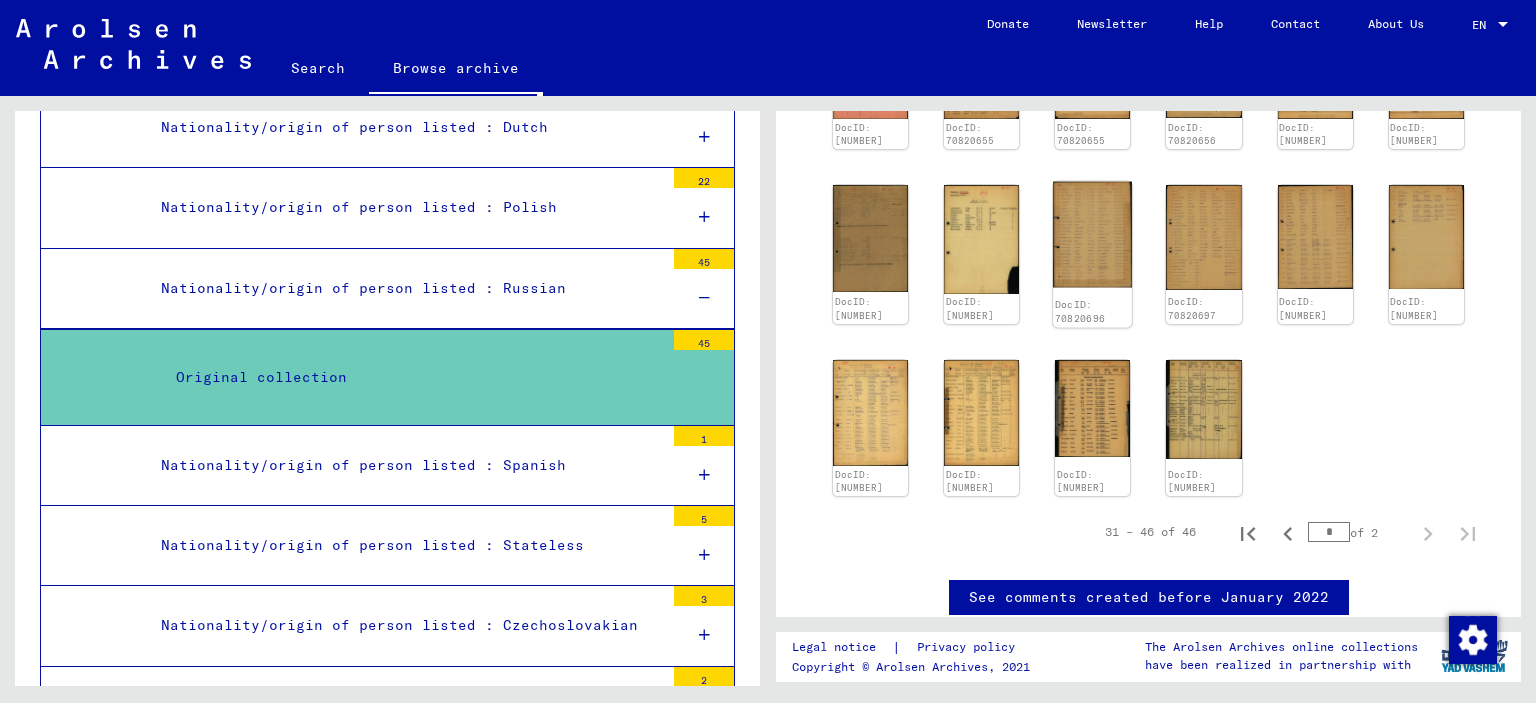 click 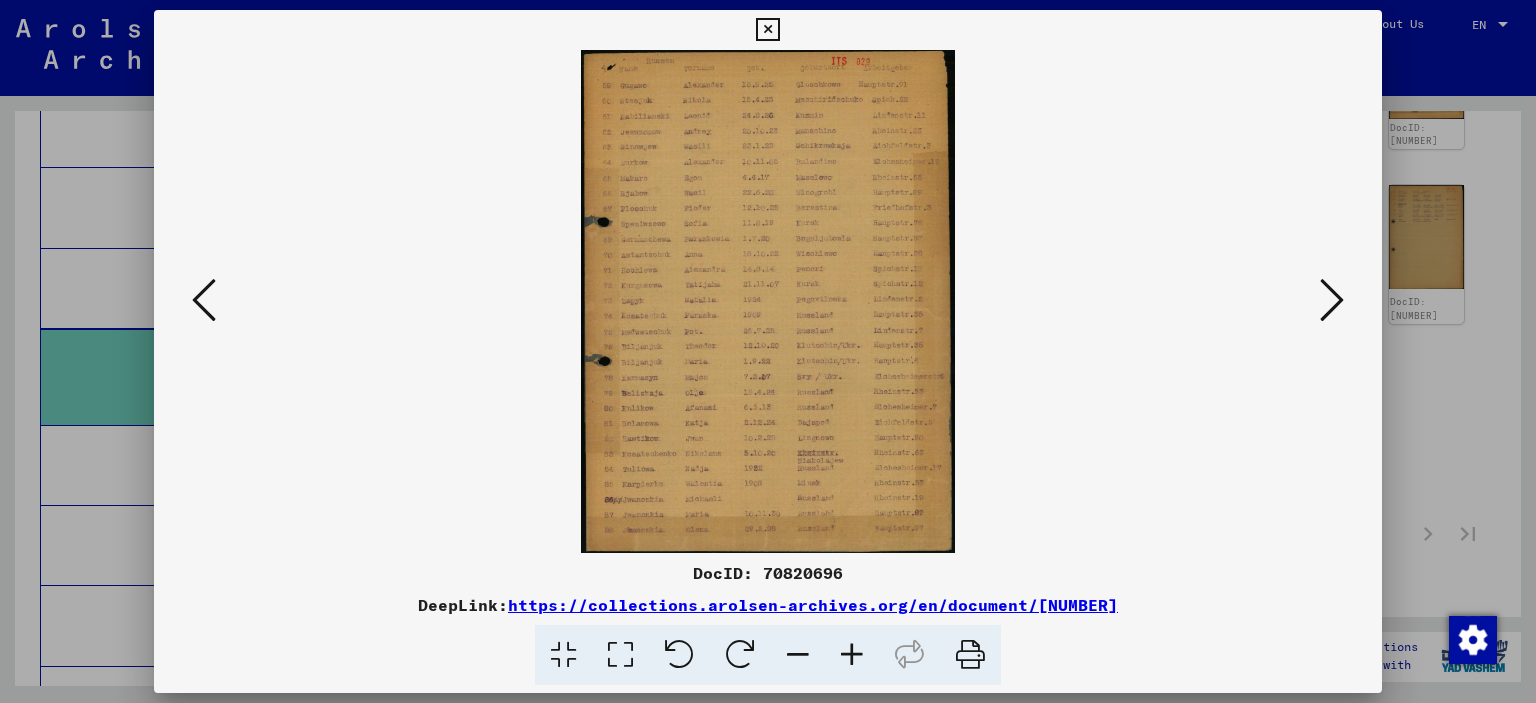 click at bounding box center (1332, 300) 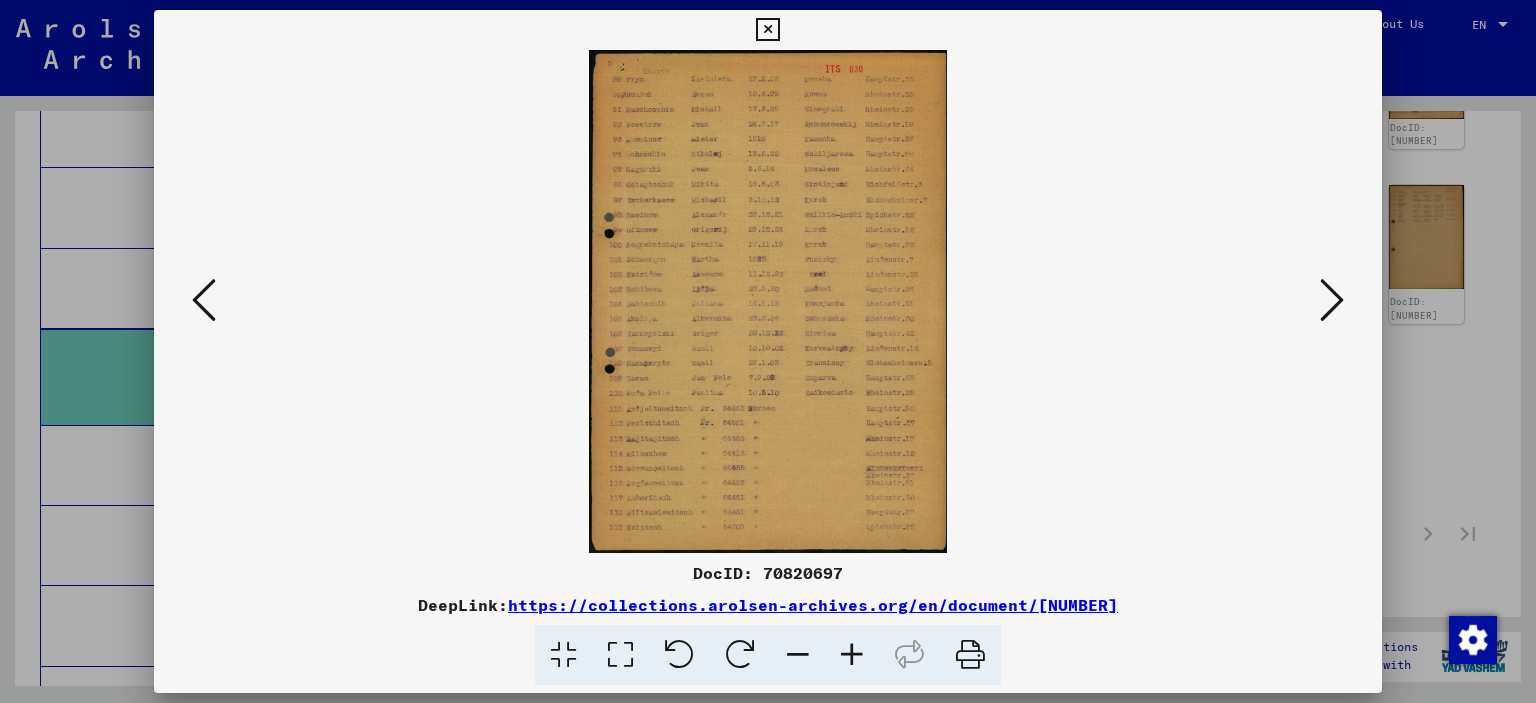 click at bounding box center (1332, 300) 